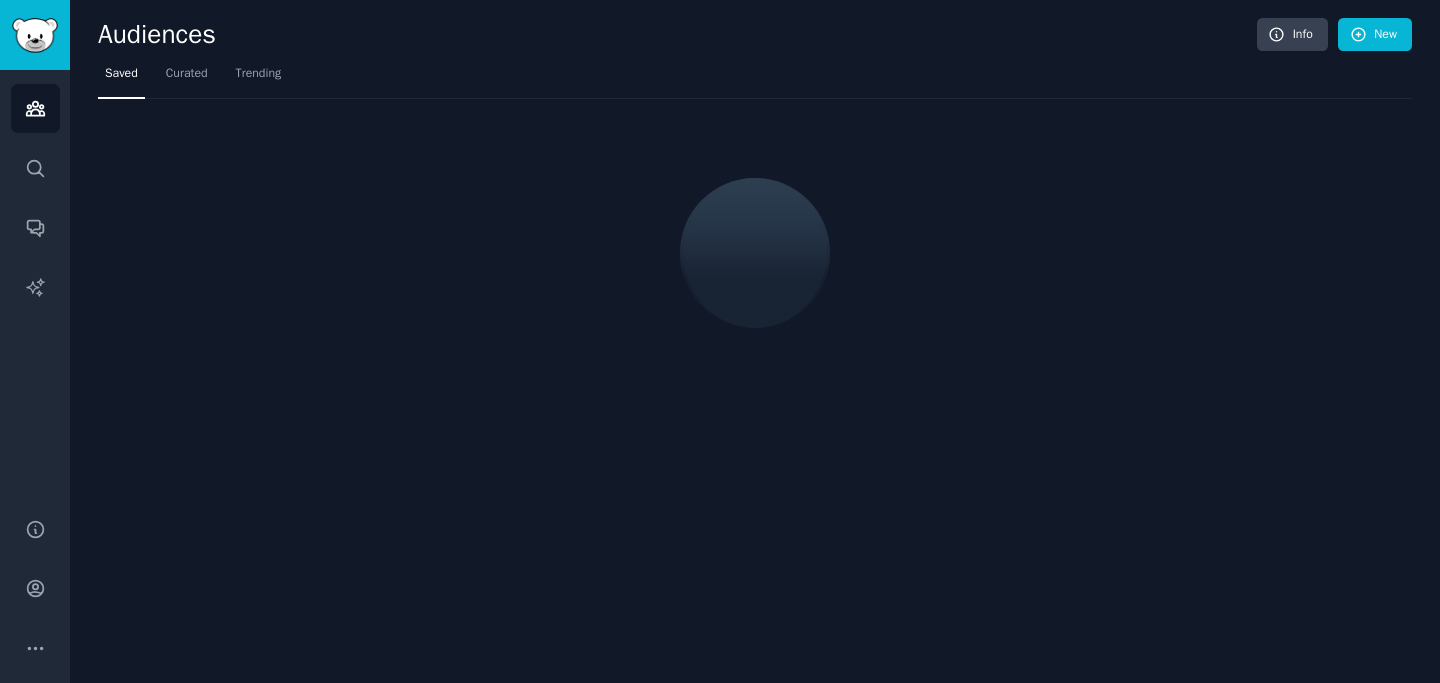 scroll, scrollTop: 0, scrollLeft: 0, axis: both 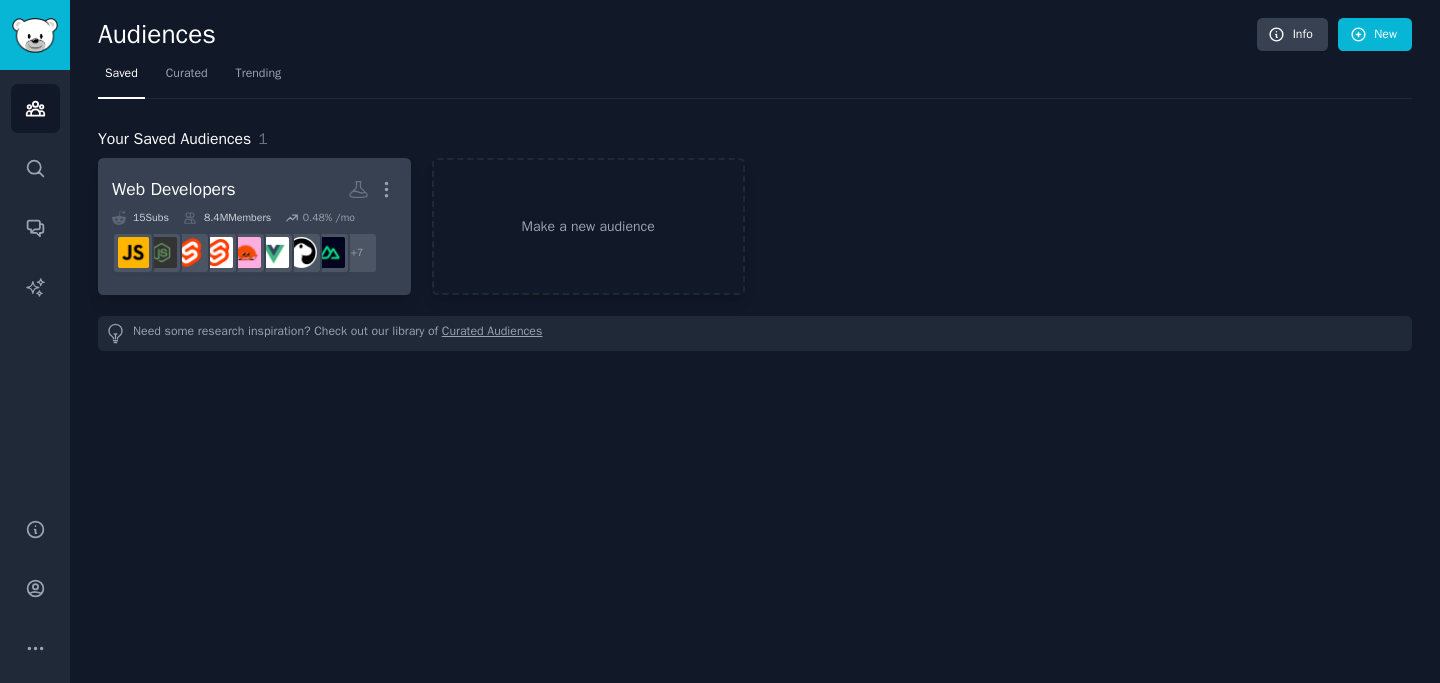click on "Web Developers More" at bounding box center (254, 189) 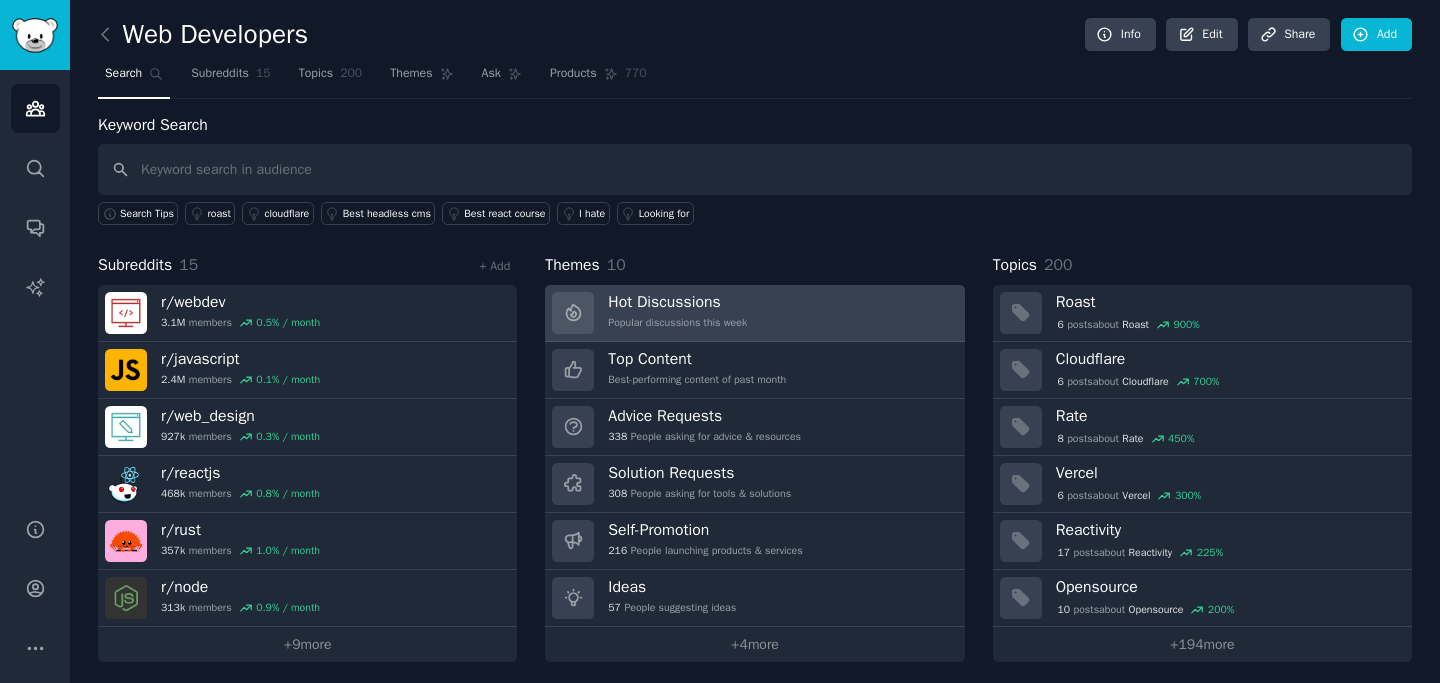 click on "Hot Discussions" at bounding box center [677, 302] 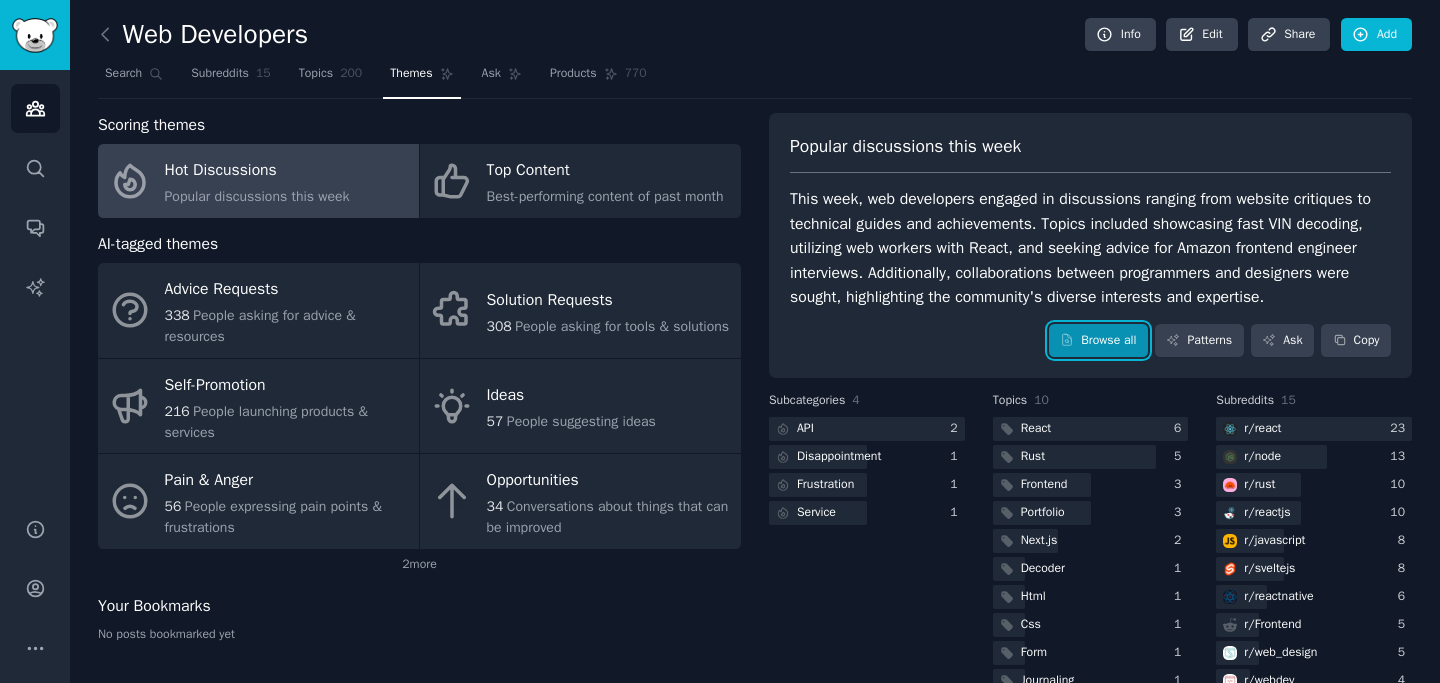 click 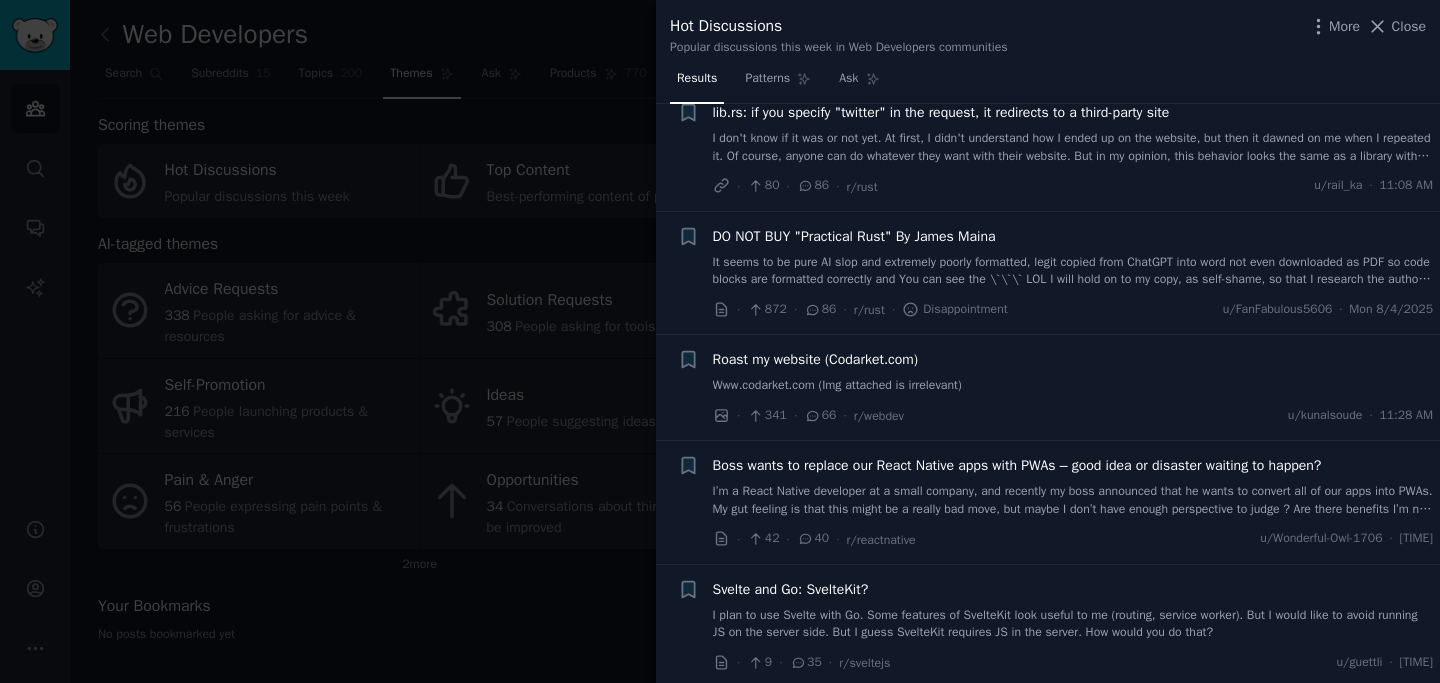 scroll, scrollTop: 299, scrollLeft: 0, axis: vertical 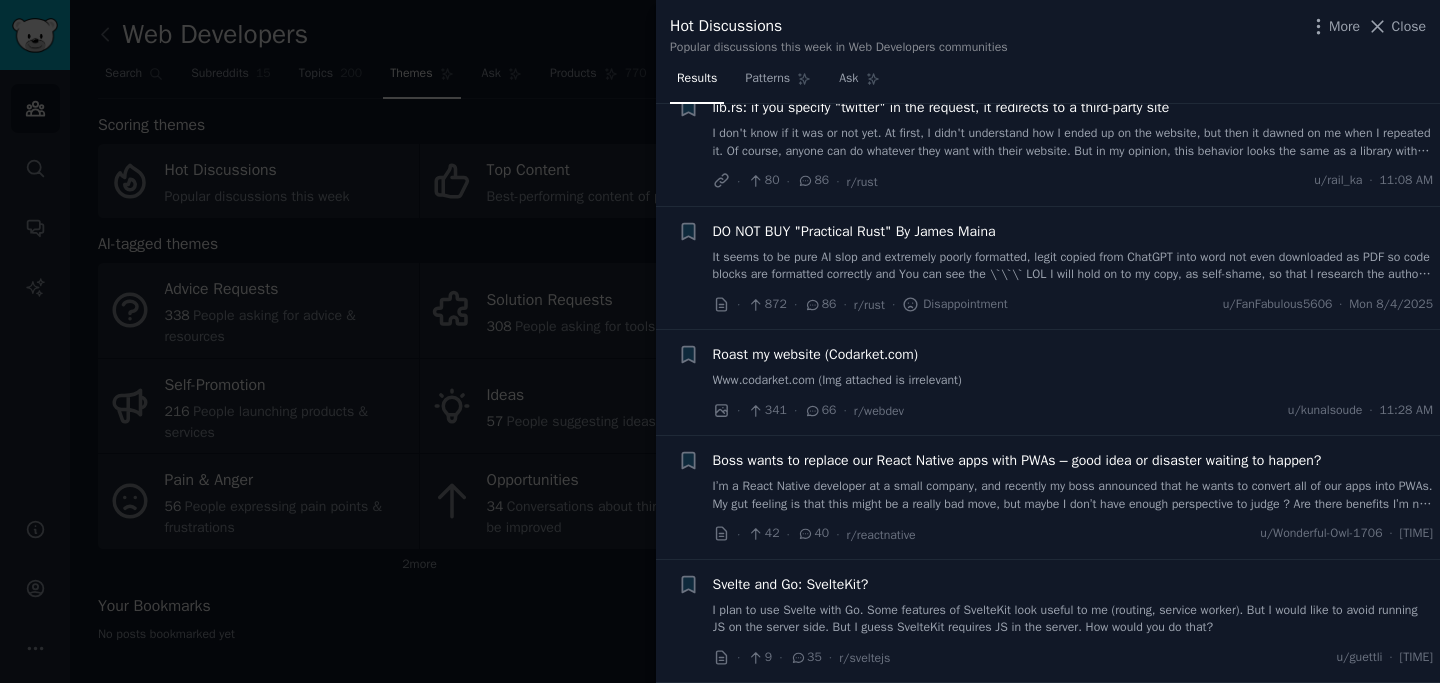 click on "It seems to be pure AI slop and extremely poorly formatted, legit copied from ChatGPT into word not even downloaded as PDF so code blocks are formatted correctly and You can see the \`\`\` LOL
I will hold on to my copy, as self-shame, so that I research the authors of my books more in the future.
Speaking of that, does anyone like "Rust for Embedded Systems (Build Anything Anywhere)" By Maxwell Vector? I am trying to determine if it is worth $40. It at least is formatted like a real book but the sample text showed limited writing and a large code snippet which was a red flag but idk maybe it gets better.
Edit: Clarity, typos. (Rage induced typing is bed)" at bounding box center [1073, 266] 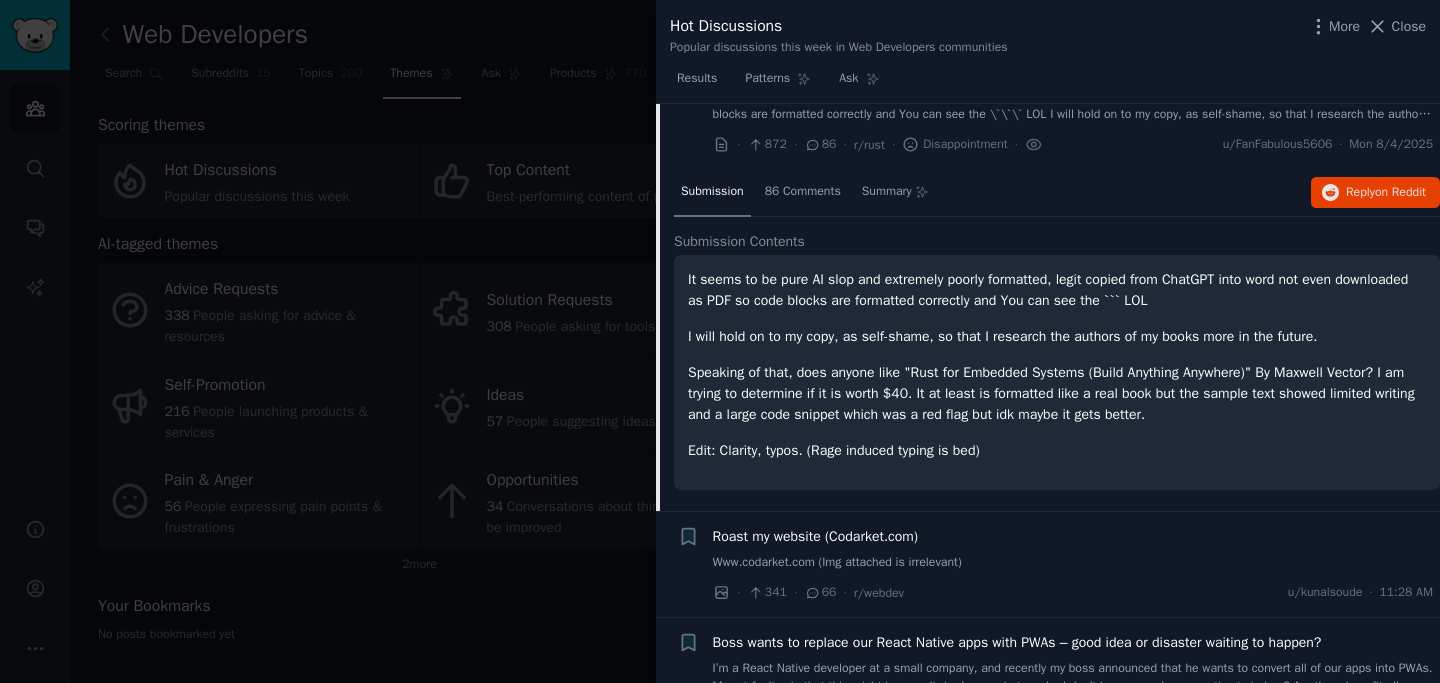 scroll, scrollTop: 201, scrollLeft: 0, axis: vertical 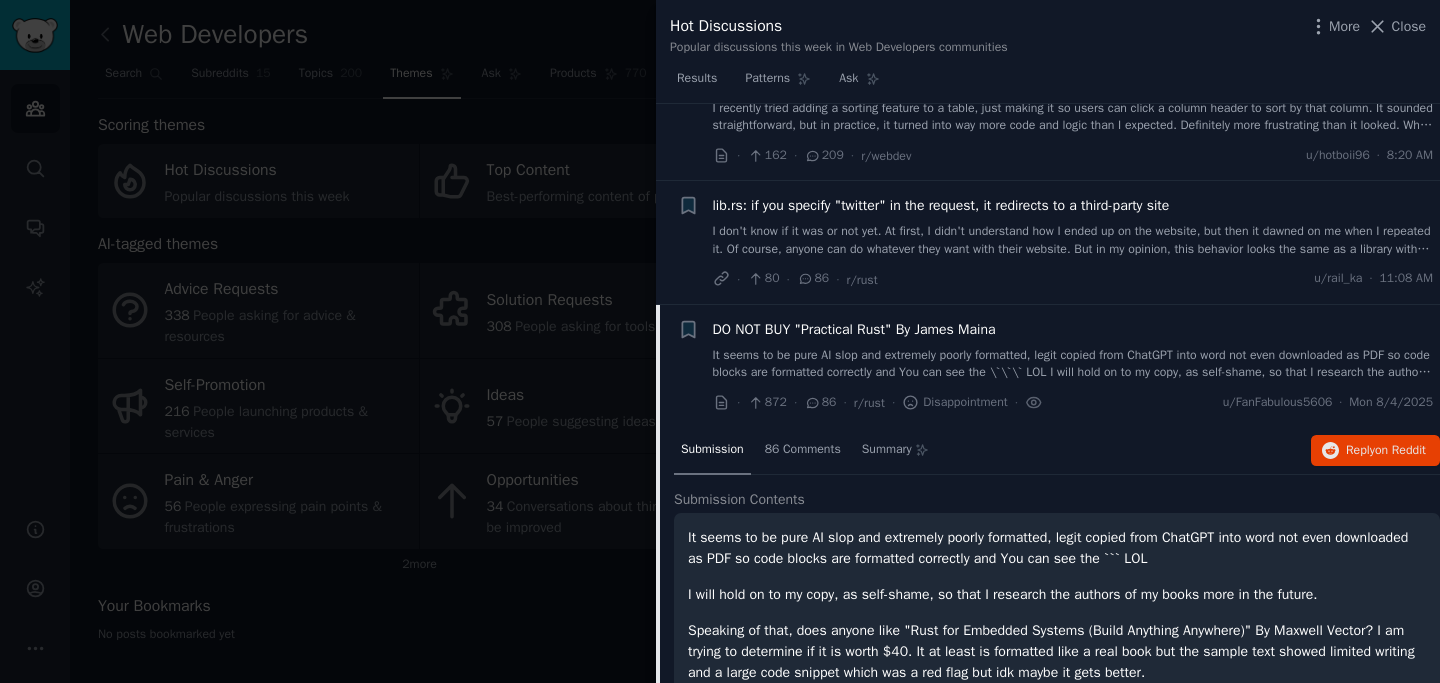 click at bounding box center [720, 341] 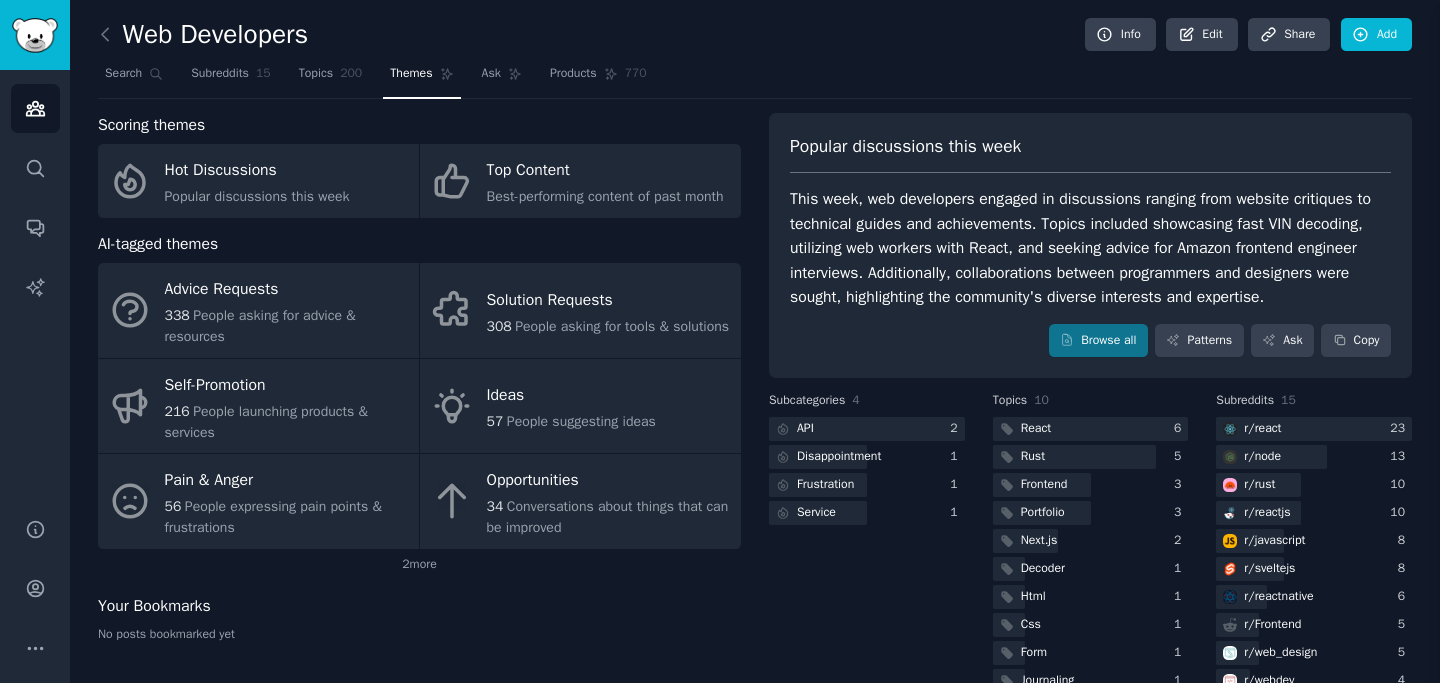 click on "Advice Requests" at bounding box center (287, 290) 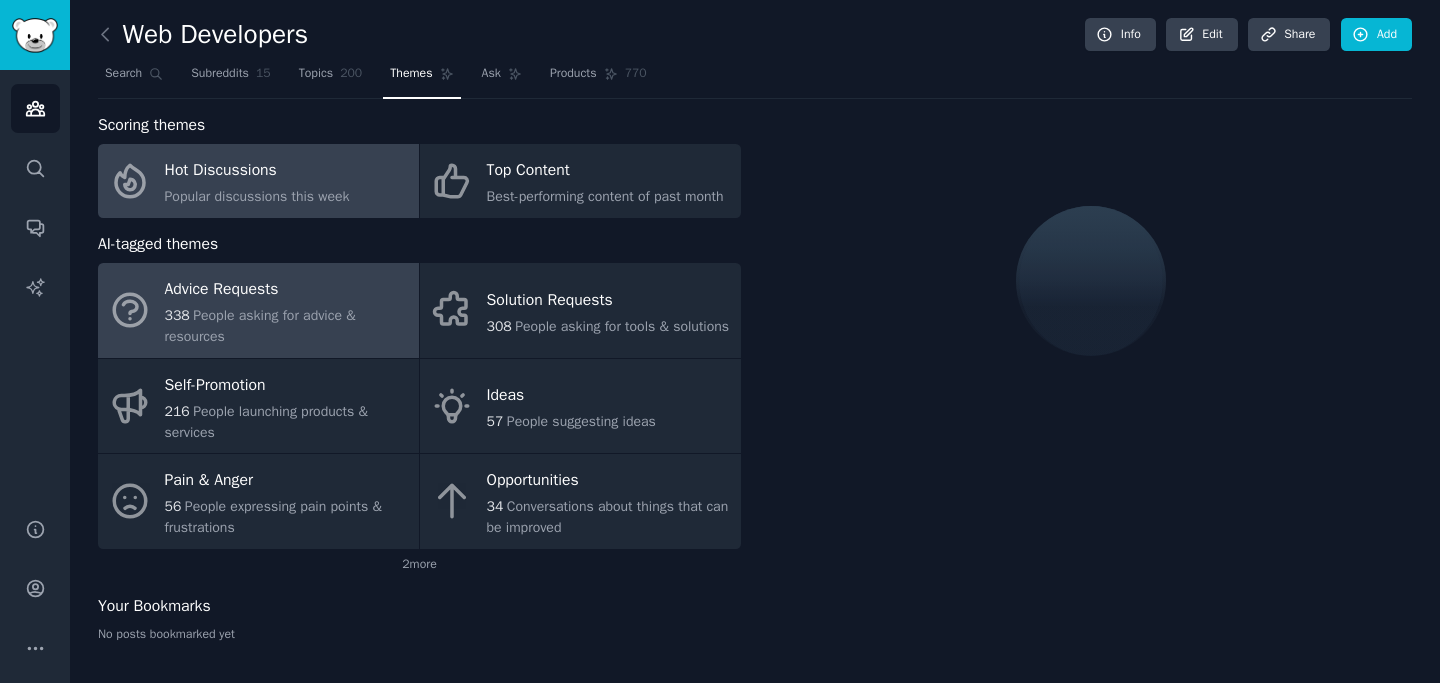 click on "Popular discussions this week" 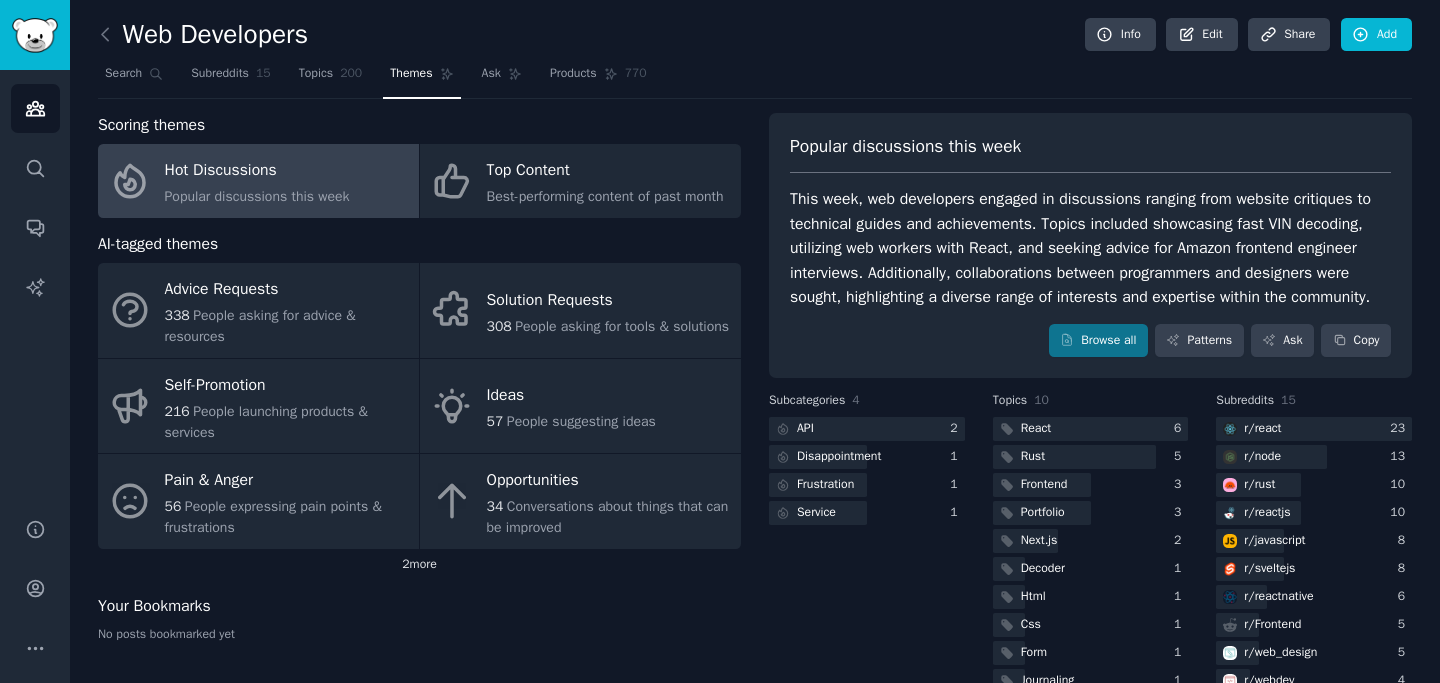 click on "2  more" 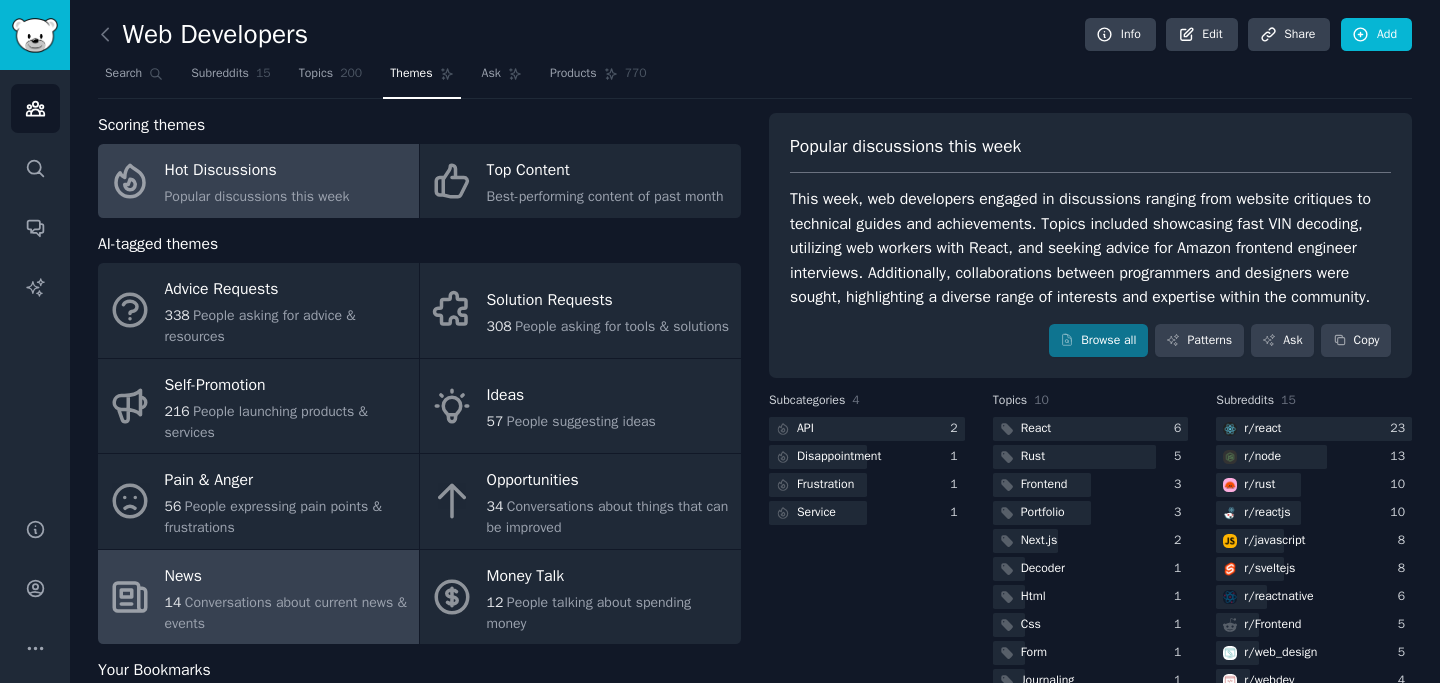 scroll, scrollTop: 206, scrollLeft: 0, axis: vertical 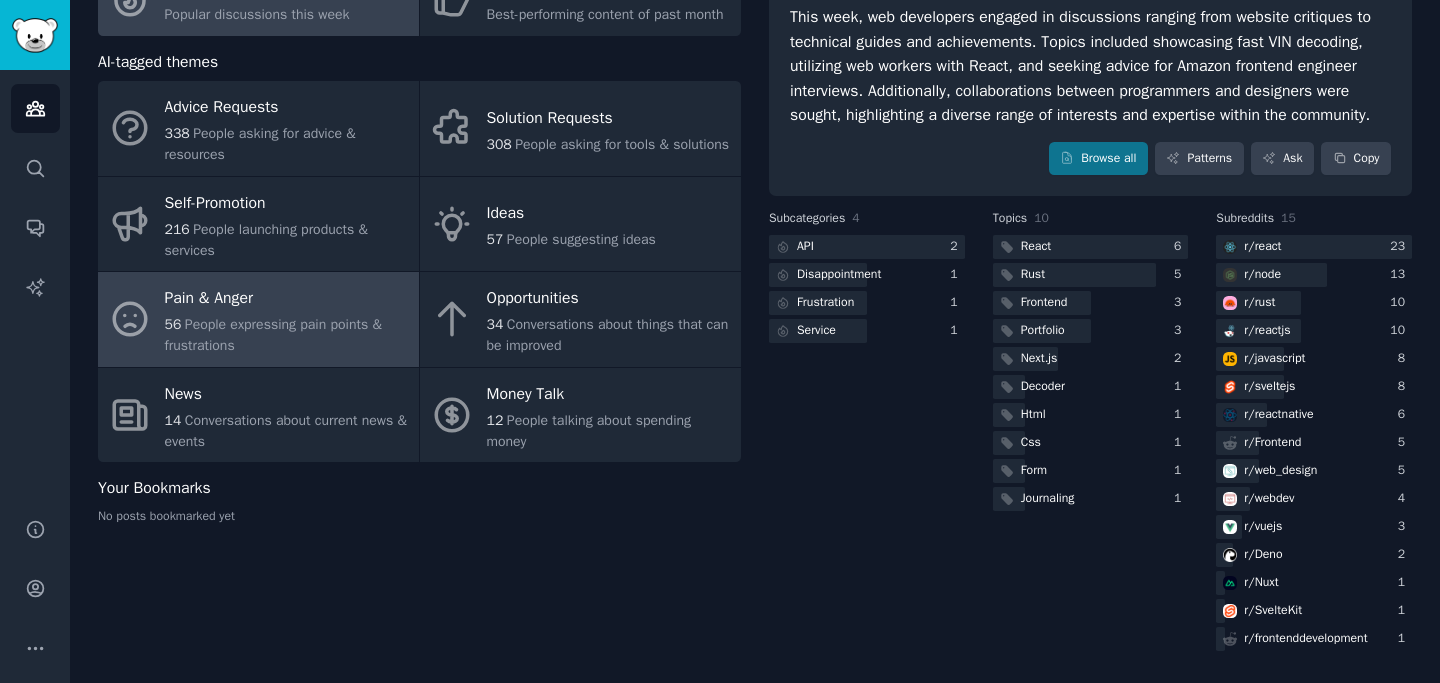 click on "People expressing pain points & frustrations" at bounding box center (273, 335) 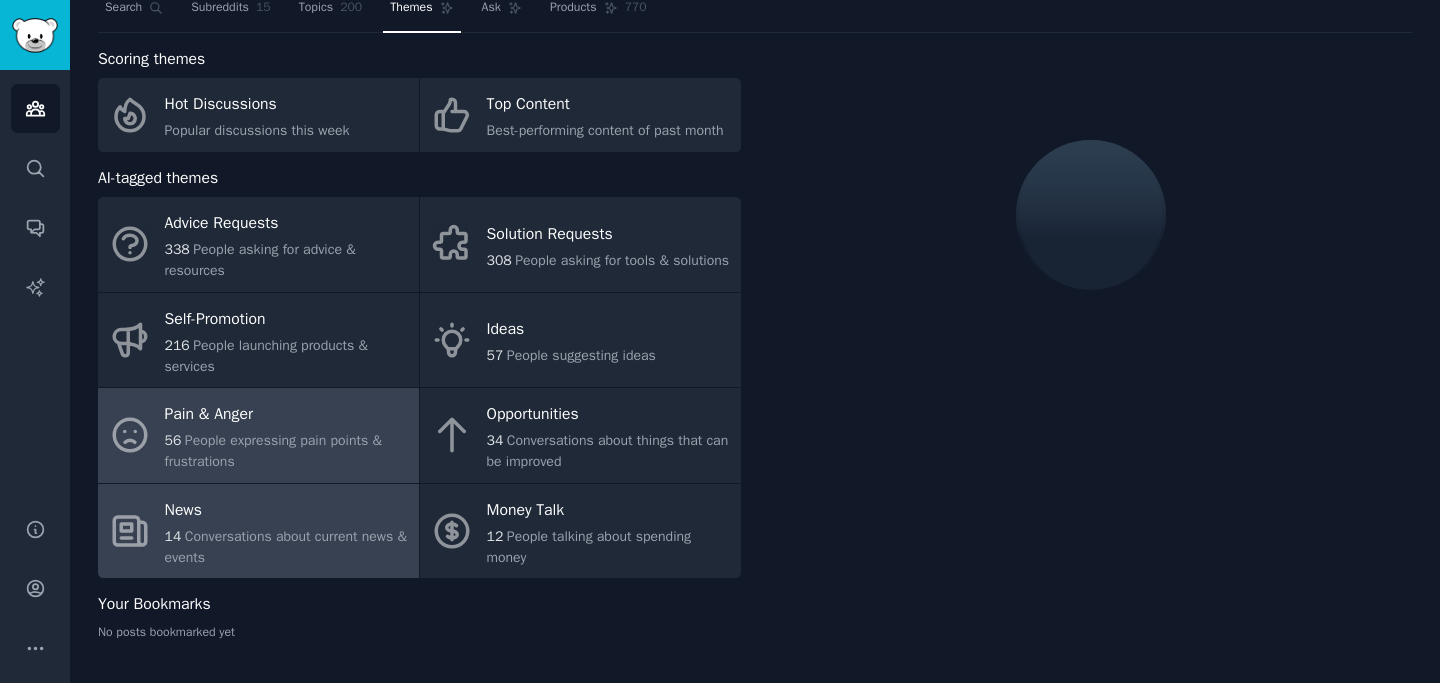 scroll, scrollTop: 178, scrollLeft: 0, axis: vertical 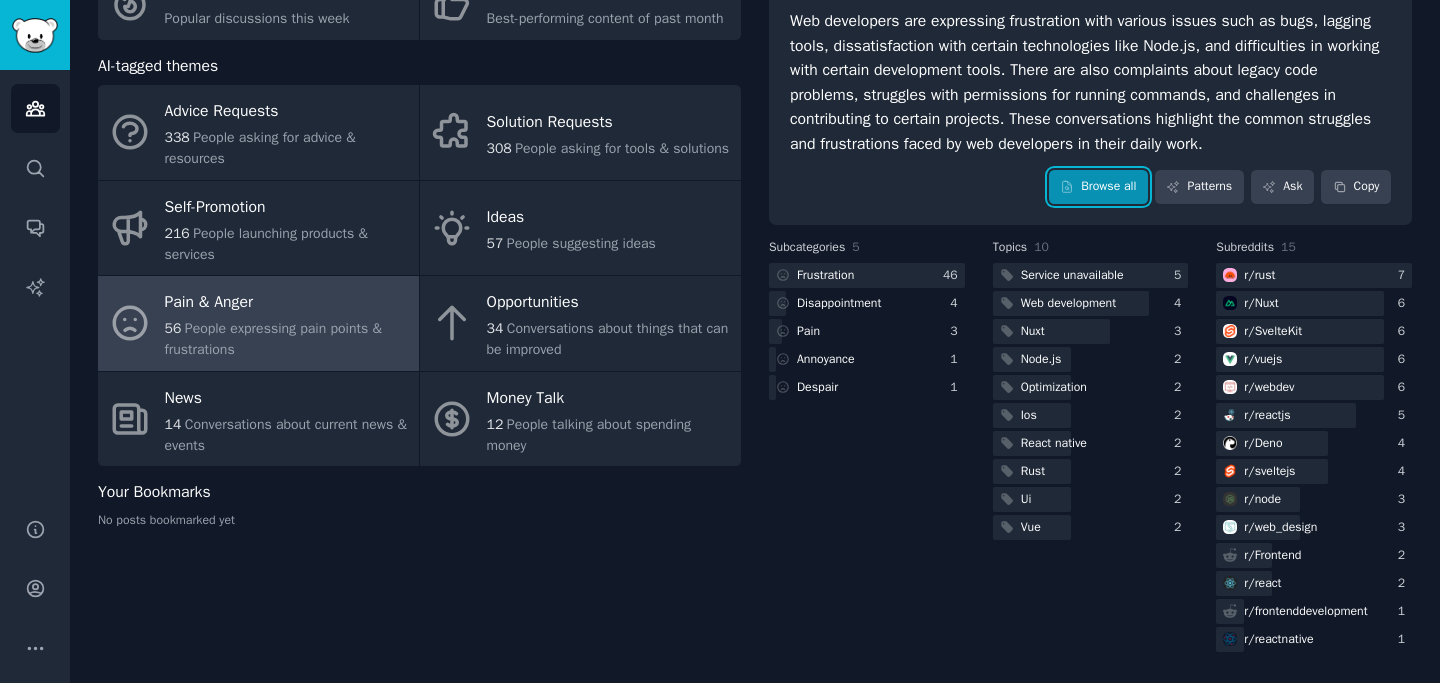 click on "Browse all" at bounding box center (1098, 187) 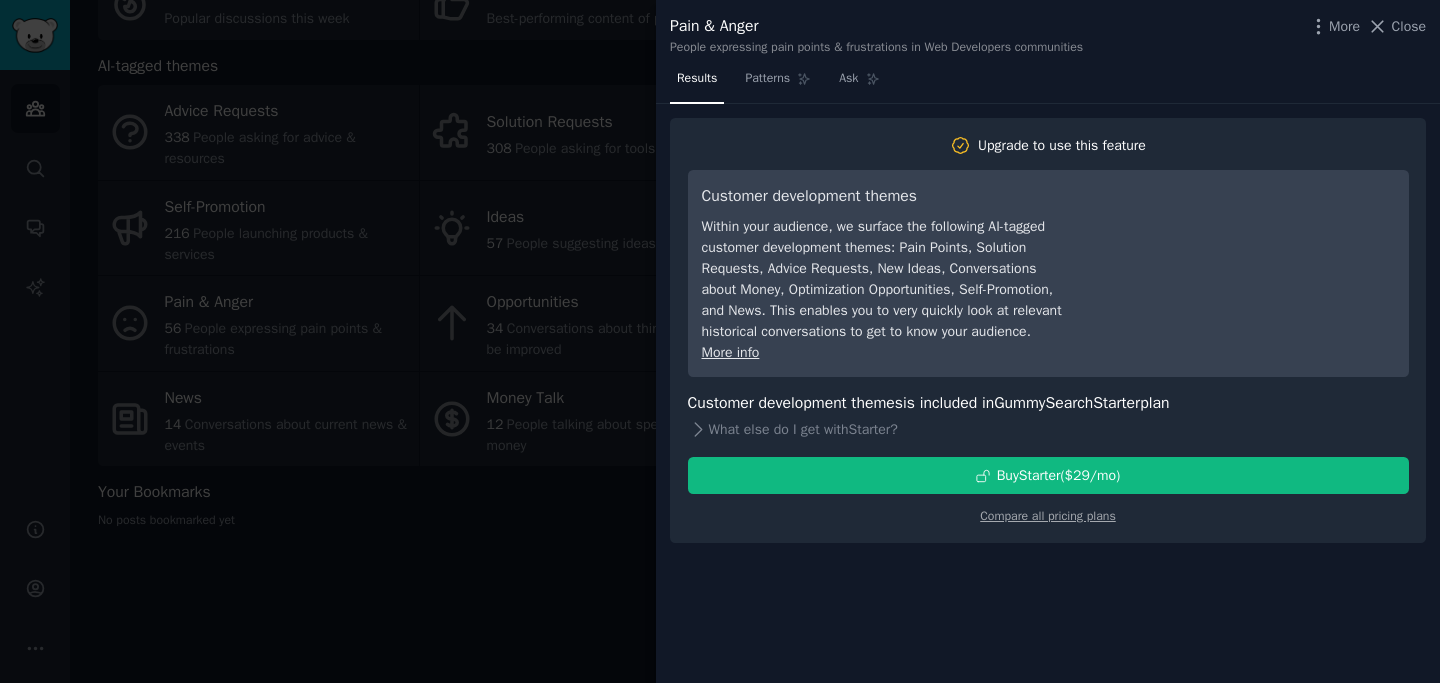 click at bounding box center (720, 341) 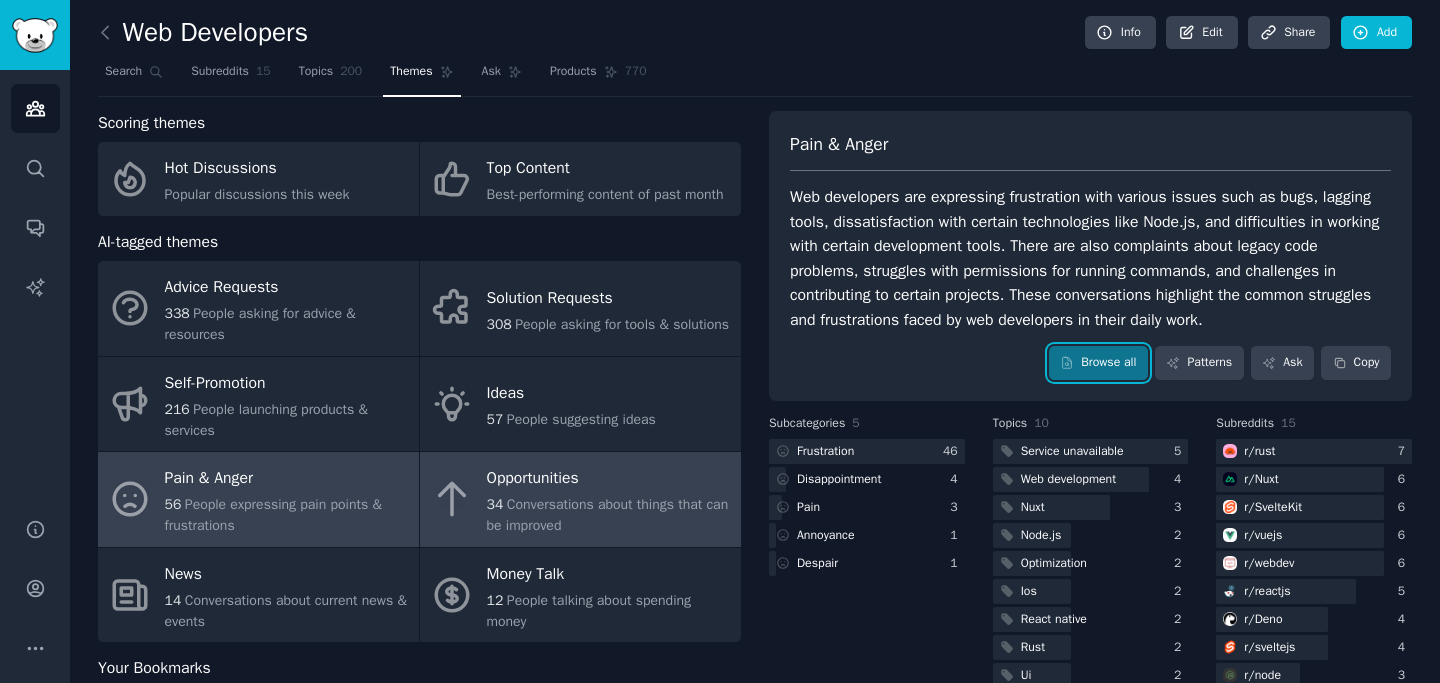 scroll, scrollTop: 8, scrollLeft: 0, axis: vertical 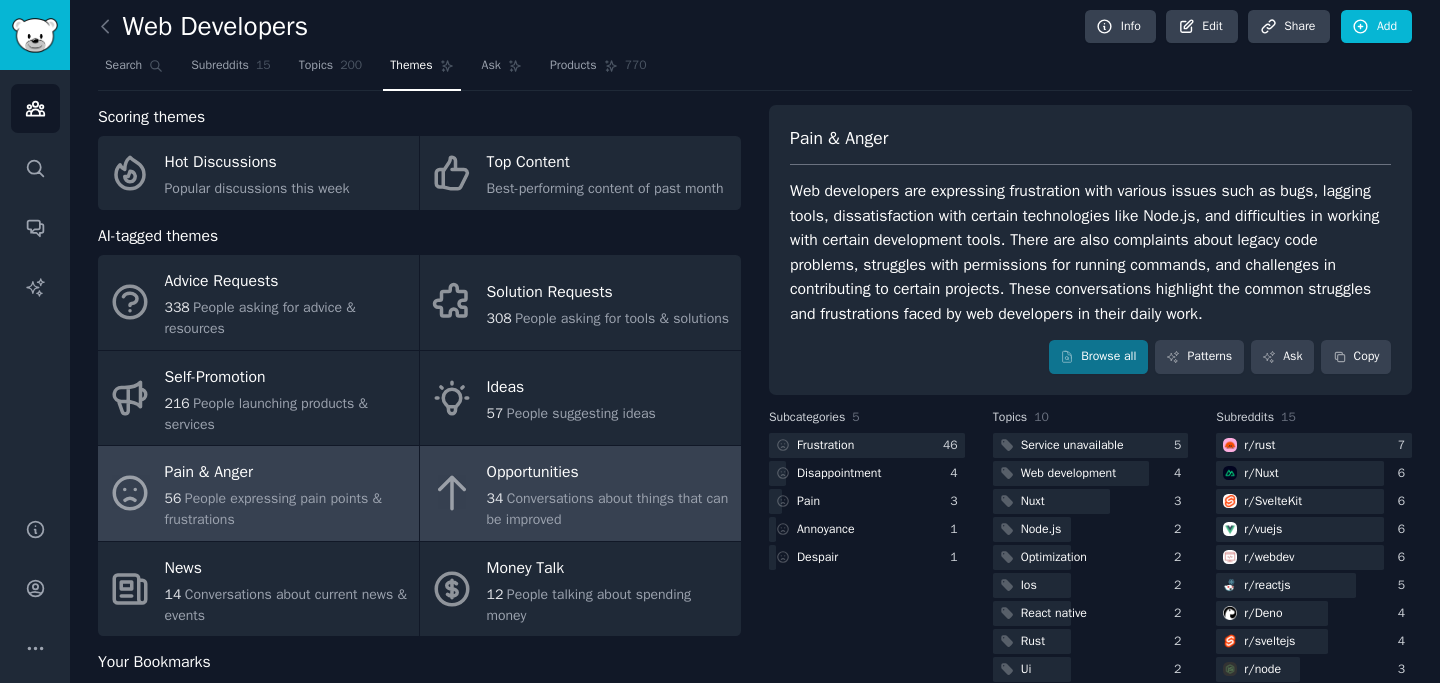 click on "34 Conversations about things that can be improved" at bounding box center [609, 509] 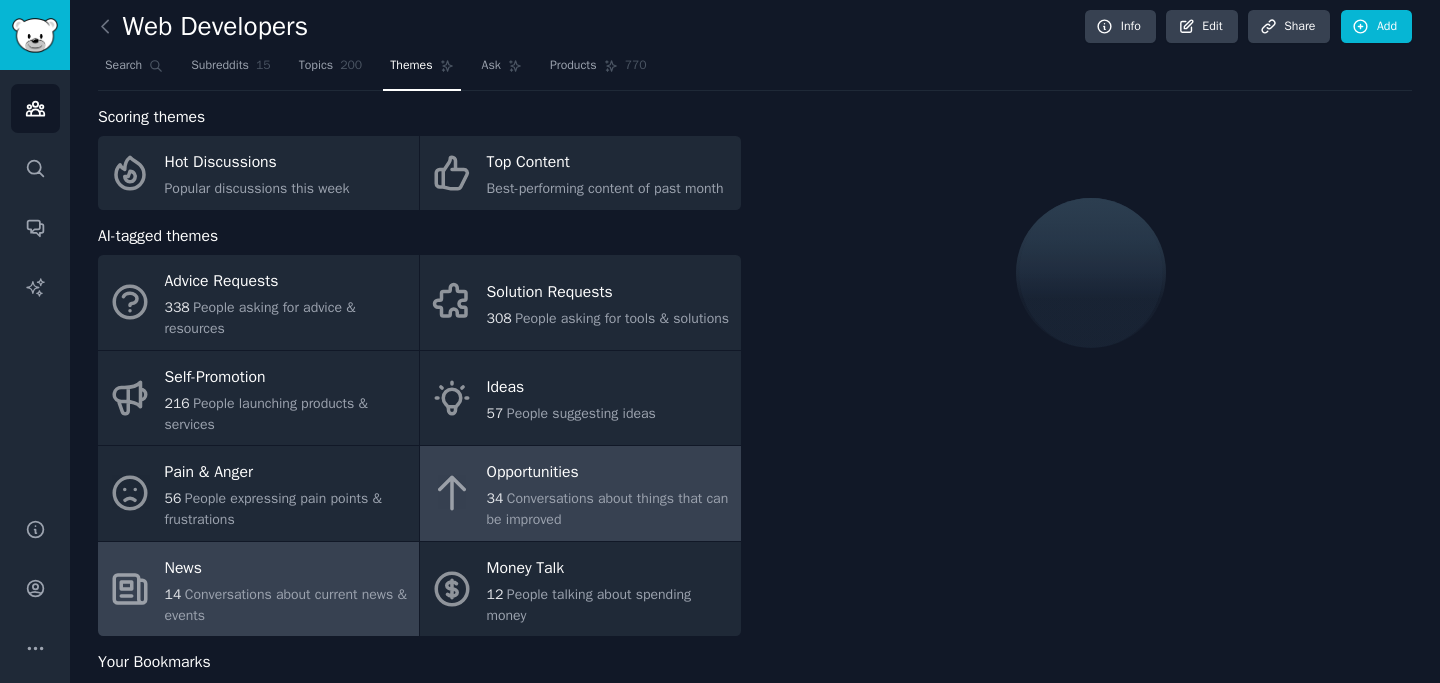 click on "Conversations about current news & events" at bounding box center (286, 605) 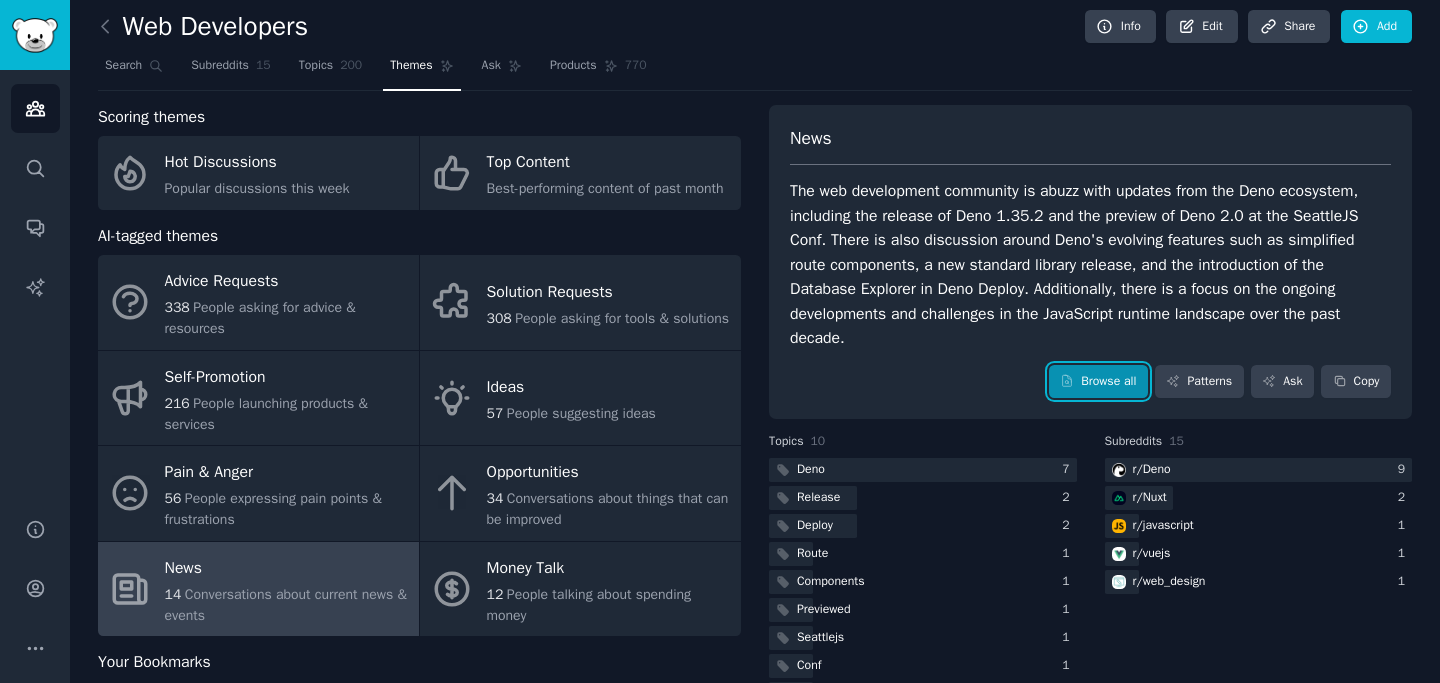click on "Browse all" at bounding box center (1098, 382) 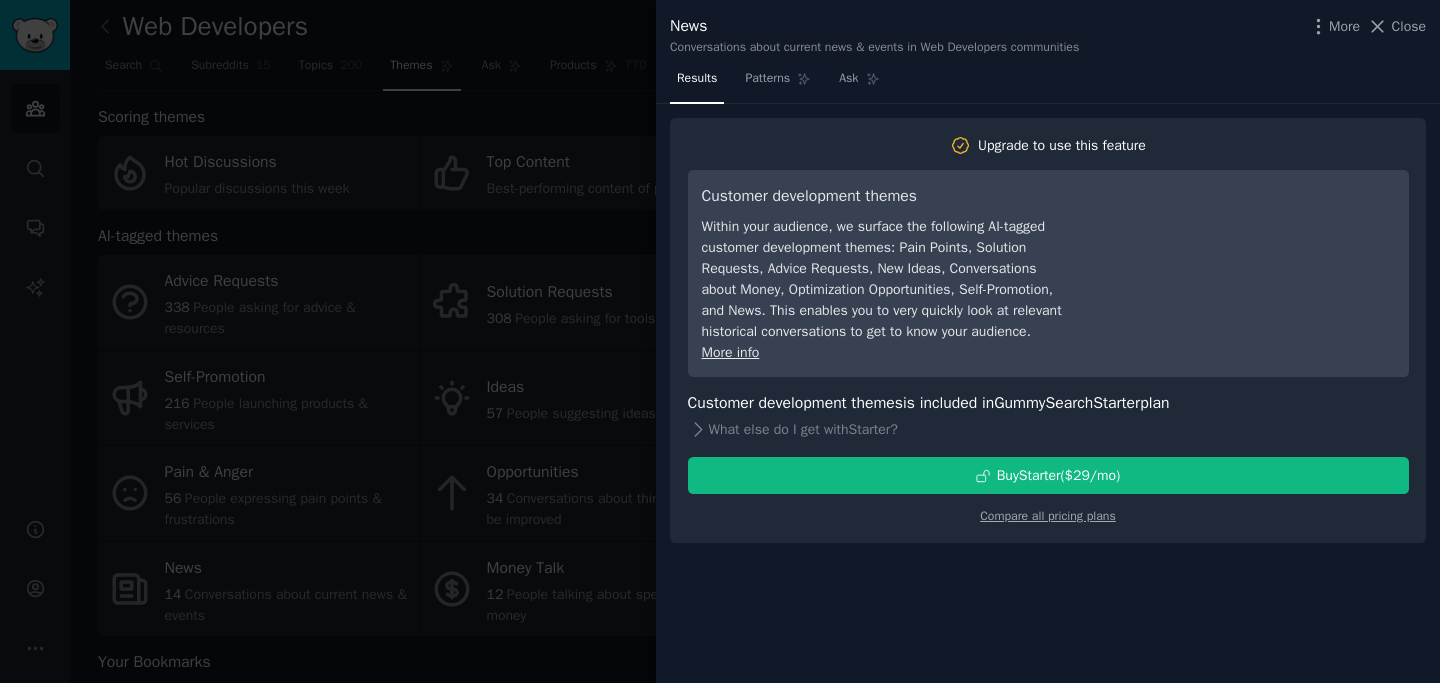 click at bounding box center [720, 341] 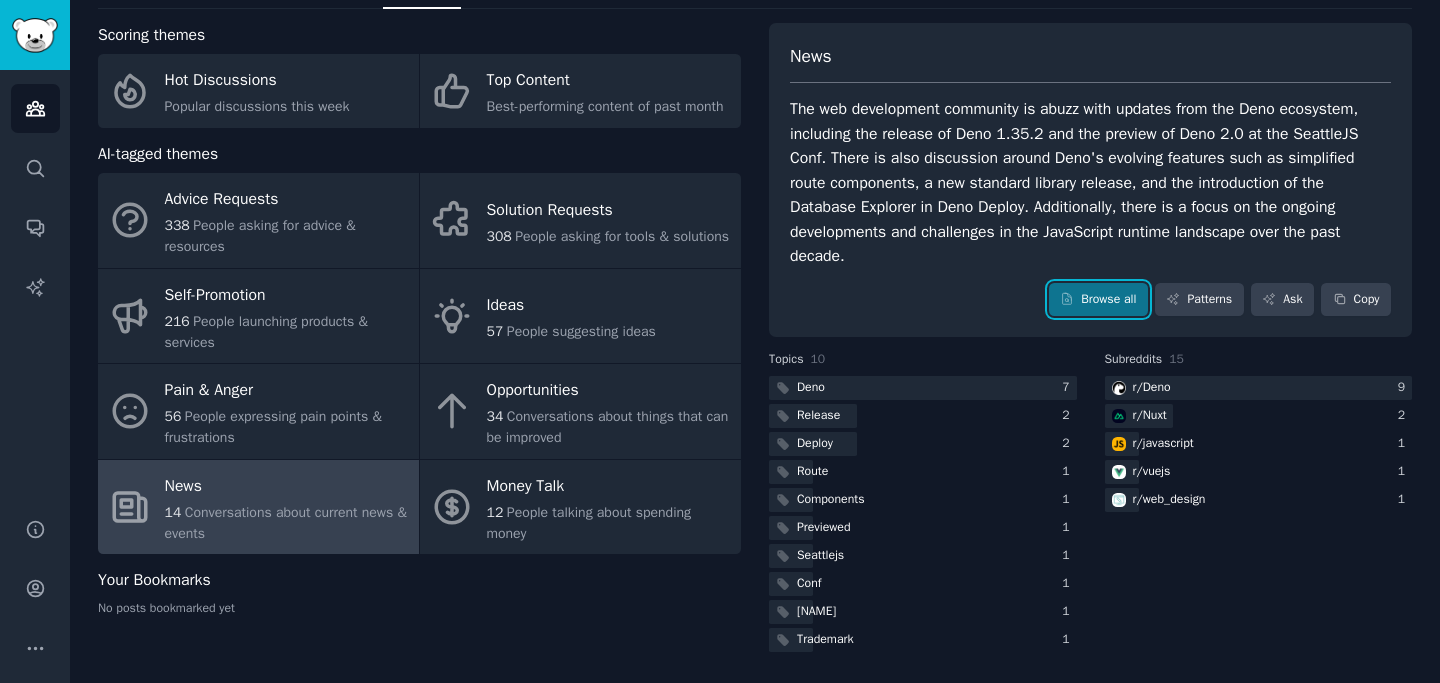 scroll, scrollTop: 0, scrollLeft: 0, axis: both 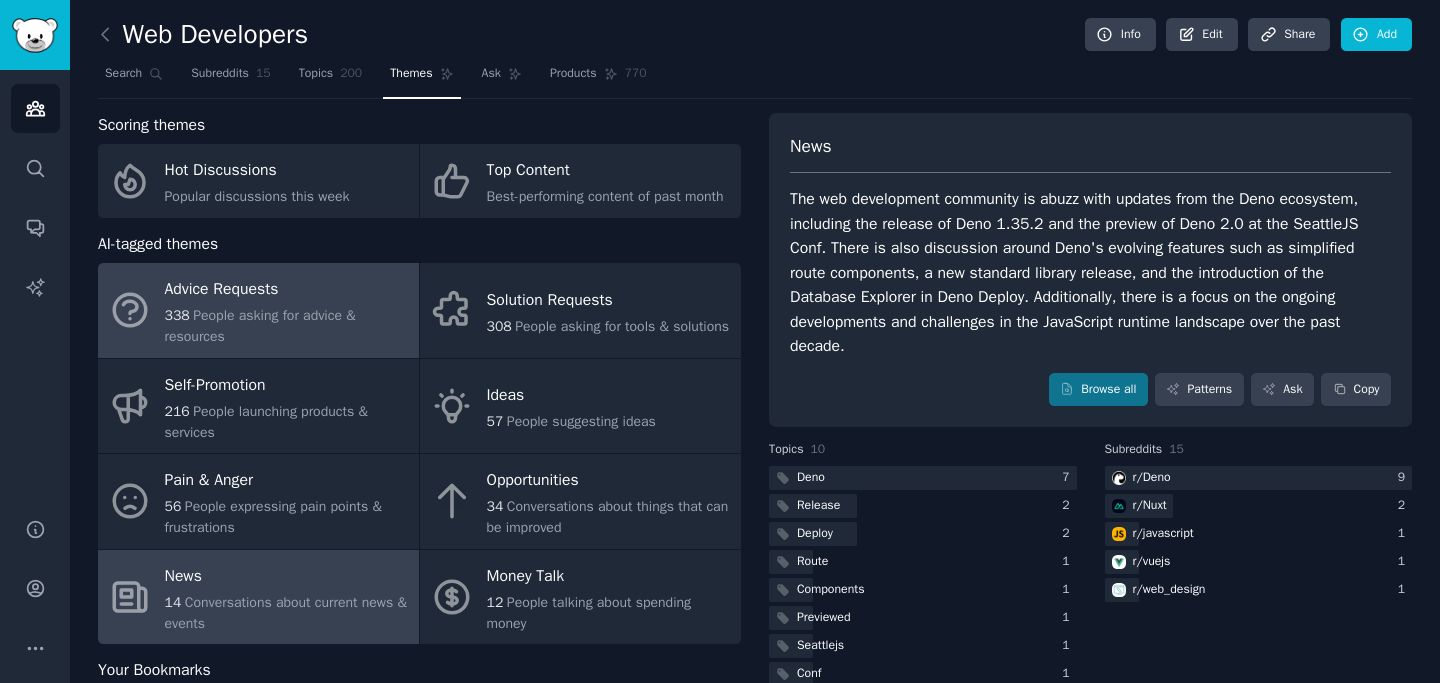click on "People asking for advice & resources" at bounding box center (260, 326) 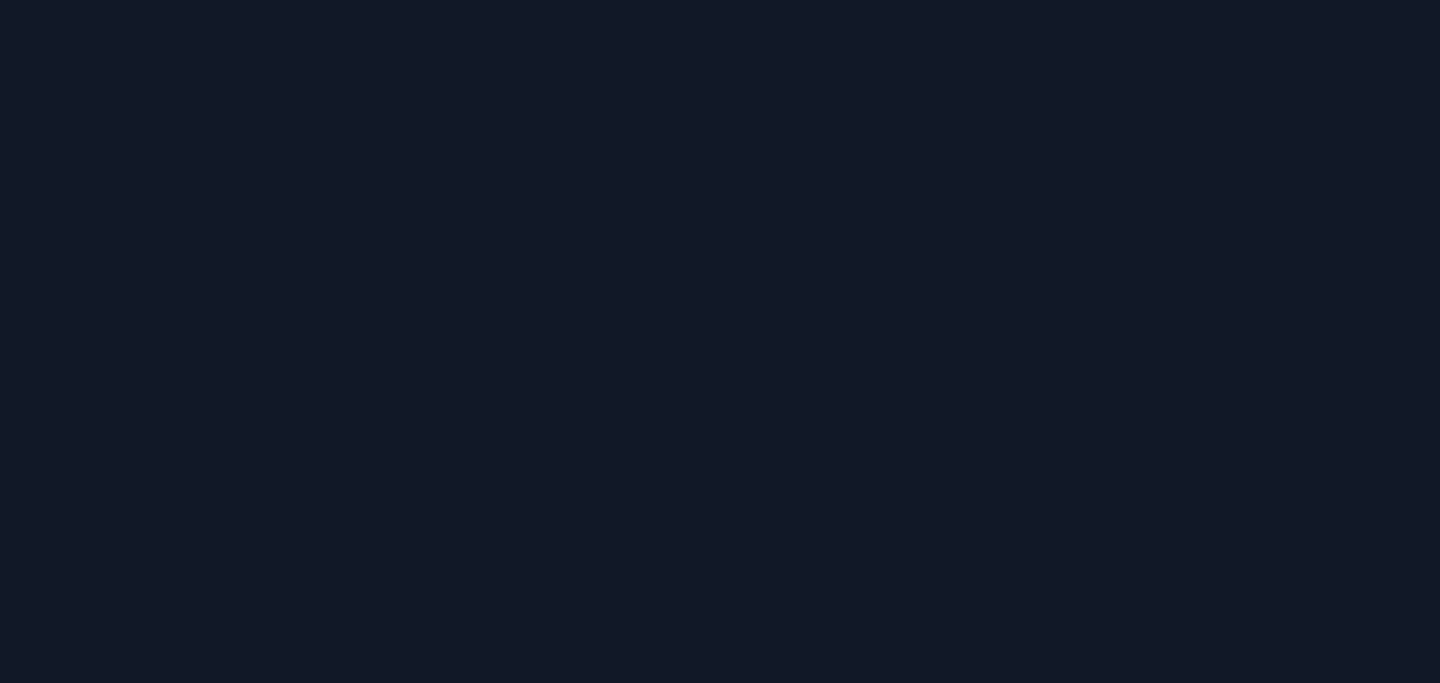 scroll, scrollTop: 0, scrollLeft: 0, axis: both 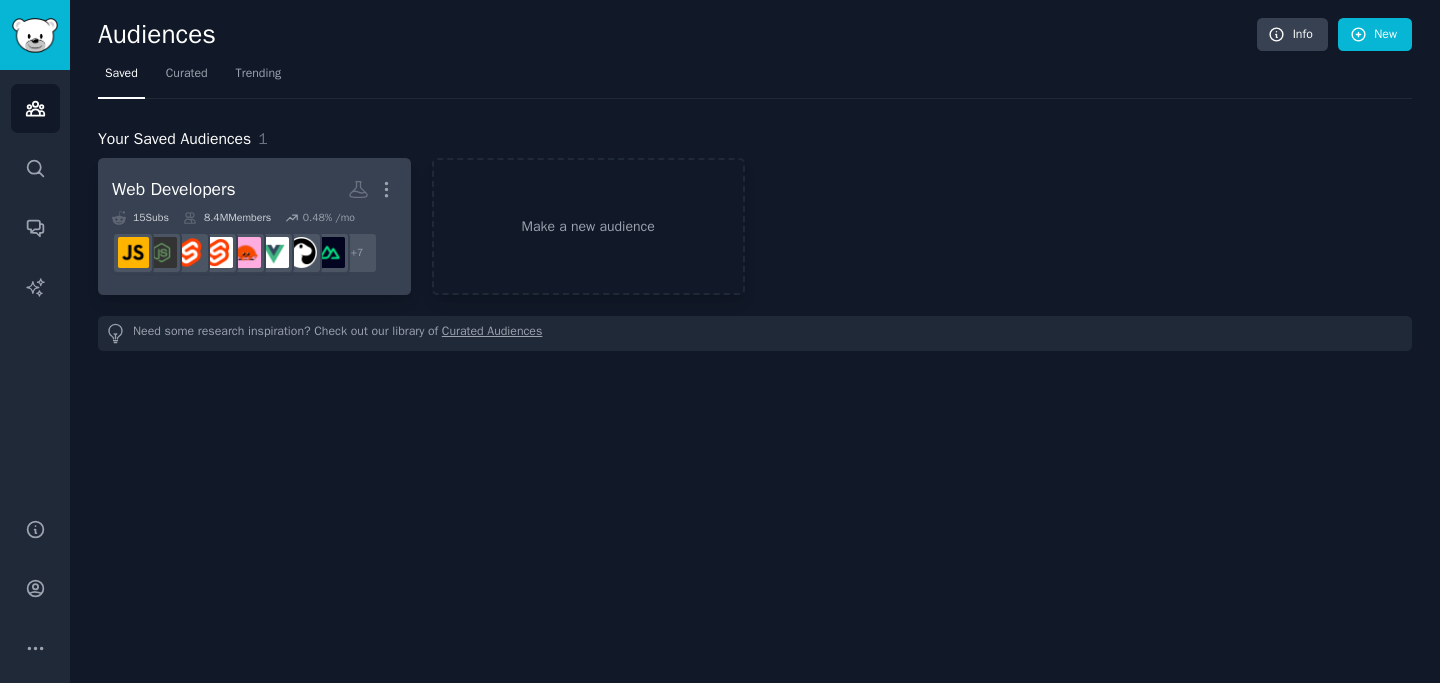 click on "Web Developers" at bounding box center [174, 189] 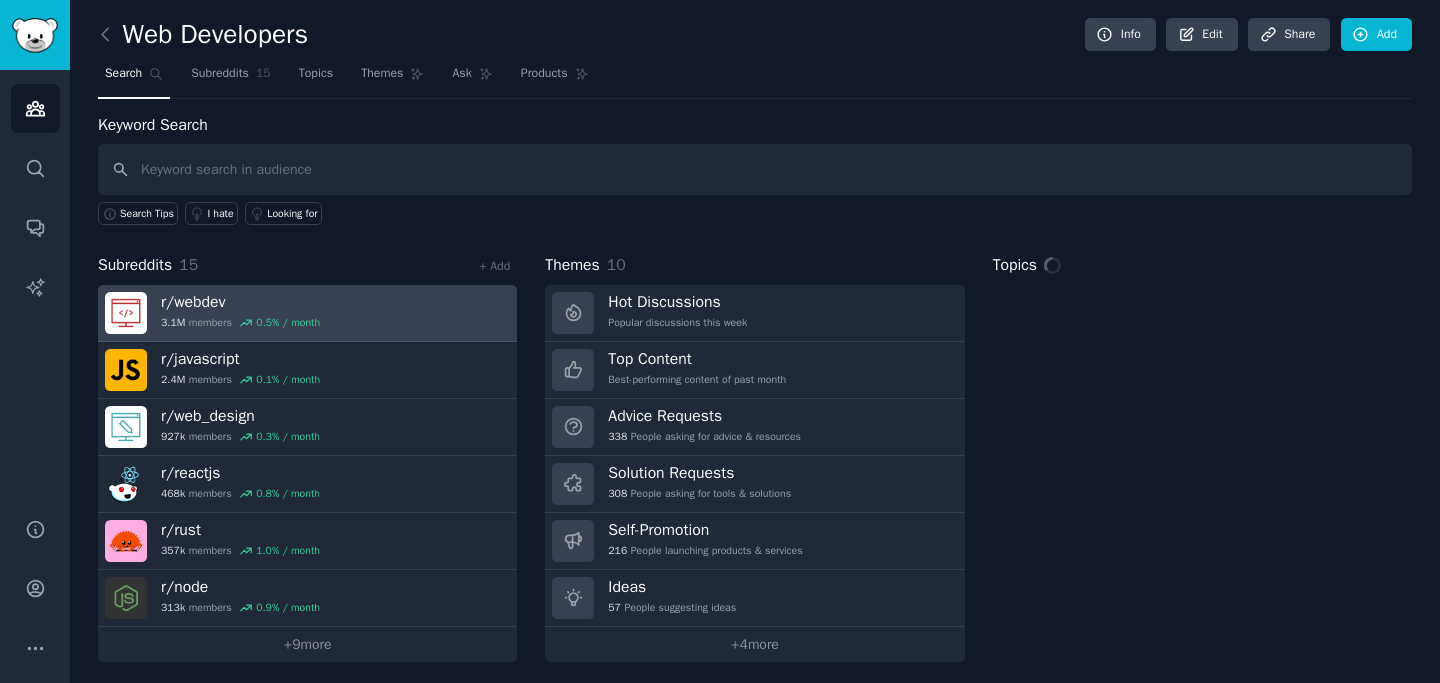 scroll, scrollTop: 6, scrollLeft: 0, axis: vertical 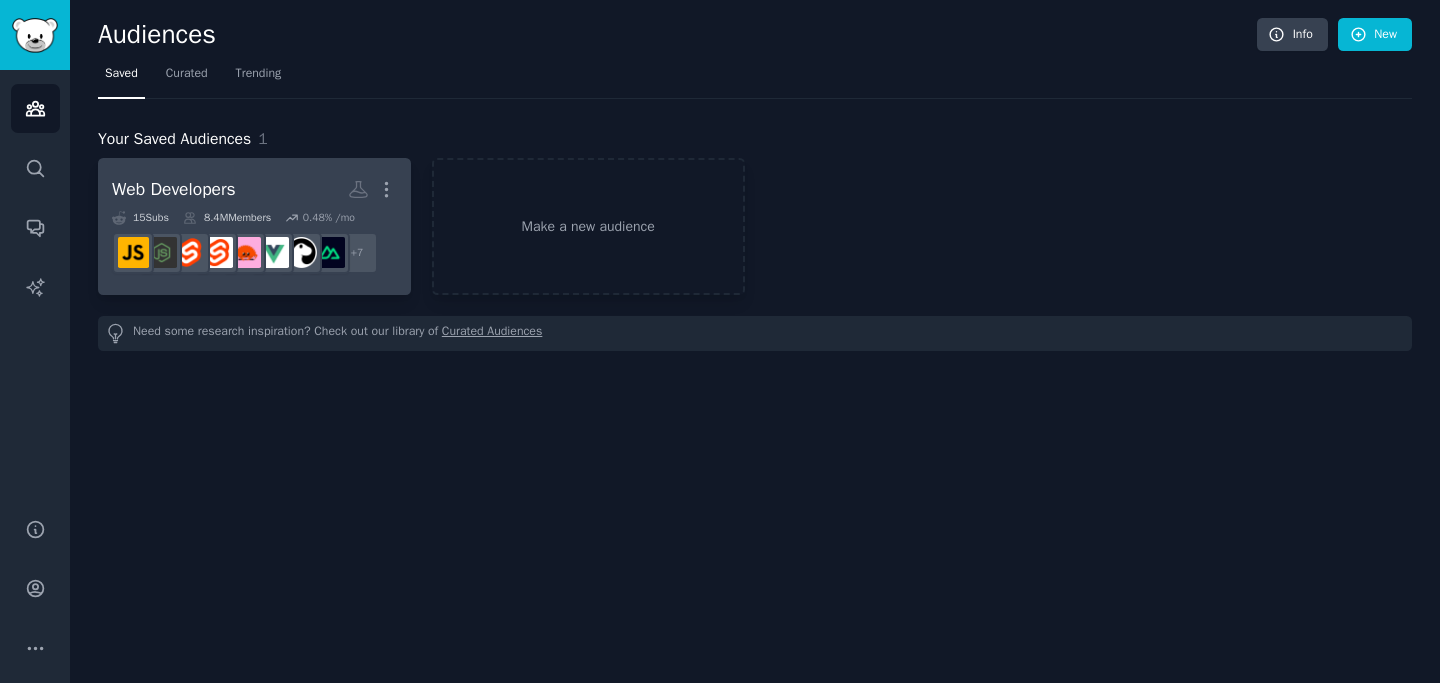 click on "Web Developers Custom Audience More" at bounding box center (254, 189) 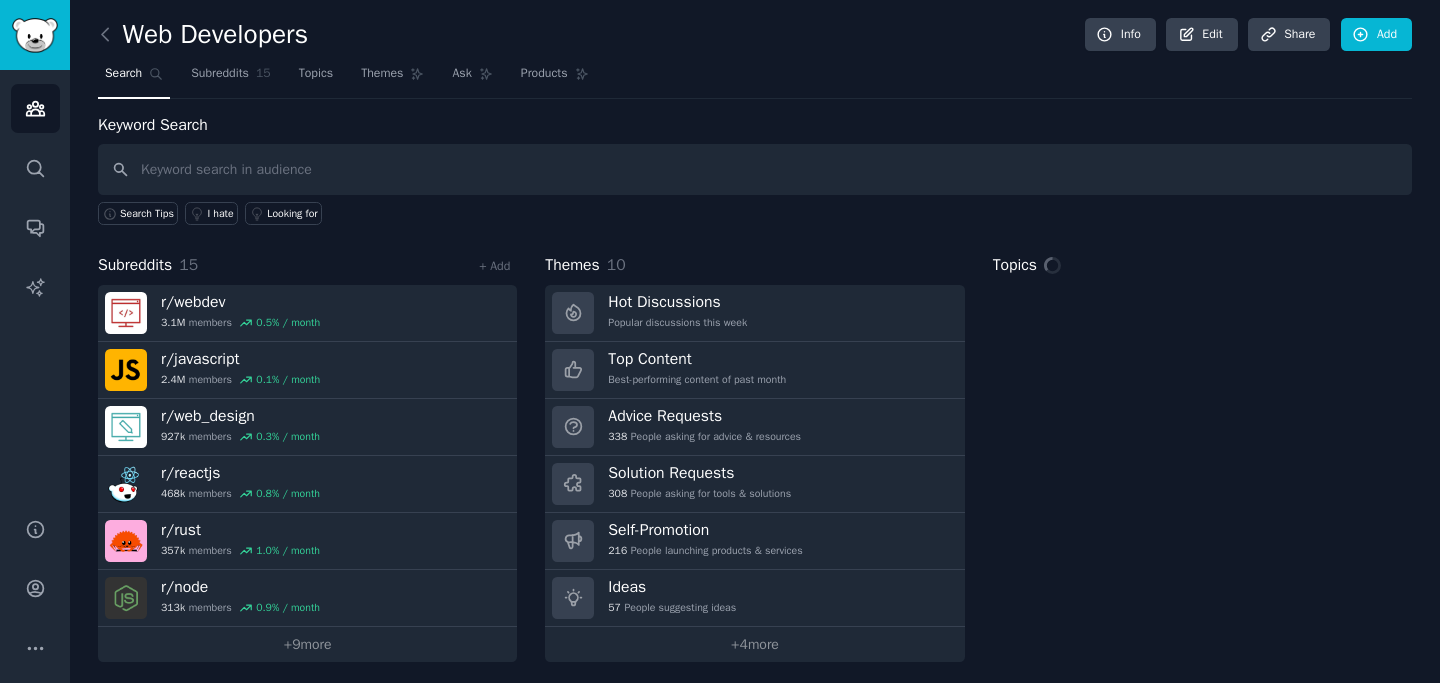 scroll, scrollTop: 6, scrollLeft: 0, axis: vertical 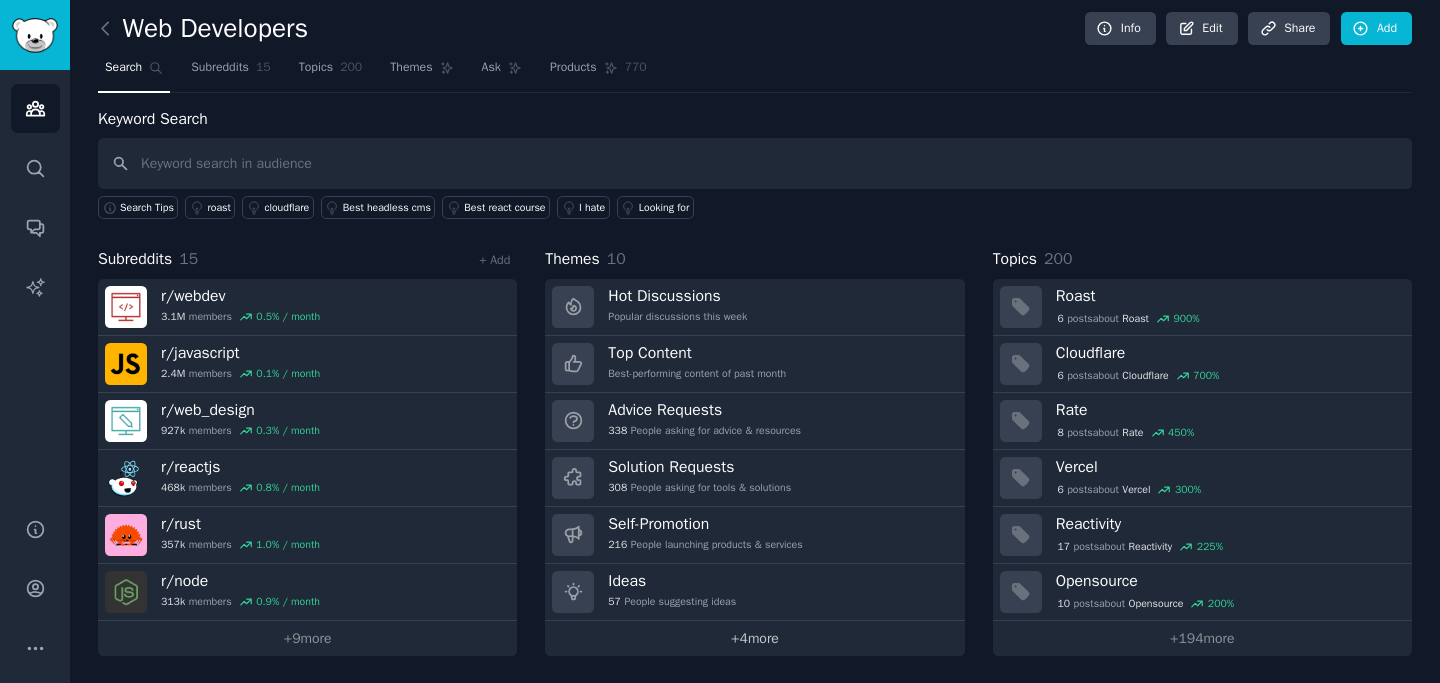 click on "+  4  more" at bounding box center (754, 638) 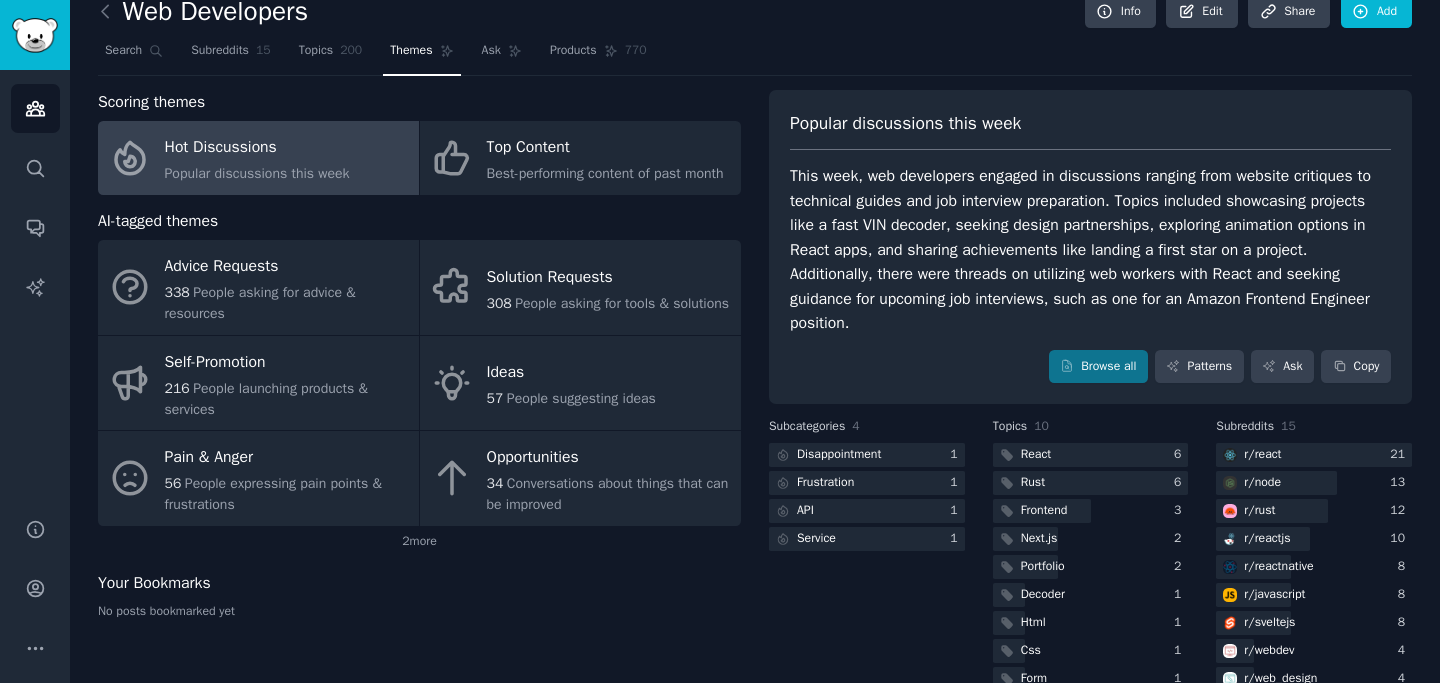 scroll, scrollTop: 0, scrollLeft: 0, axis: both 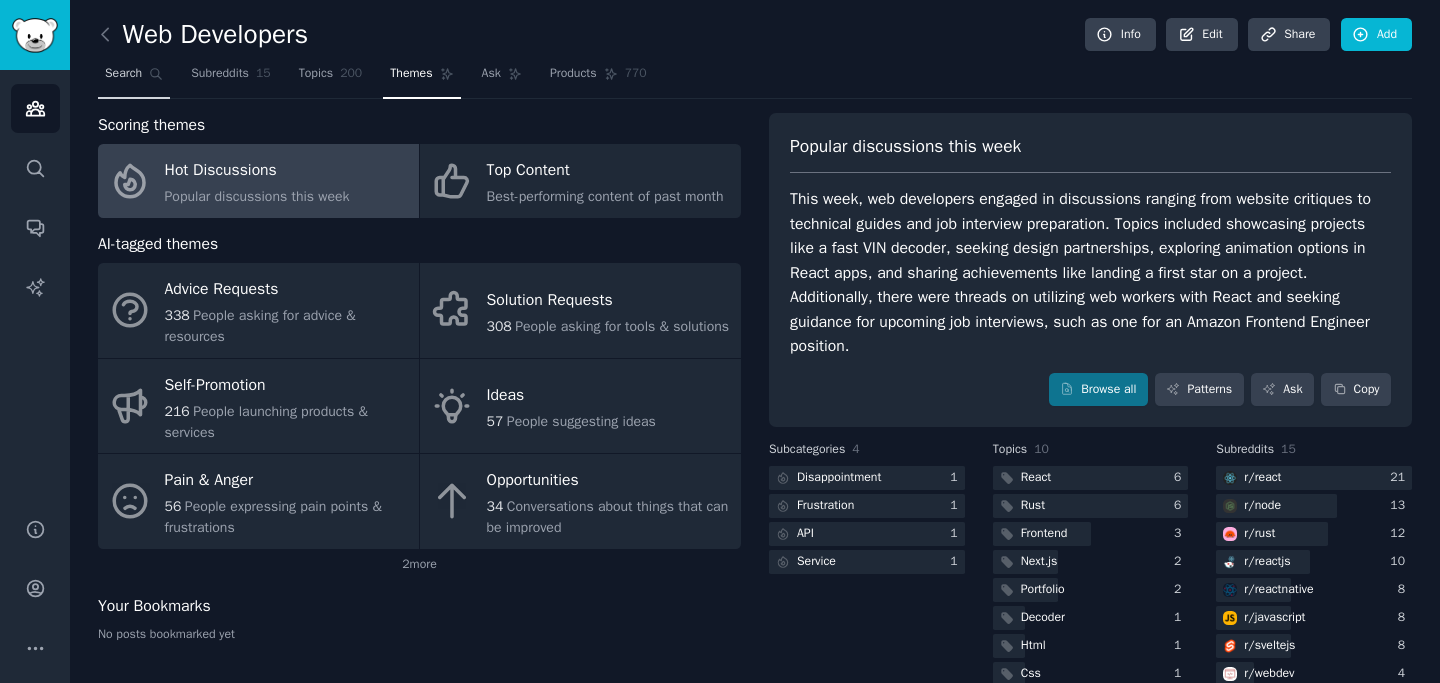 click on "Search" at bounding box center [123, 74] 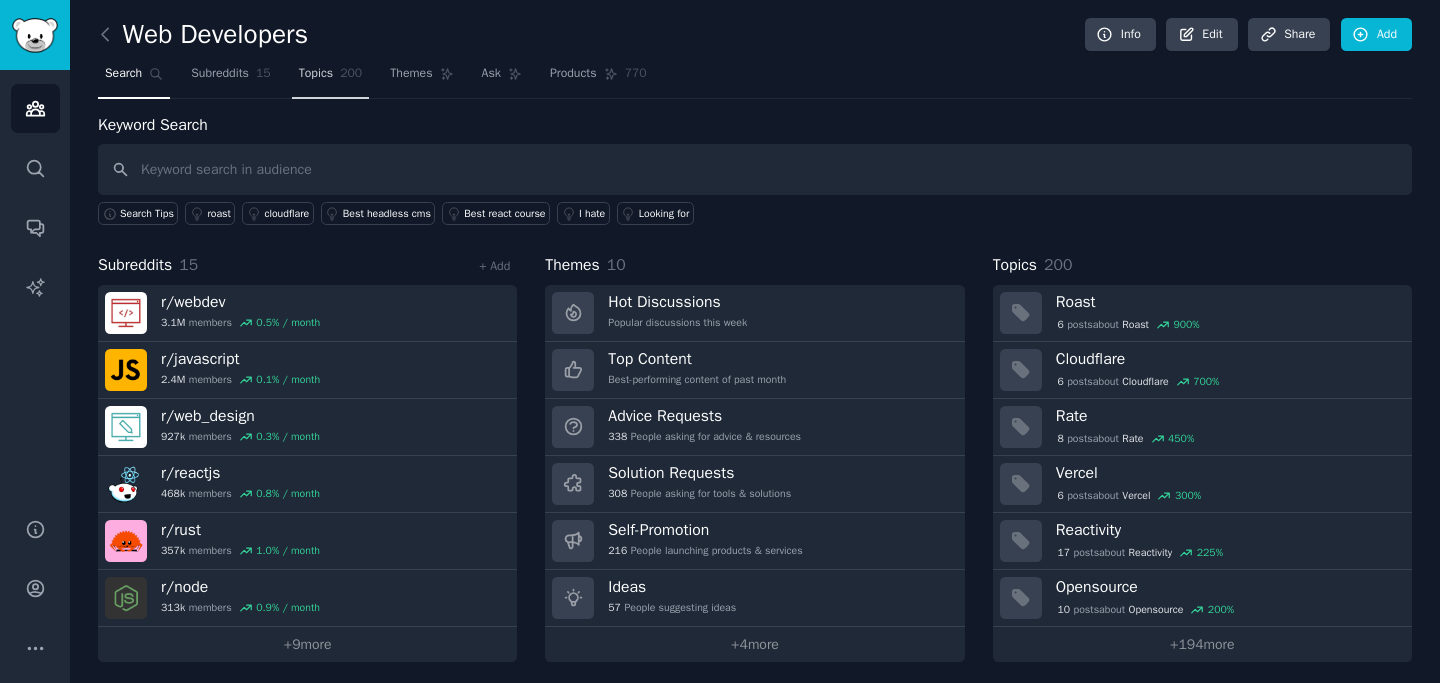click on "Topics" at bounding box center [316, 74] 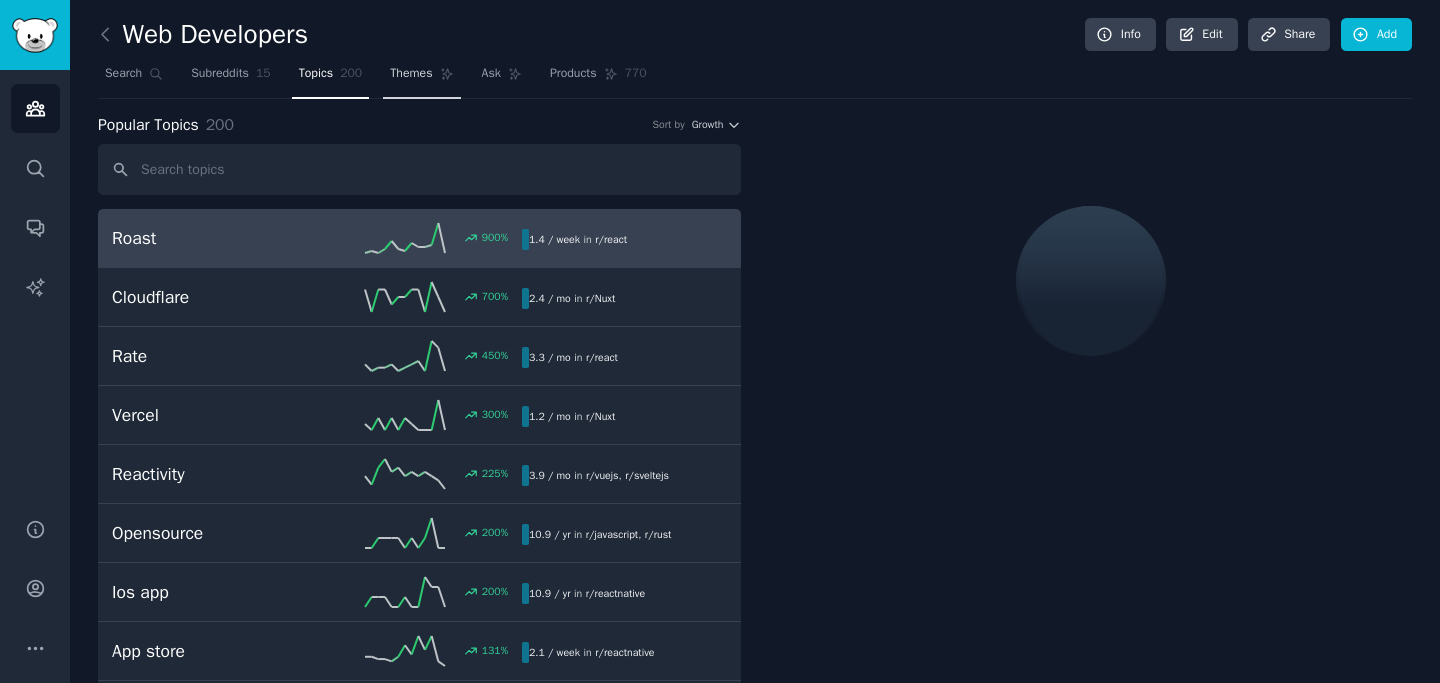 click on "Themes" at bounding box center [421, 78] 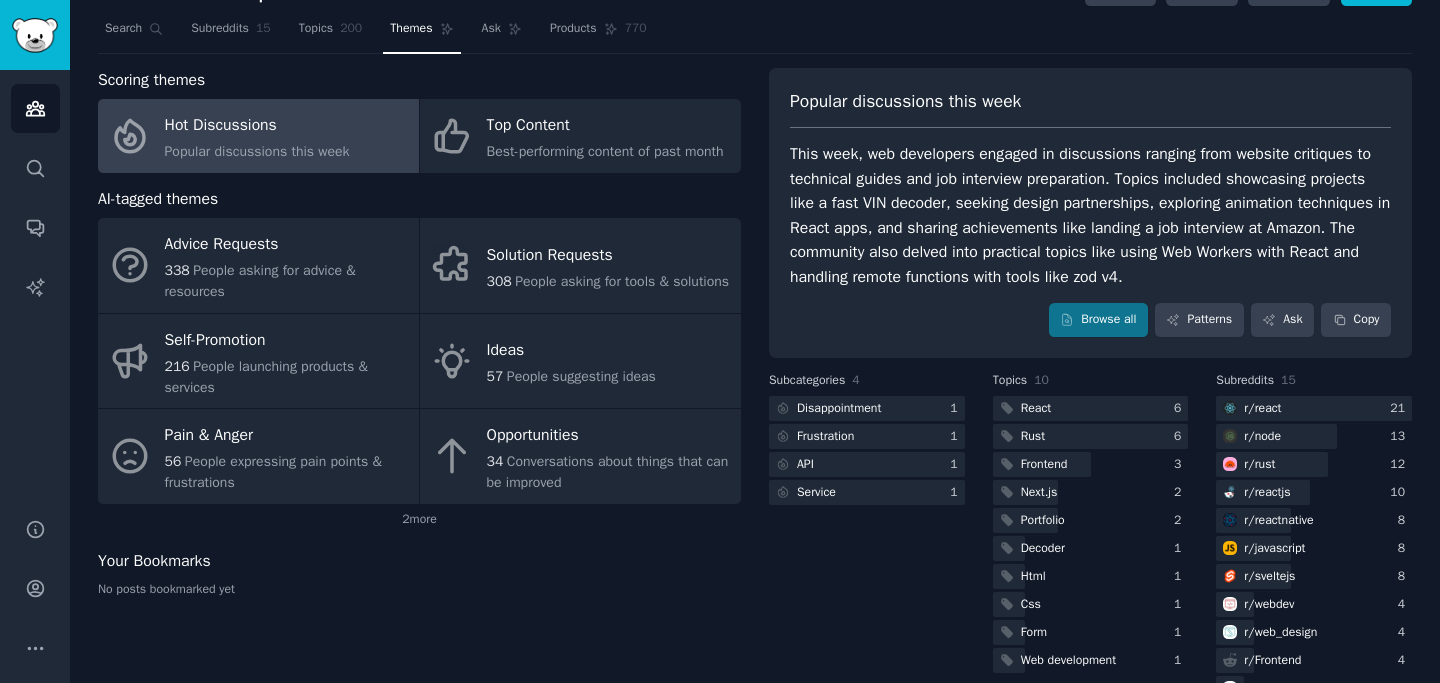 scroll, scrollTop: 26, scrollLeft: 0, axis: vertical 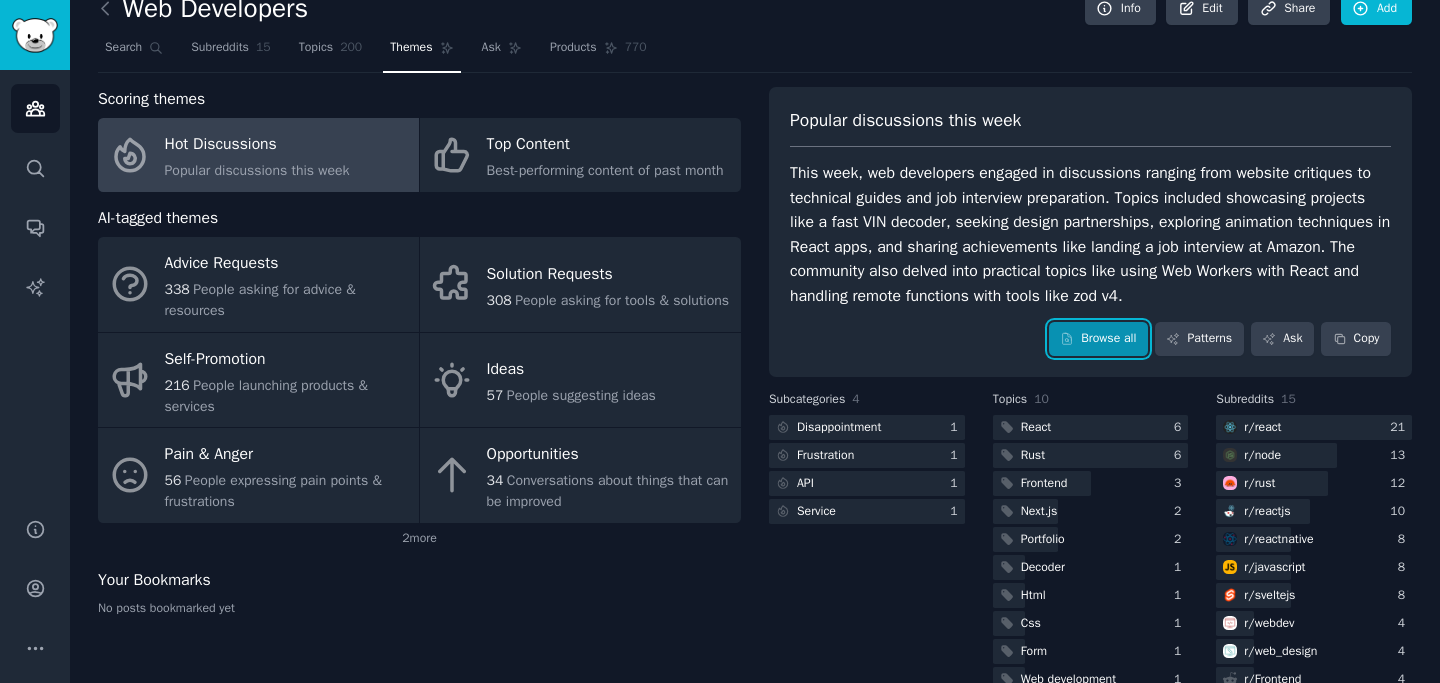 click on "Browse all" at bounding box center [1098, 339] 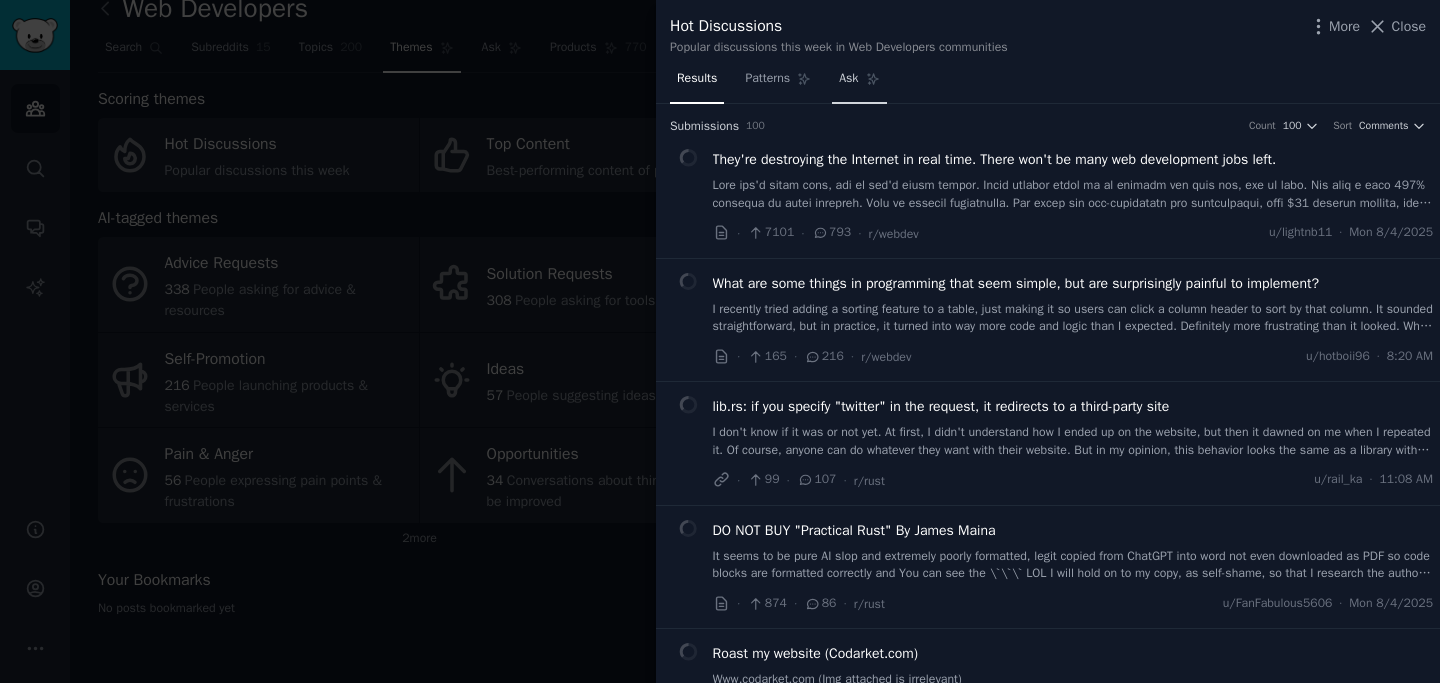 click on "Ask" at bounding box center [848, 79] 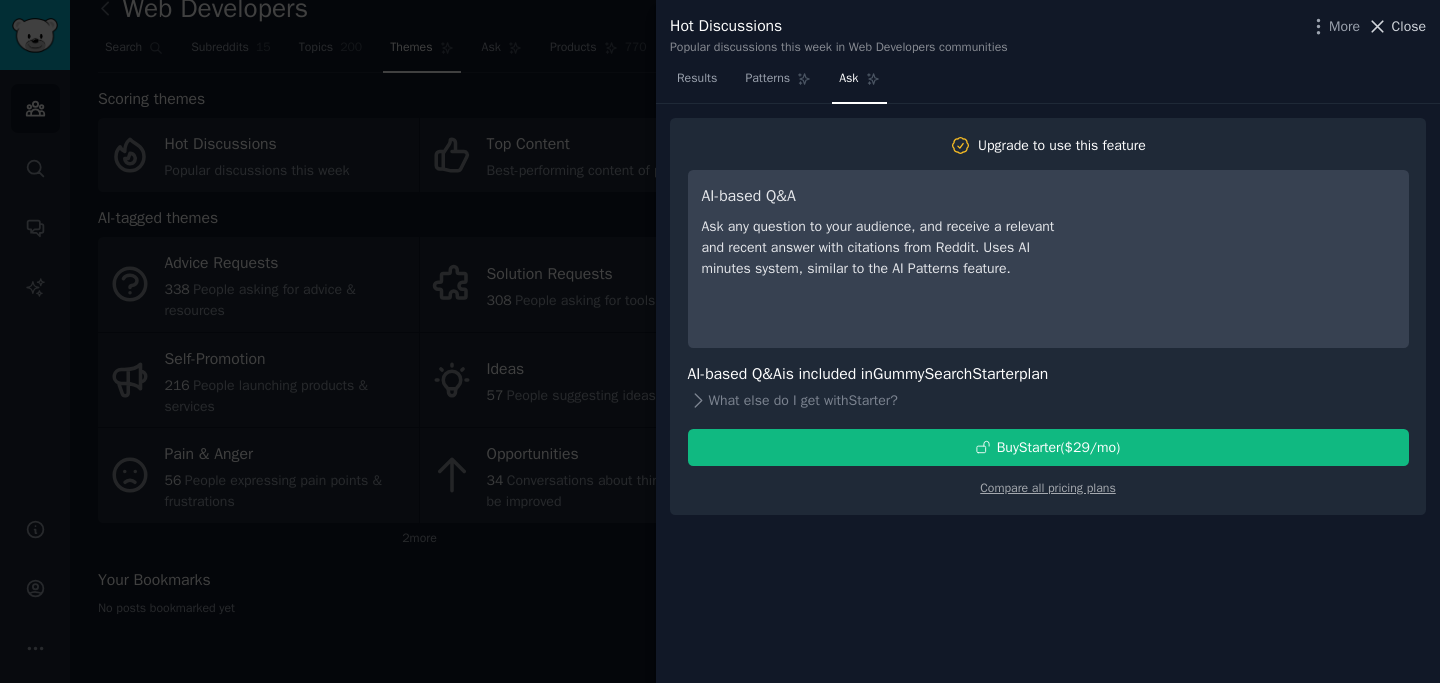 click on "Close" at bounding box center [1409, 26] 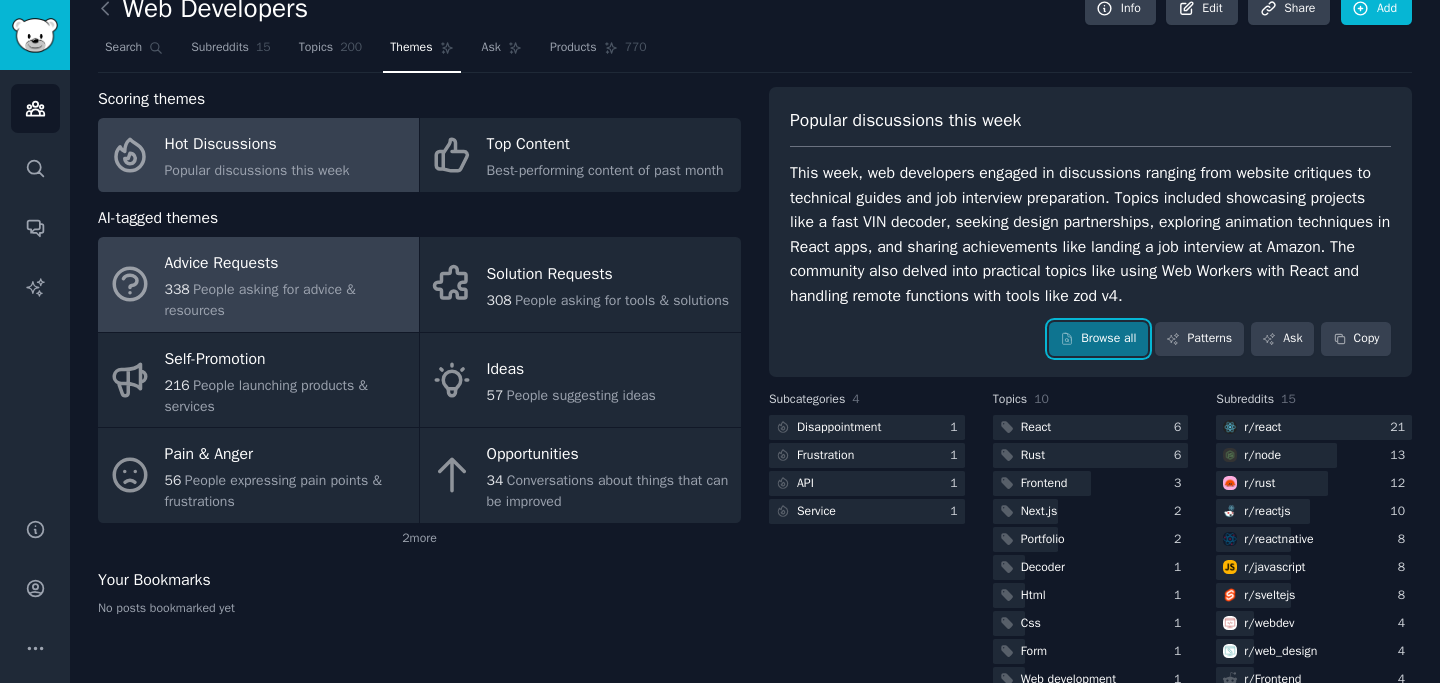 scroll, scrollTop: 76, scrollLeft: 0, axis: vertical 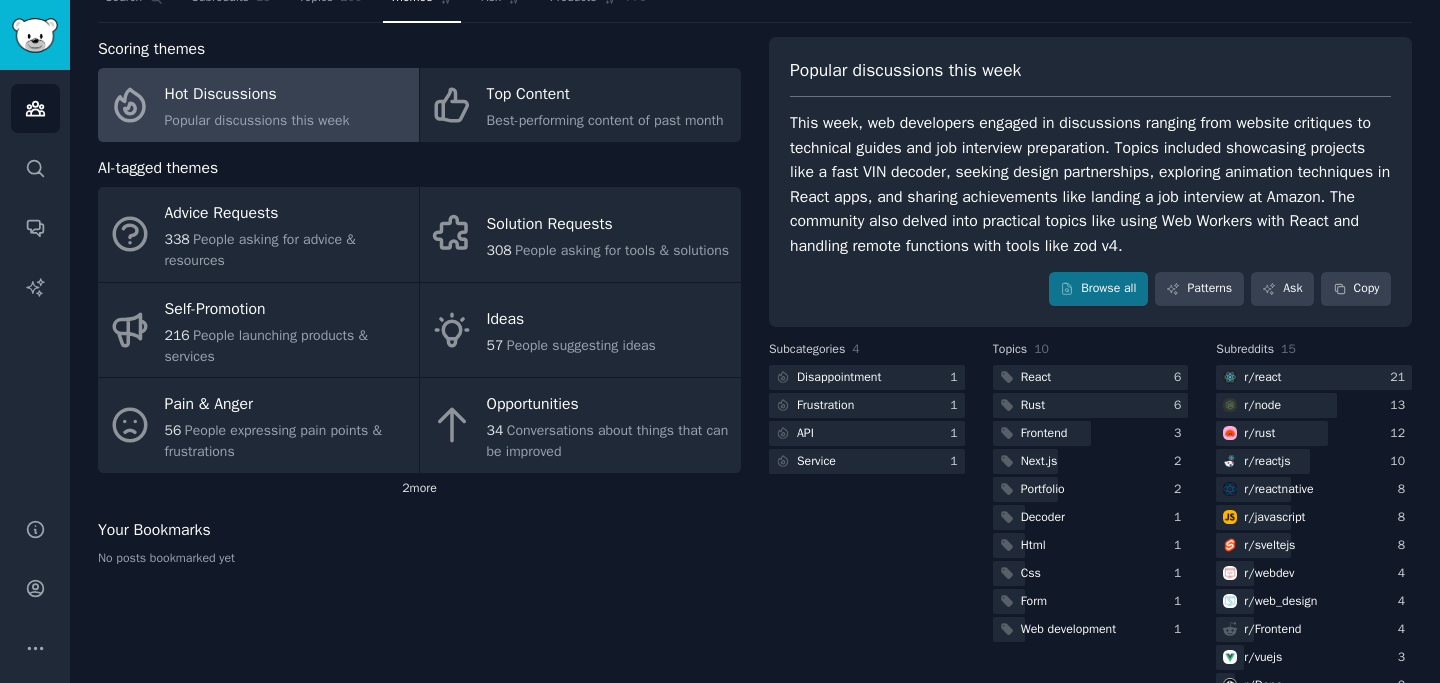 click on "2  more" 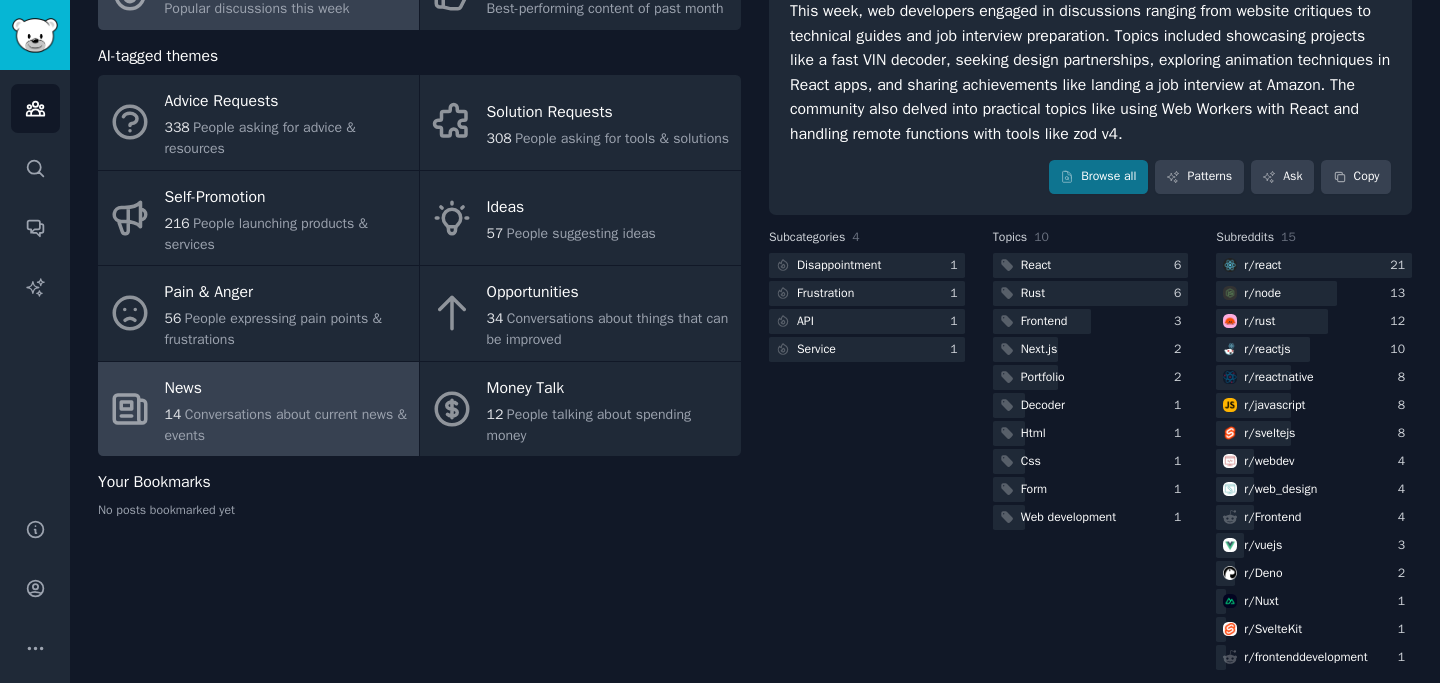click on "News" at bounding box center (287, 388) 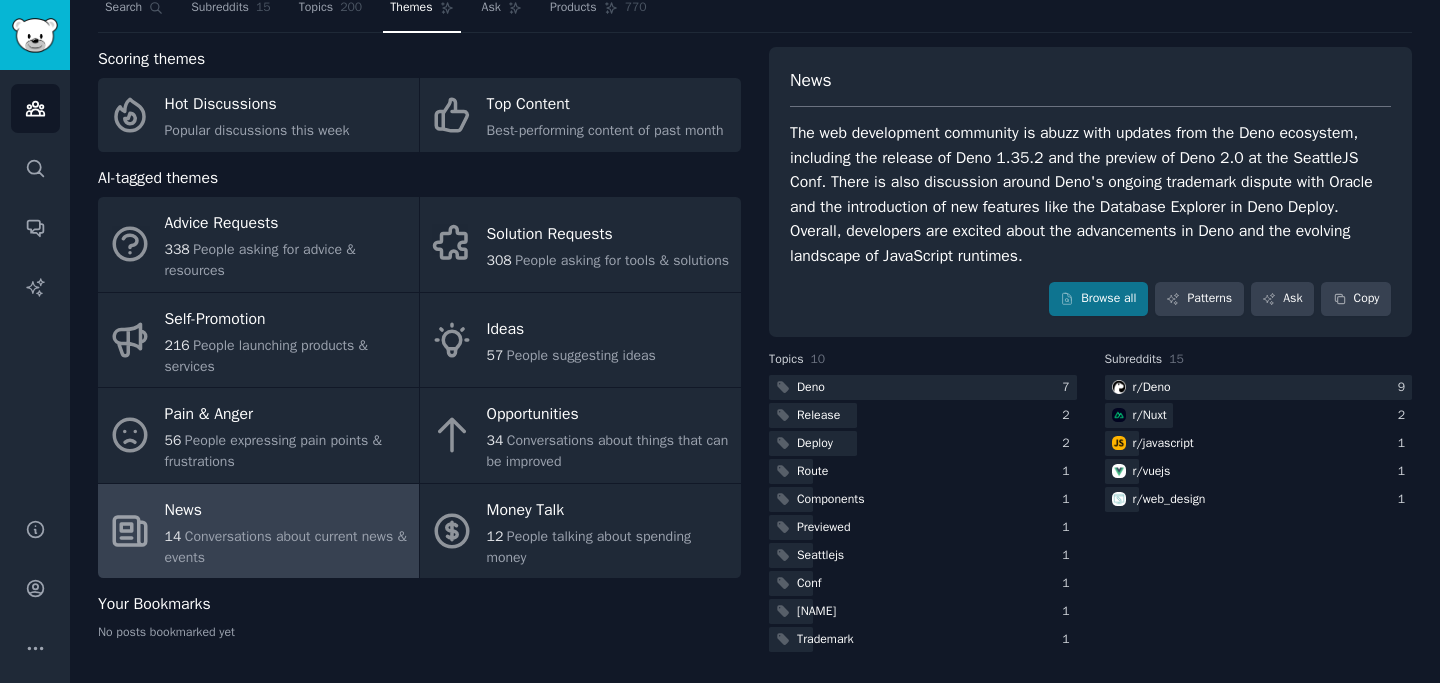 click on "The web development community is abuzz with updates from the Deno ecosystem, including the release of Deno 1.35.2 and the preview of Deno 2.0 at the SeattleJS Conf. There is also discussion around Deno's ongoing trademark dispute with Oracle and the introduction of new features like the Database Explorer in Deno Deploy. Overall, developers are excited about the advancements in Deno and the evolving landscape of JavaScript runtimes." at bounding box center (1090, 194) 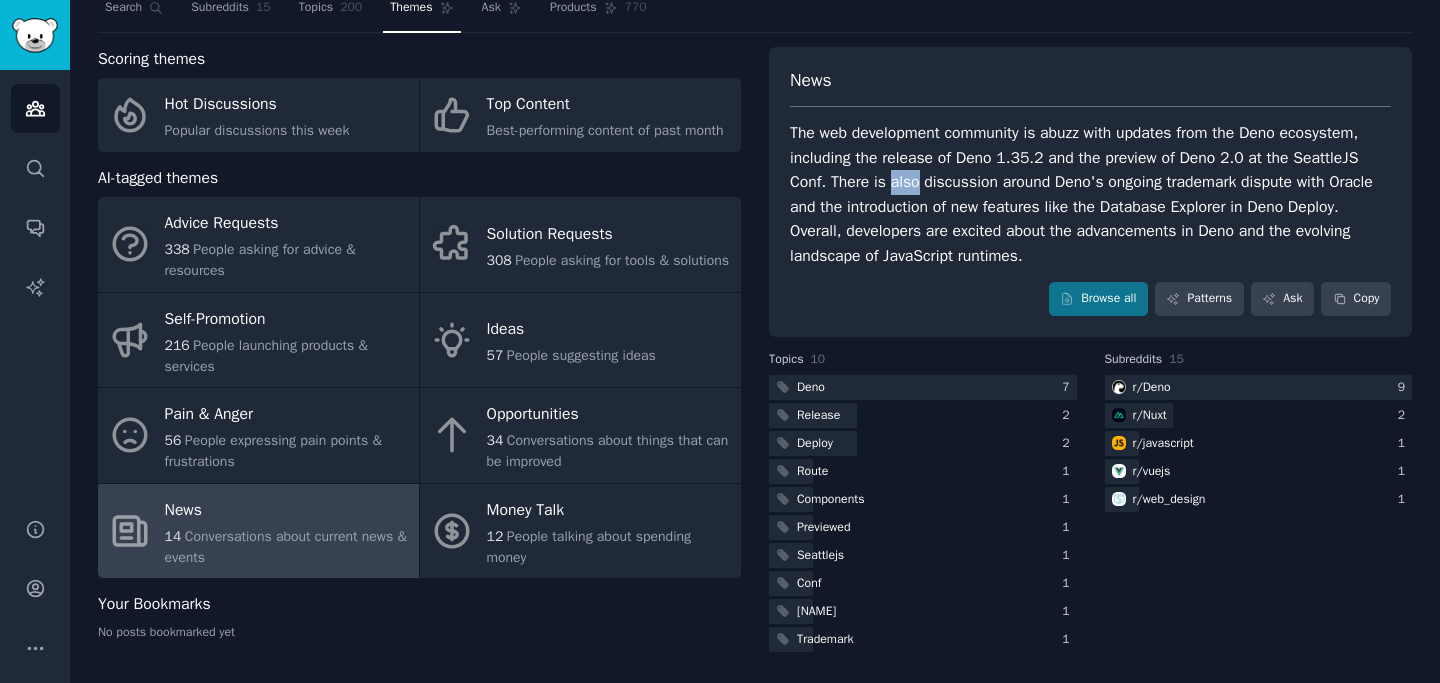 click on "The web development community is abuzz with updates from the Deno ecosystem, including the release of Deno 1.35.2 and the preview of Deno 2.0 at the SeattleJS Conf. There is also discussion around Deno's ongoing trademark dispute with Oracle and the introduction of new features like the Database Explorer in Deno Deploy. Overall, developers are excited about the advancements in Deno and the evolving landscape of JavaScript runtimes." at bounding box center [1090, 194] 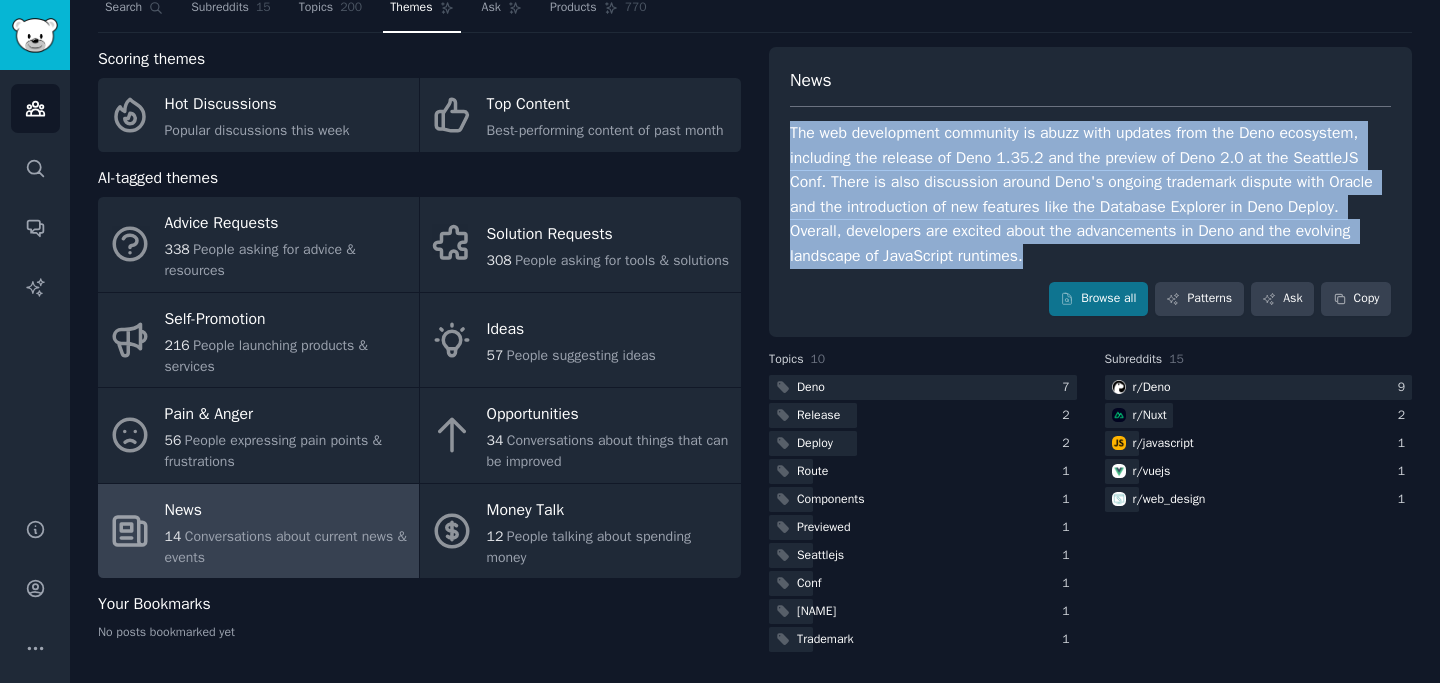 click on "The web development community is abuzz with updates from the Deno ecosystem, including the release of Deno 1.35.2 and the preview of Deno 2.0 at the SeattleJS Conf. There is also discussion around Deno's ongoing trademark dispute with Oracle and the introduction of new features like the Database Explorer in Deno Deploy. Overall, developers are excited about the advancements in Deno and the evolving landscape of JavaScript runtimes." at bounding box center (1090, 194) 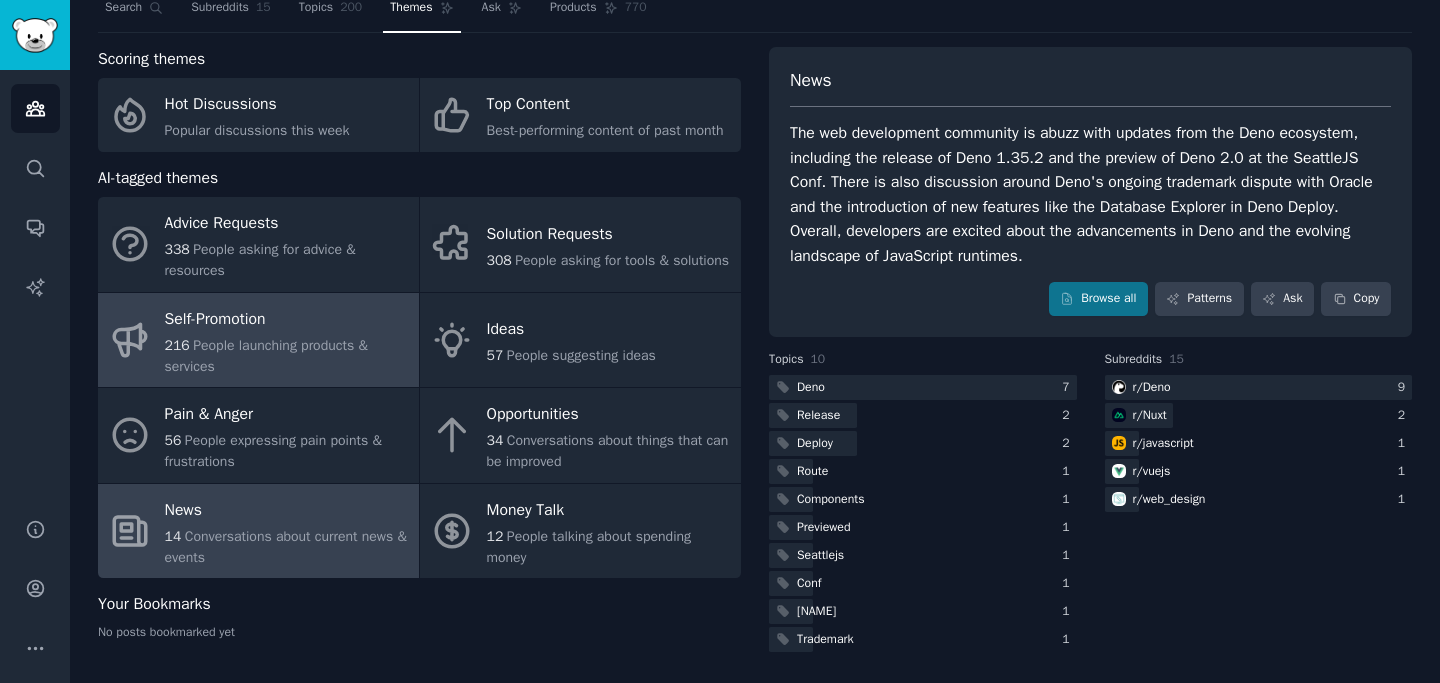 scroll, scrollTop: 0, scrollLeft: 0, axis: both 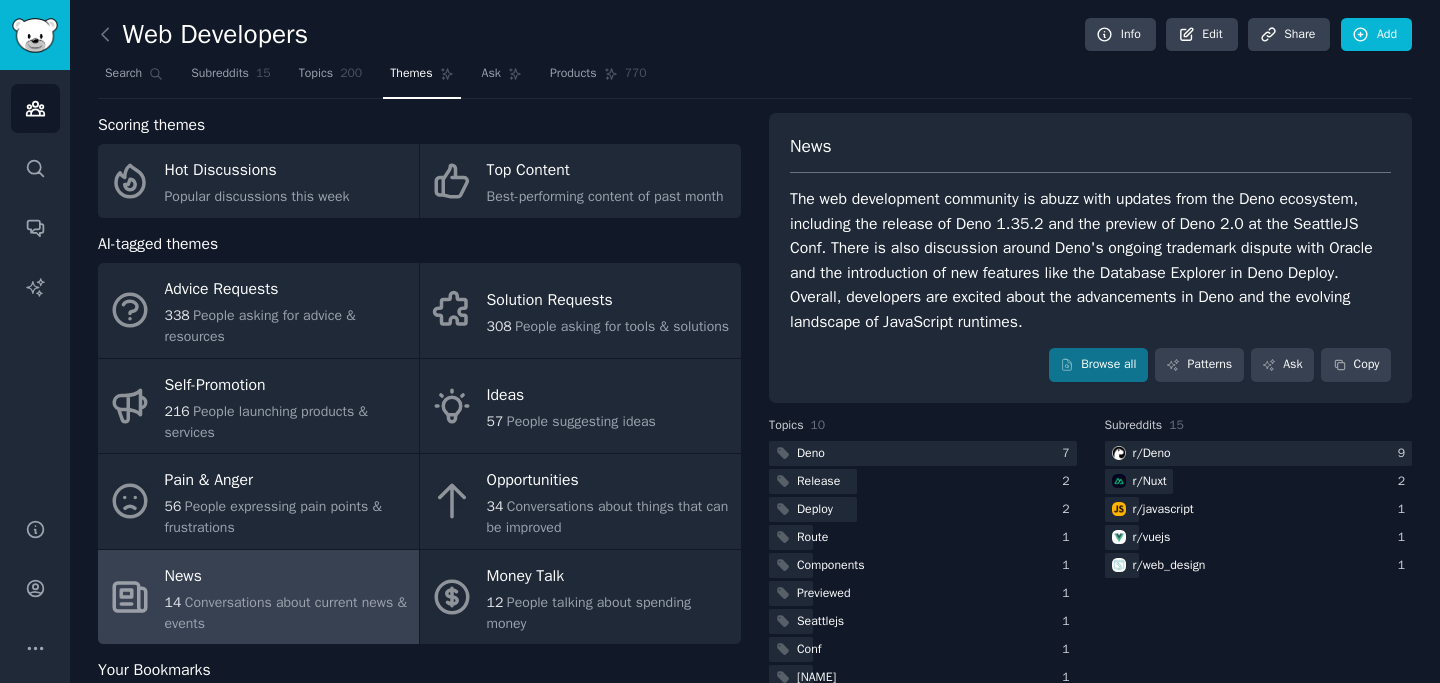 click on "AI-tagged themes" at bounding box center (419, 244) 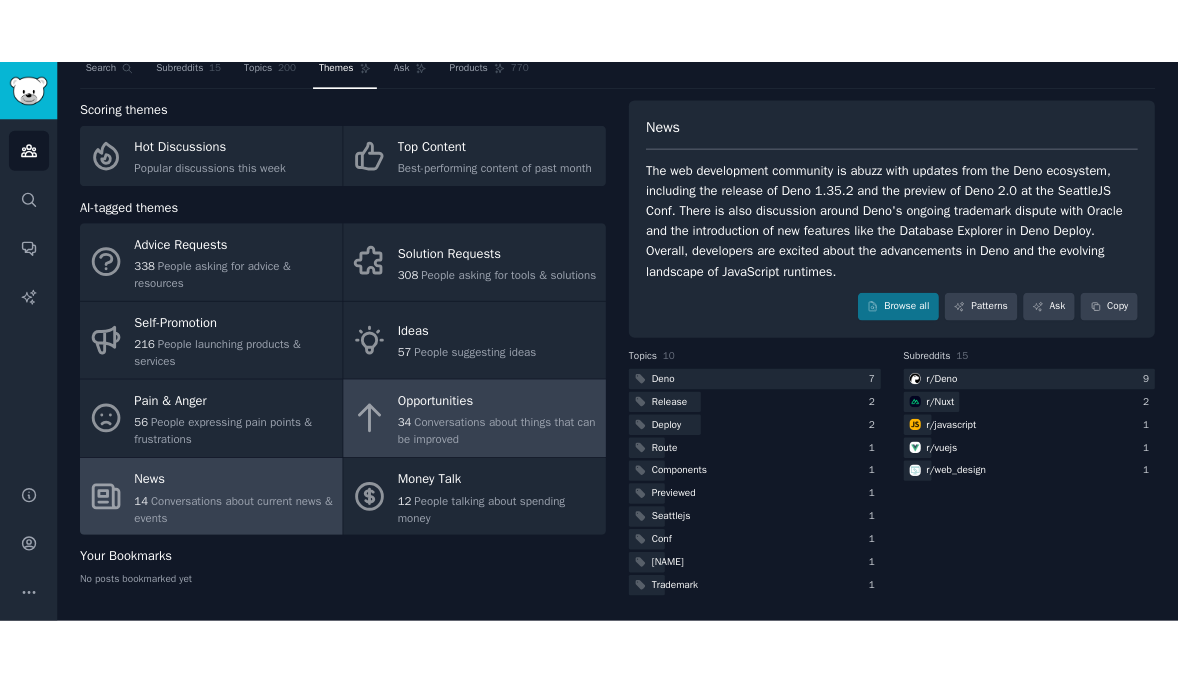 scroll, scrollTop: 0, scrollLeft: 0, axis: both 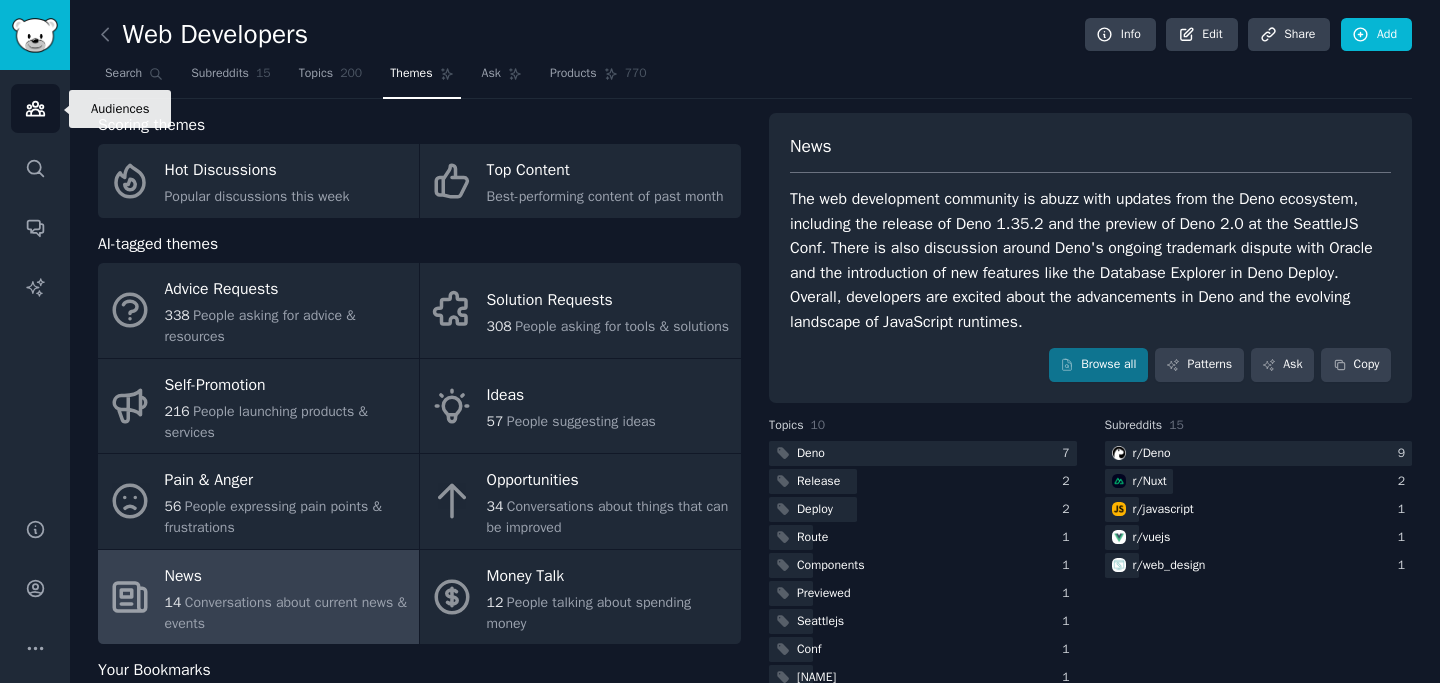 click 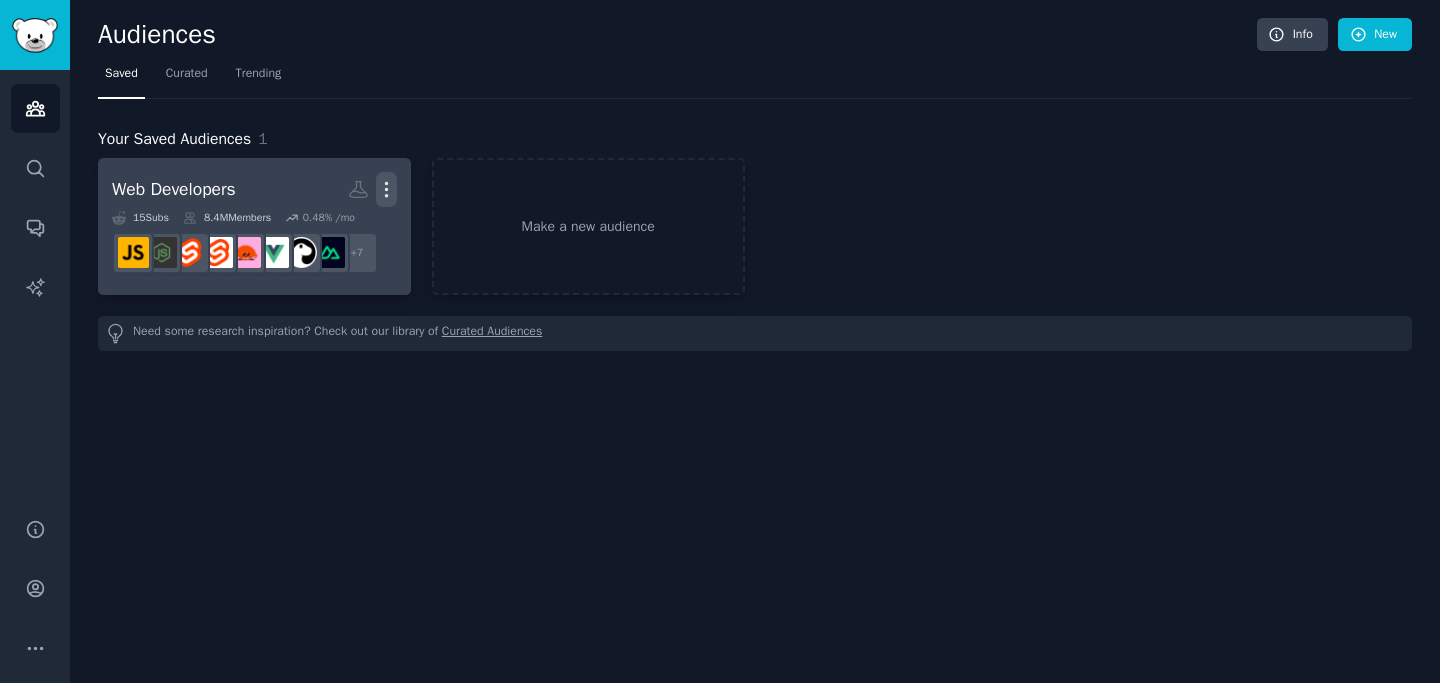click 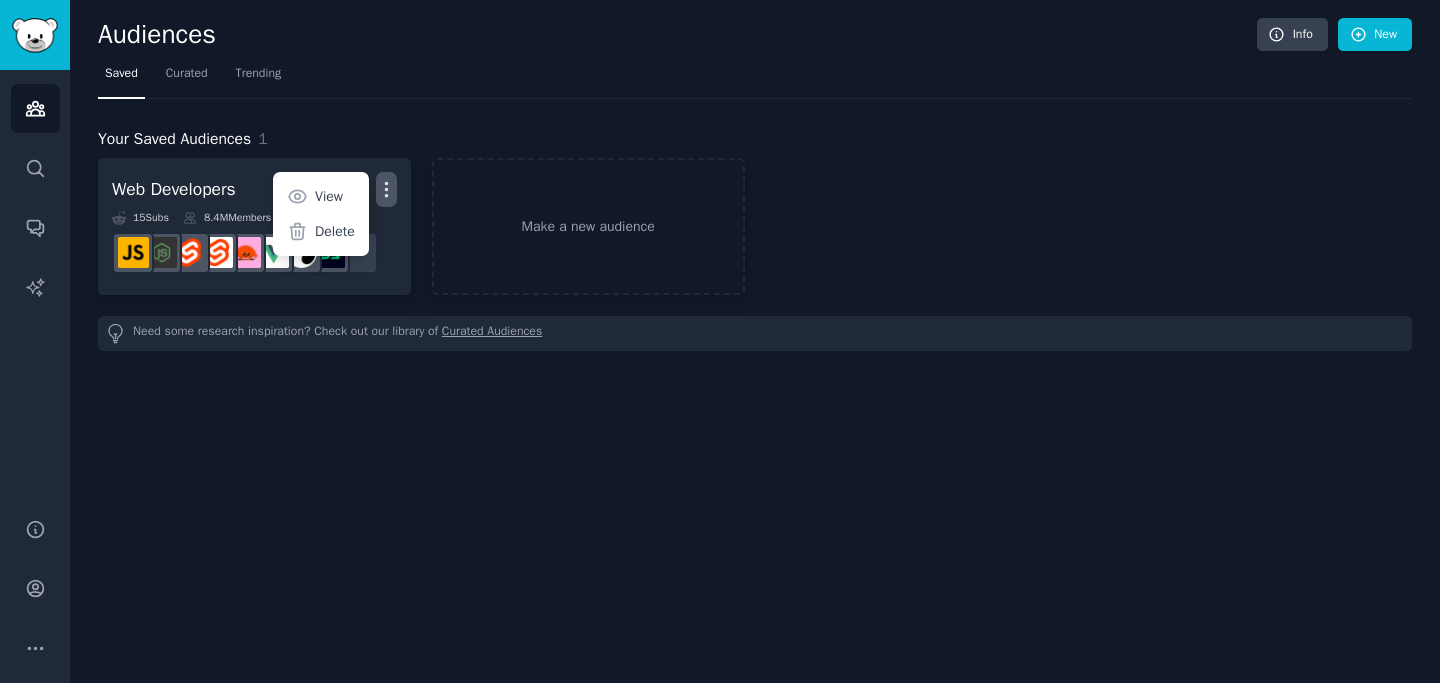 click on "Audiences Info New Saved Curated Trending Your Saved Audiences 1 Web Developers More View Delete 15  Sub s 8.4M  Members 0.48 % /mo r/frontenddevelopment, r/reactnative, r/react, r/reactjs, r/Frontend, r/web_design, r/webdev + 7 Make a new audience Need some research inspiration? Check out our library of  Curated Audiences" 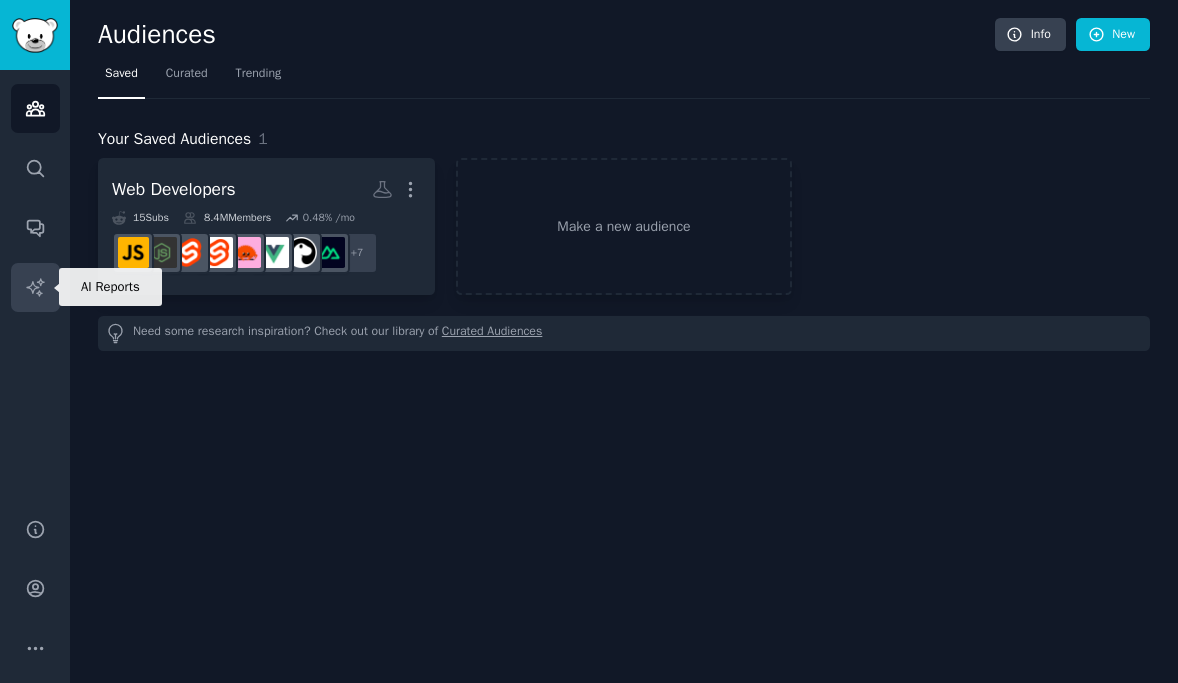 click 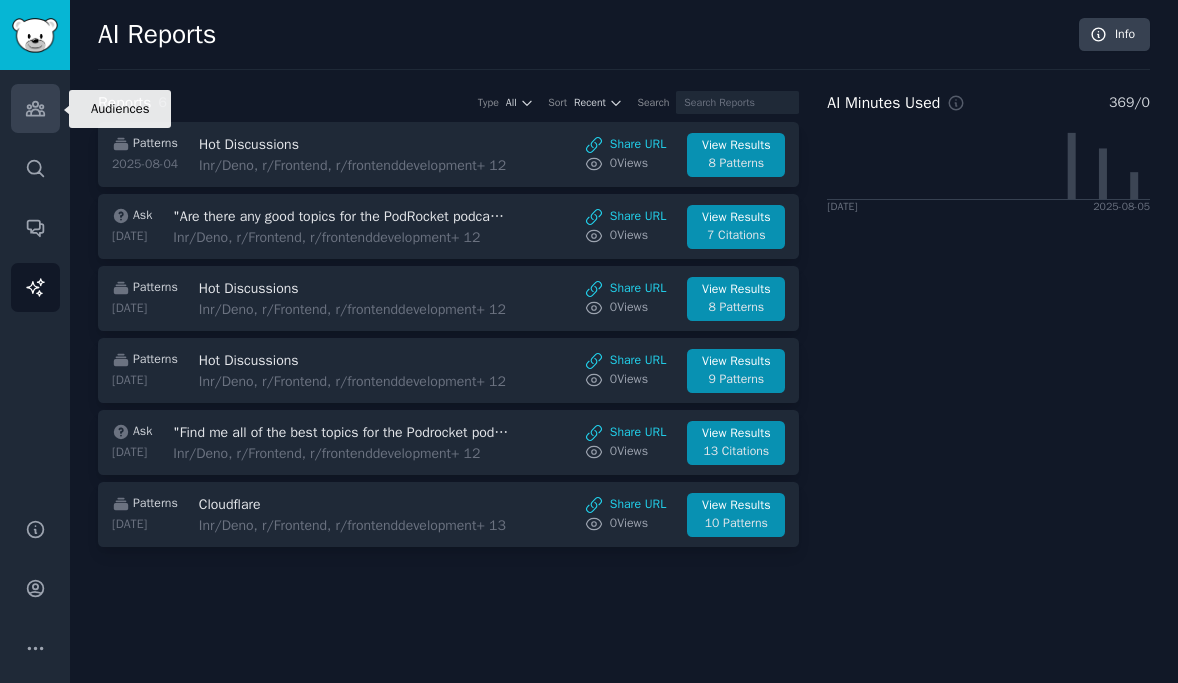 click on "Audiences" at bounding box center (35, 108) 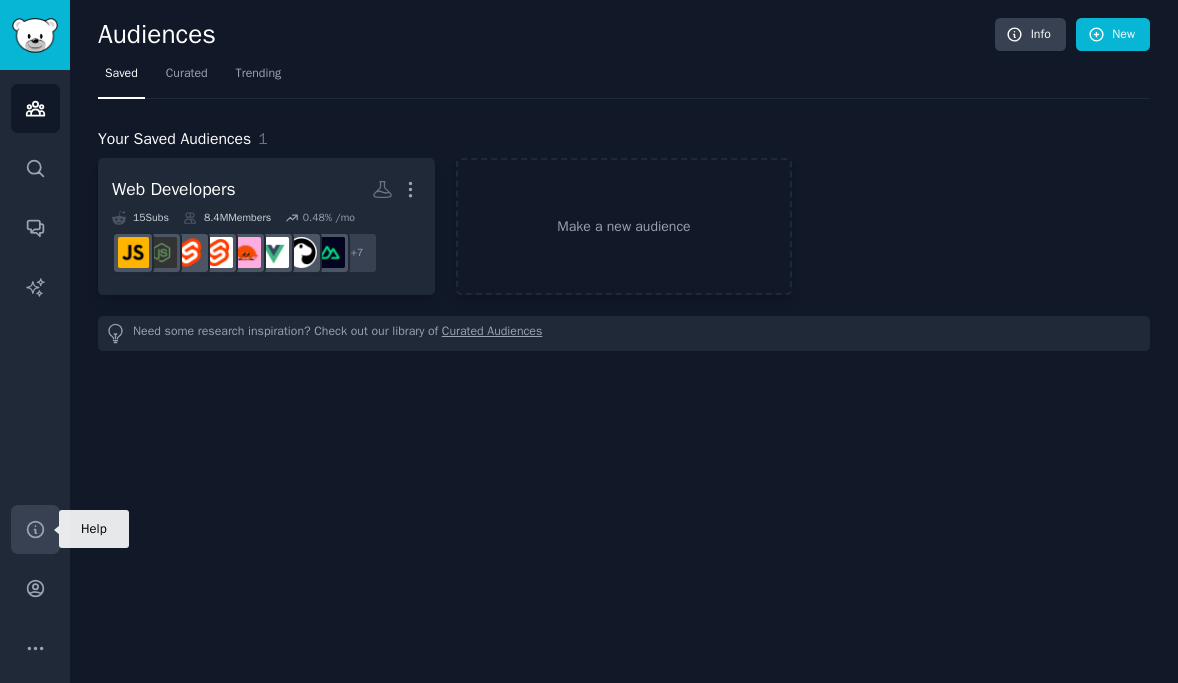 click 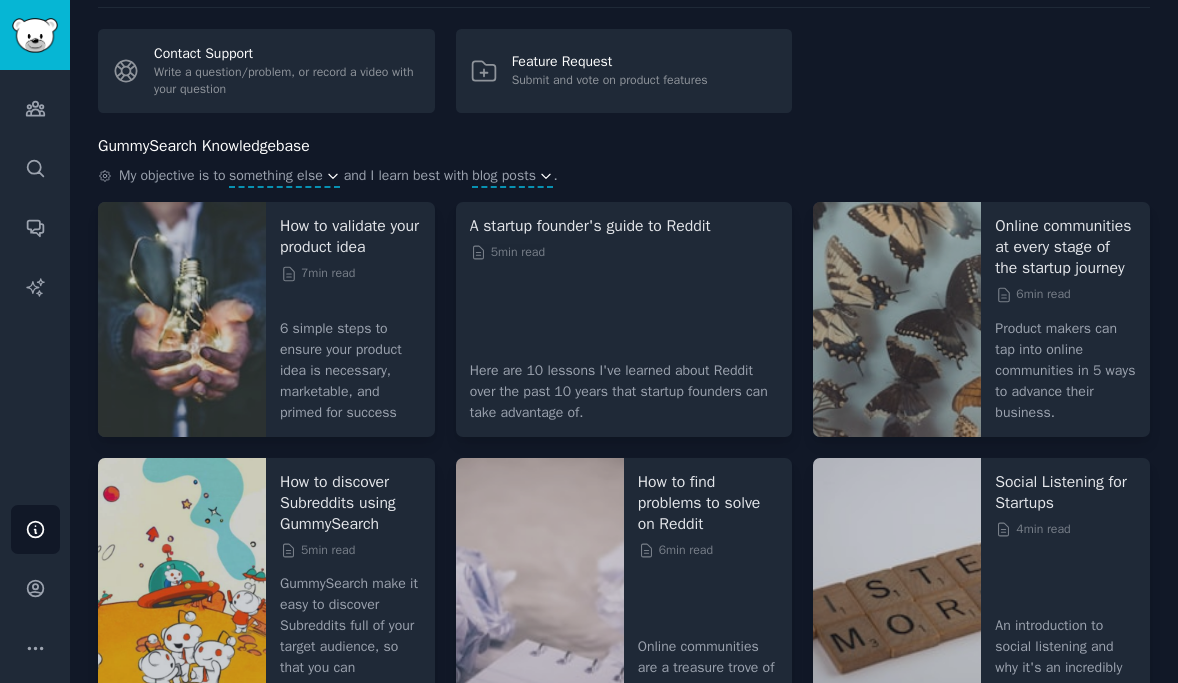 scroll, scrollTop: 0, scrollLeft: 0, axis: both 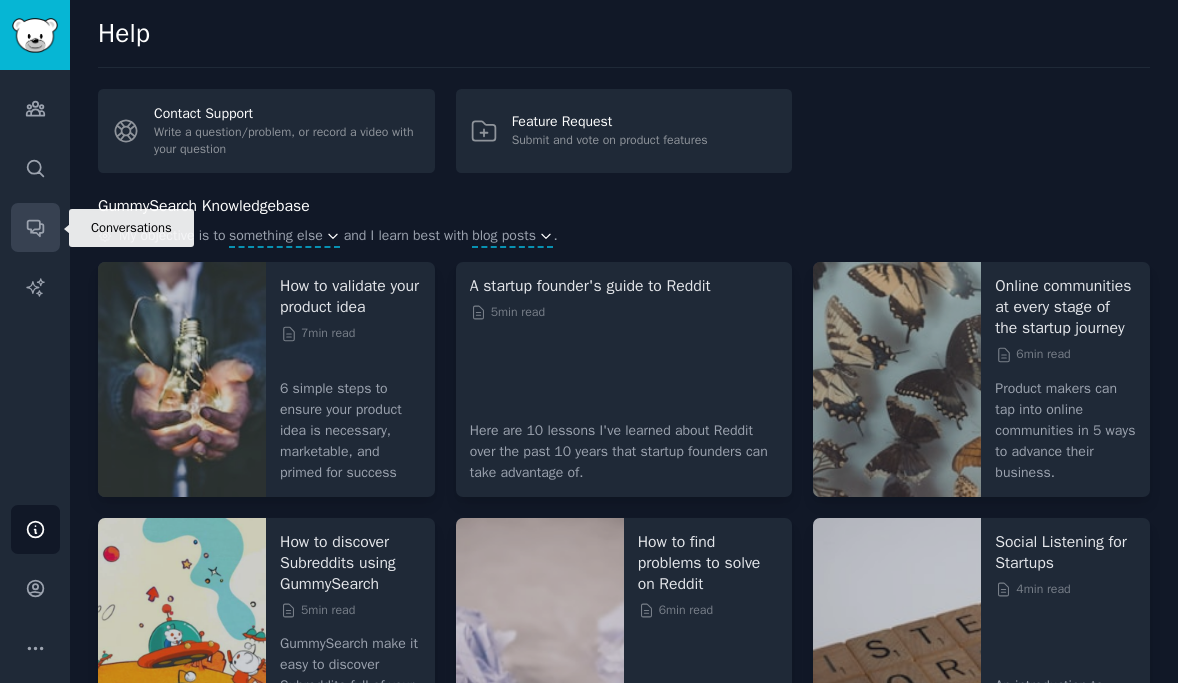 click on "Conversations" at bounding box center (35, 227) 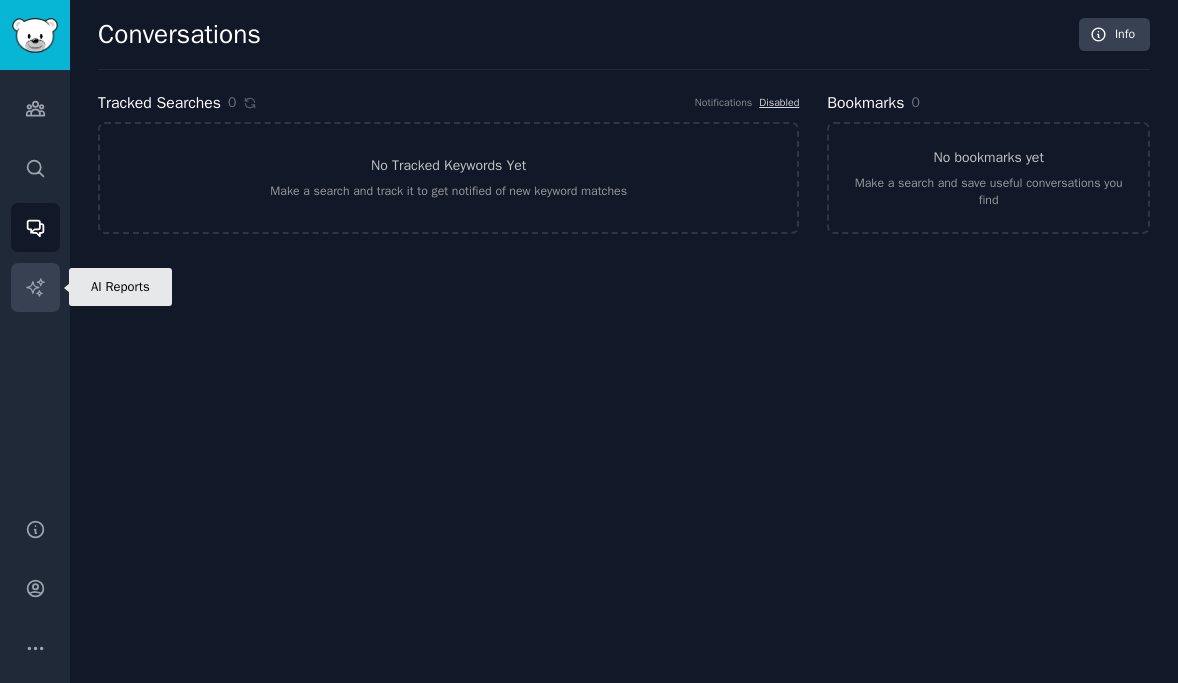 click 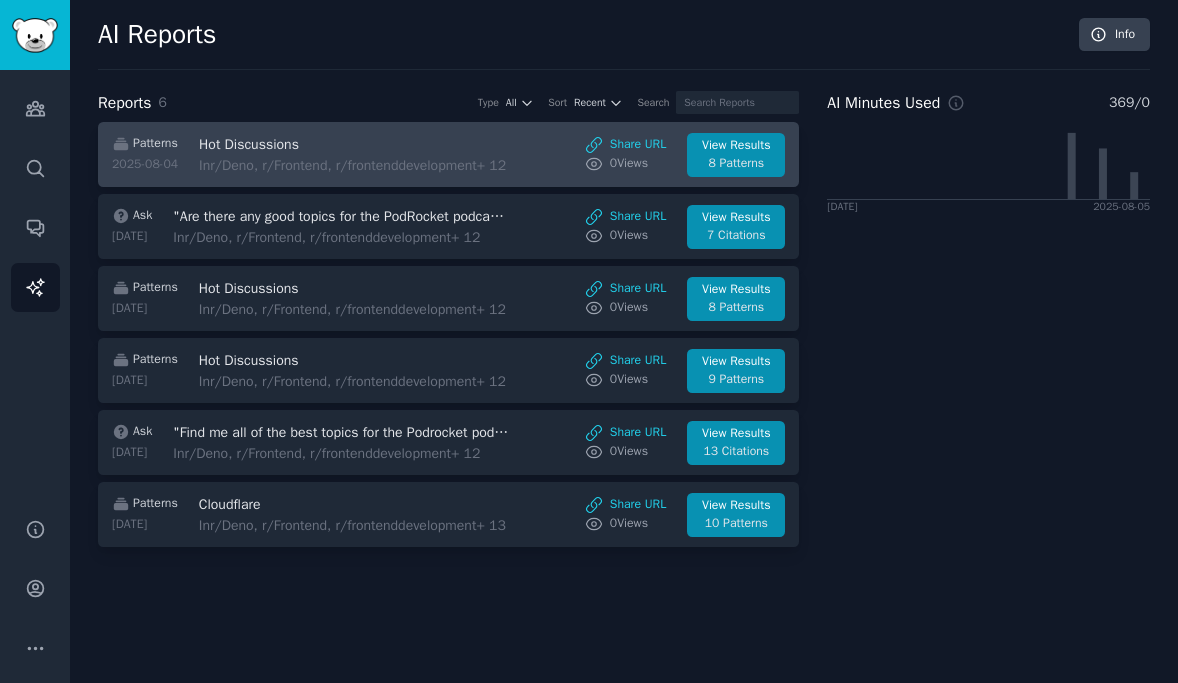 click on "In  r/Deno, r/Frontend, r/frontenddevelopment  + 12" at bounding box center [367, 165] 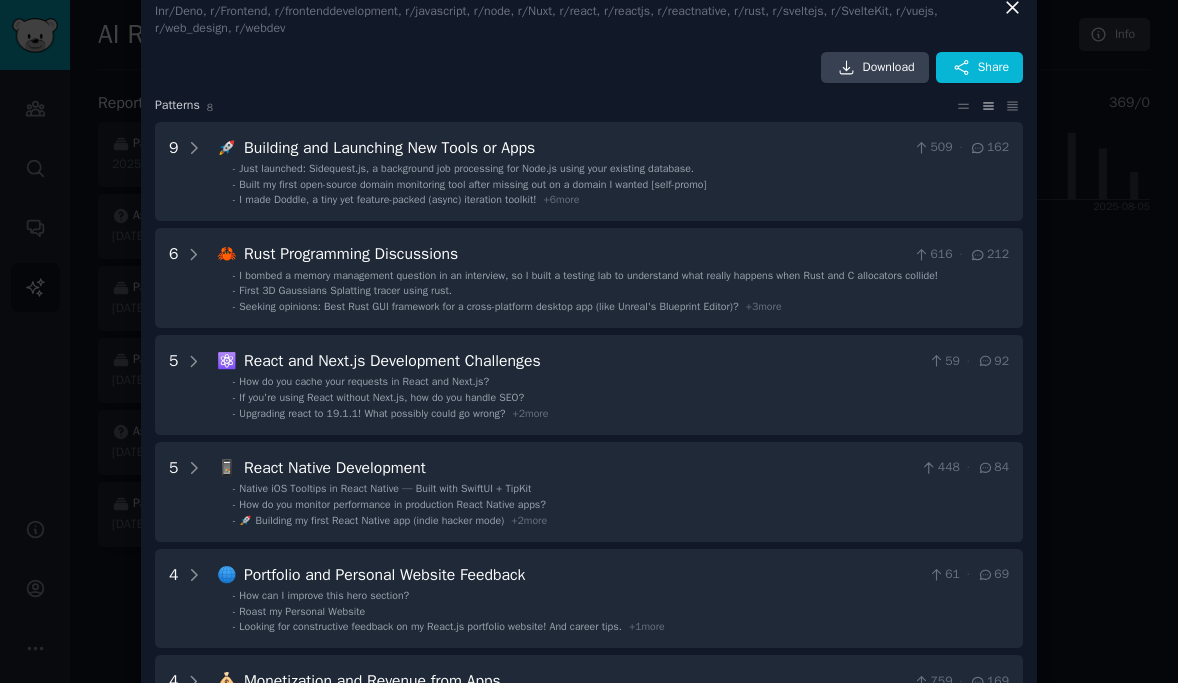 scroll, scrollTop: 84, scrollLeft: 0, axis: vertical 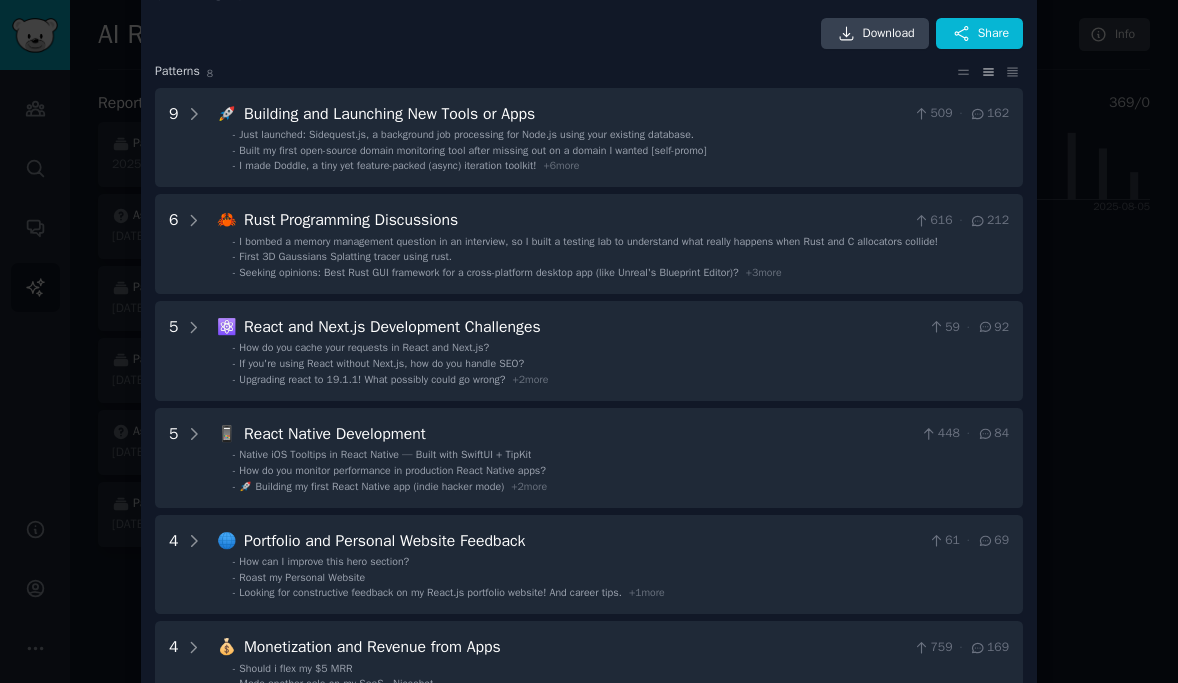 click at bounding box center (589, 341) 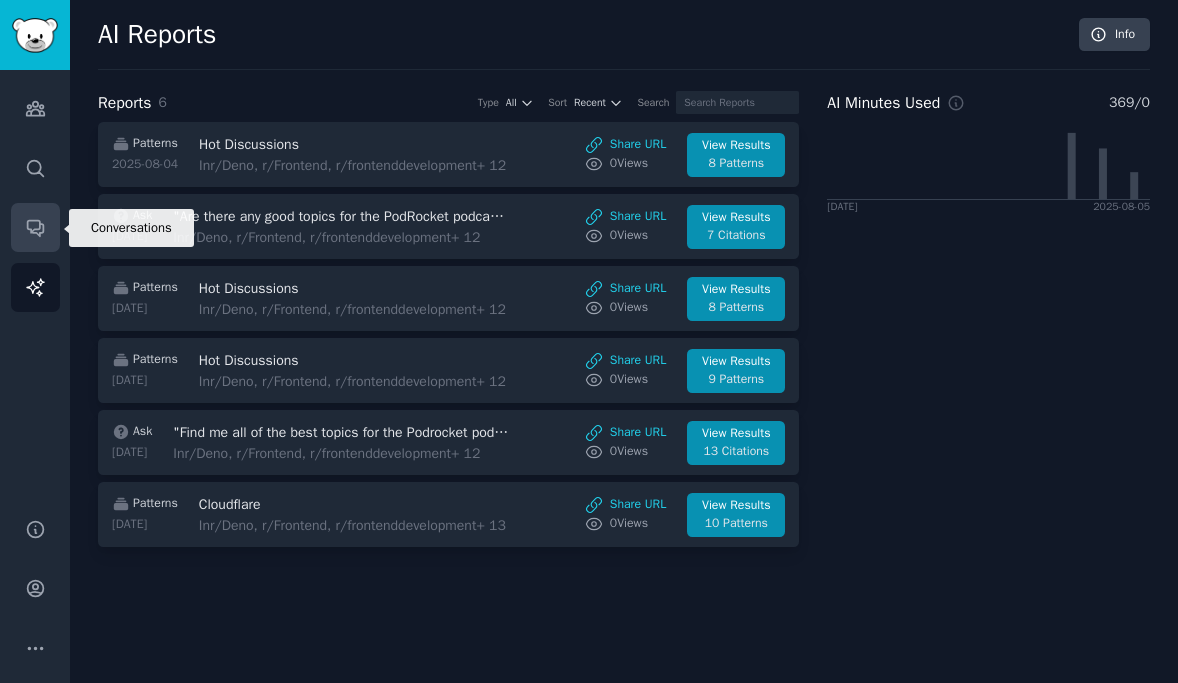 click 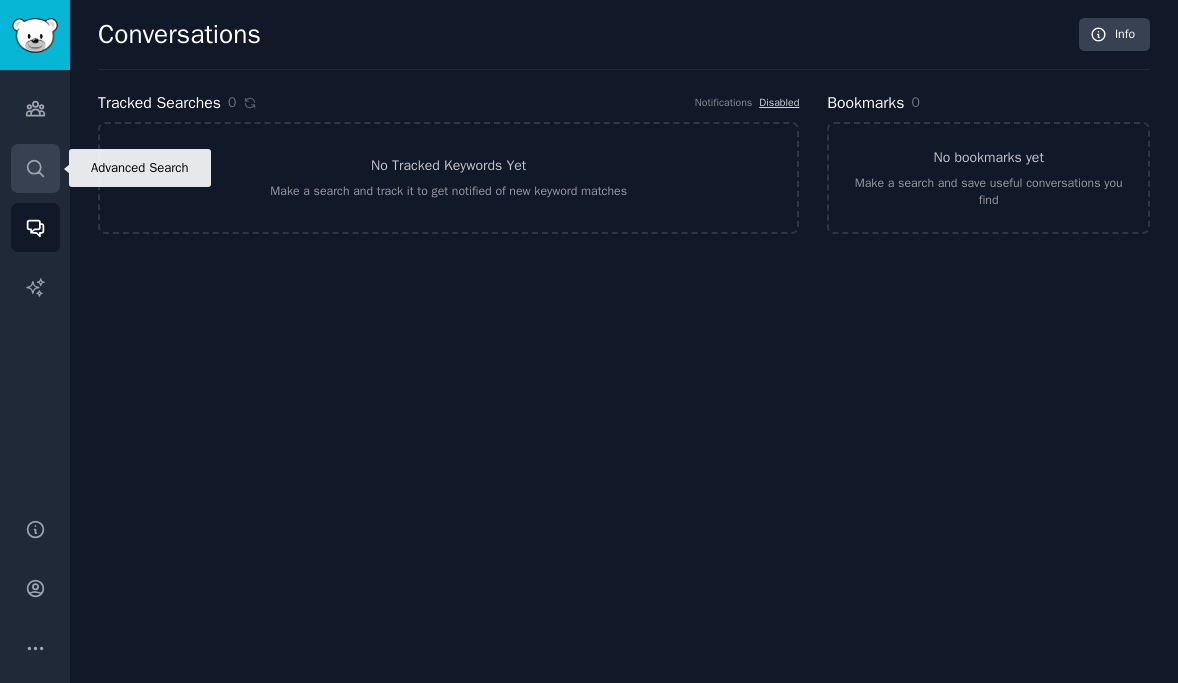 click 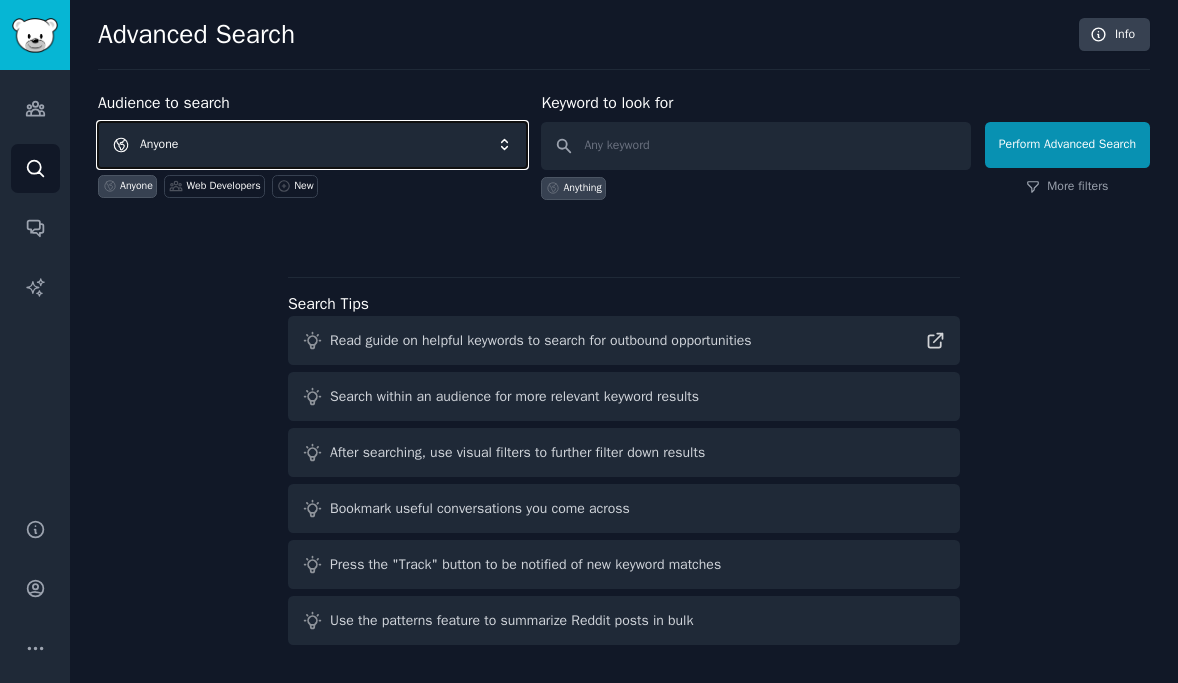 click on "Anyone" at bounding box center (312, 145) 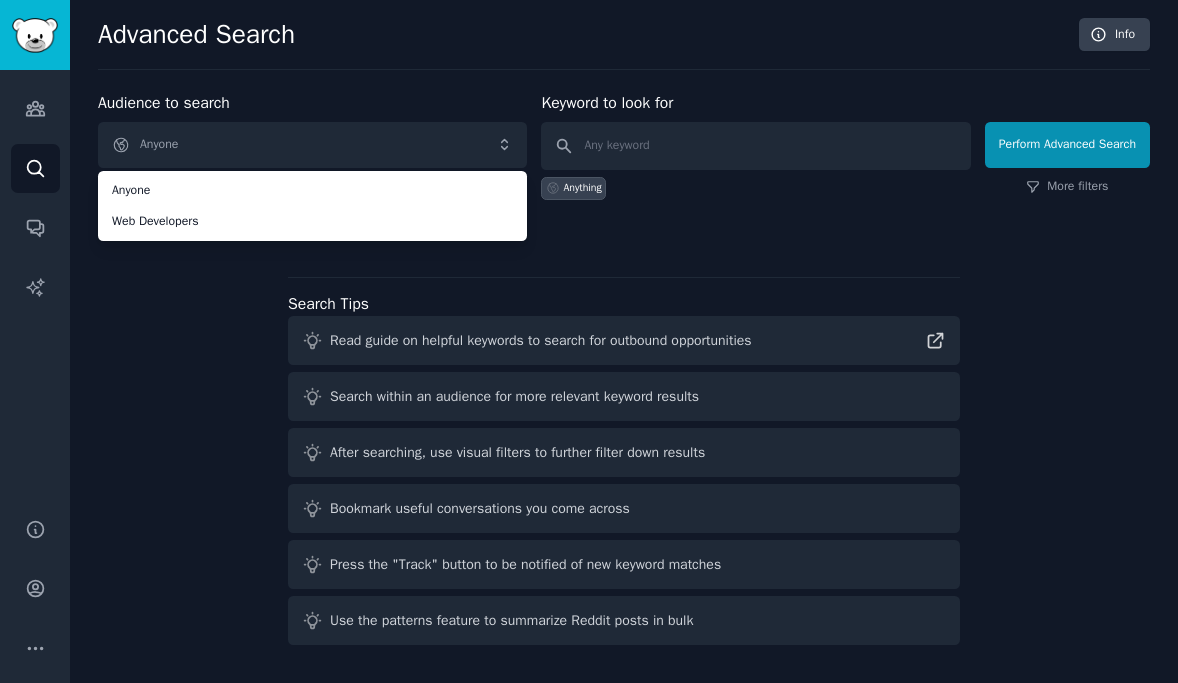 click on "Audience to search Anyone Anyone Web Developers Anyone Web Developers New Keyword to look for Anything   Perform Advanced Search More filters Search Tips Read guide on helpful keywords to search for outbound opportunities Search within an audience for more relevant keyword results After searching, use visual filters to further filter down results Bookmark useful conversations you come across Press the "Track" button to be notified of new keyword matches Use the patterns feature to summarize Reddit posts in bulk" at bounding box center (624, 372) 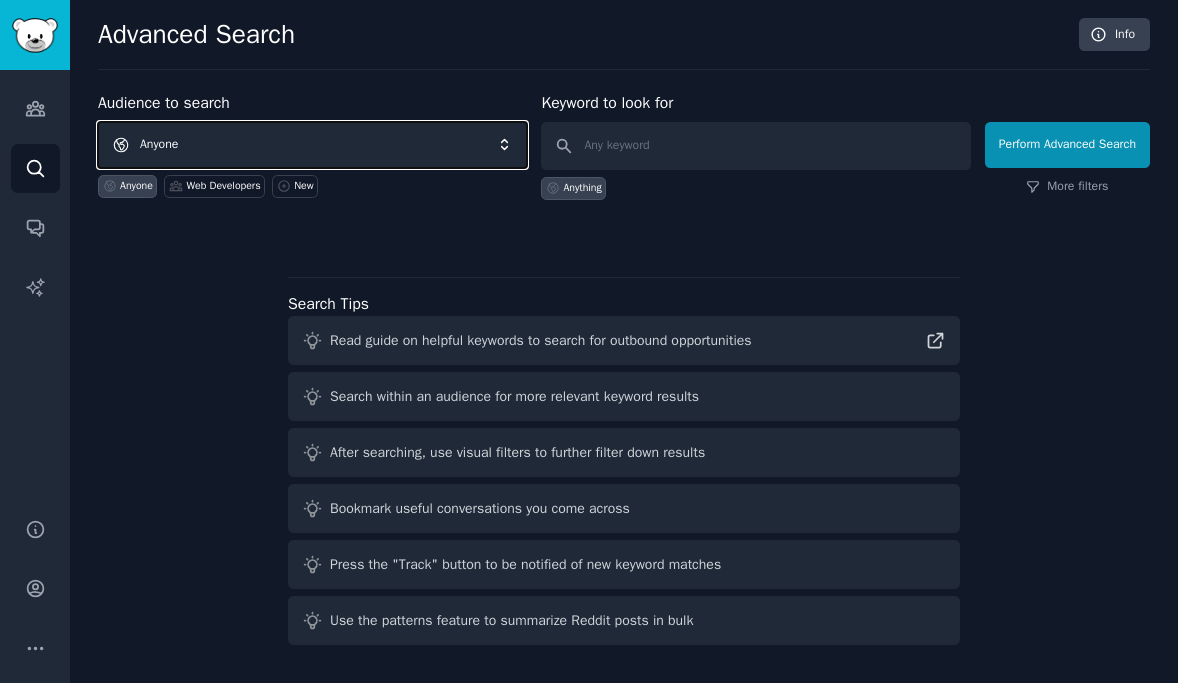 click on "Anyone" at bounding box center [312, 145] 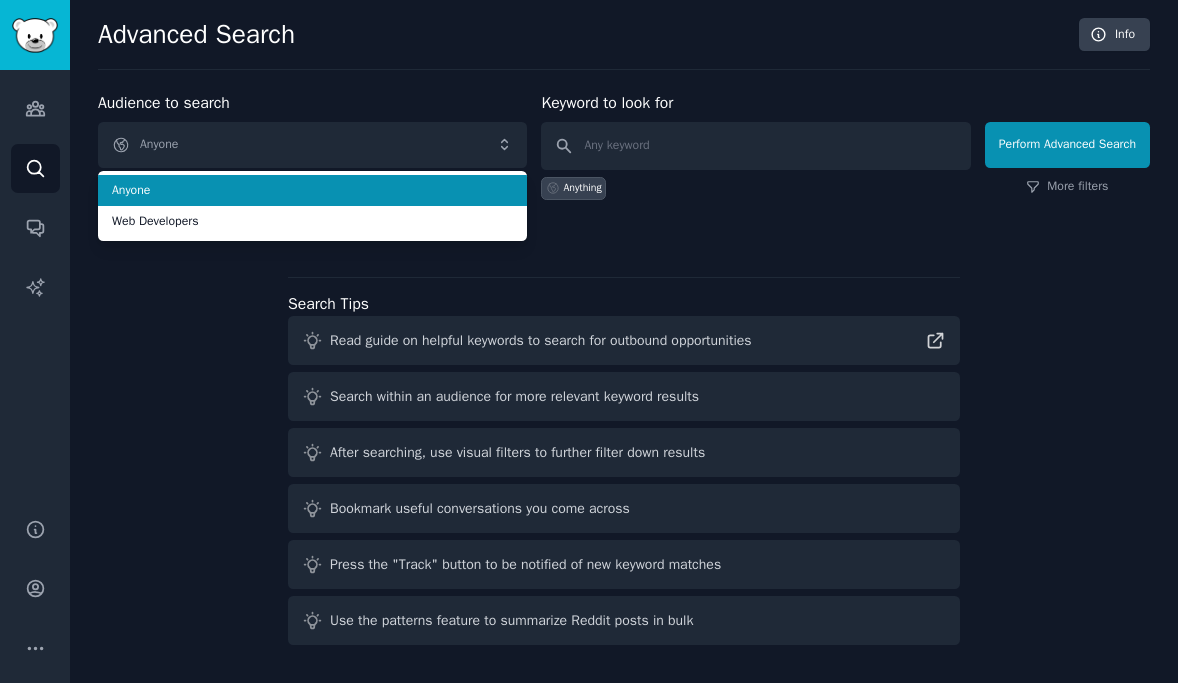 click on "Anyone" at bounding box center [312, 191] 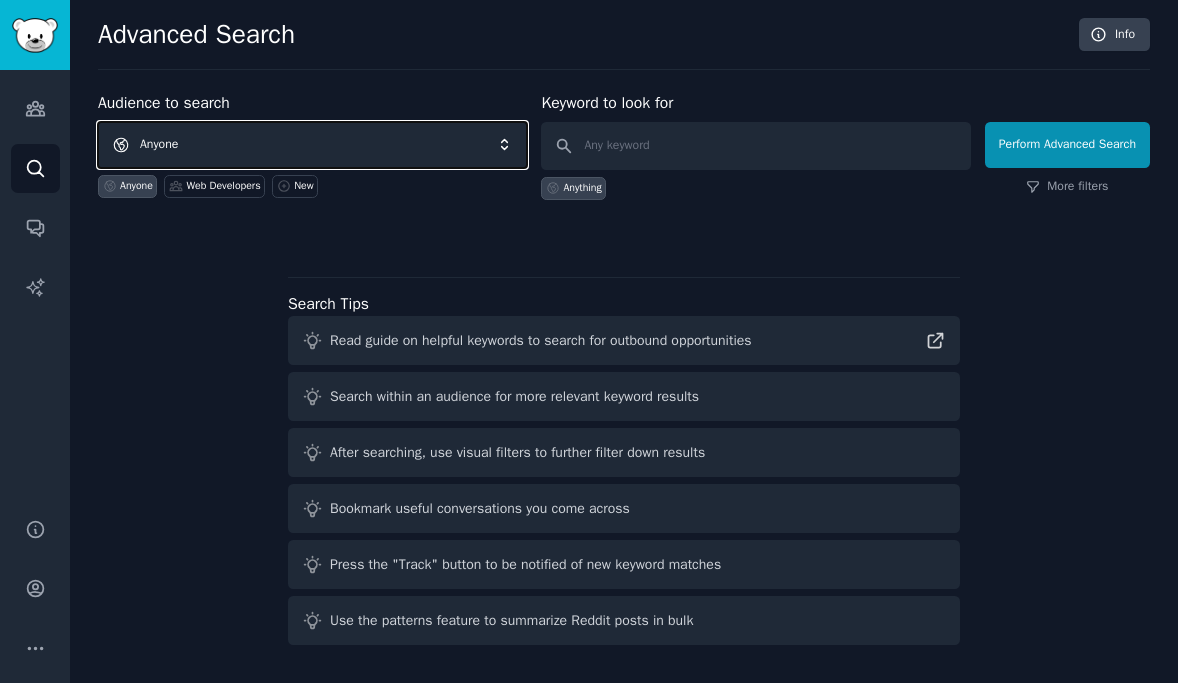 click on "Anyone" at bounding box center (312, 145) 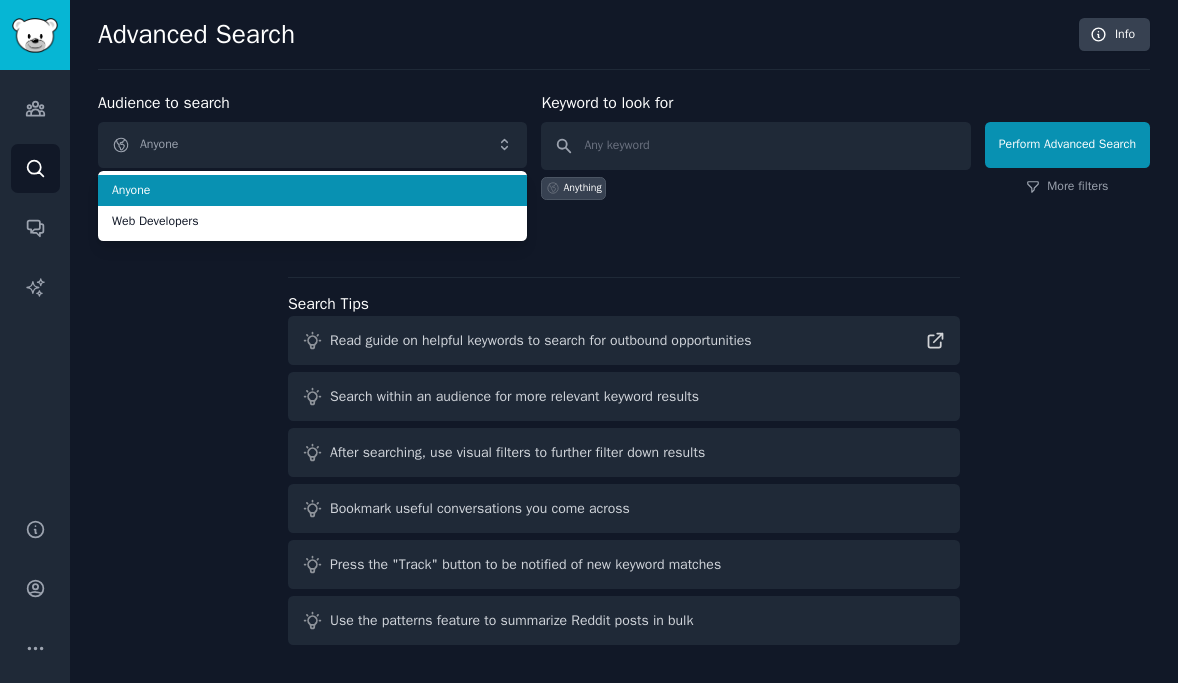 click on "Anyone" at bounding box center [312, 191] 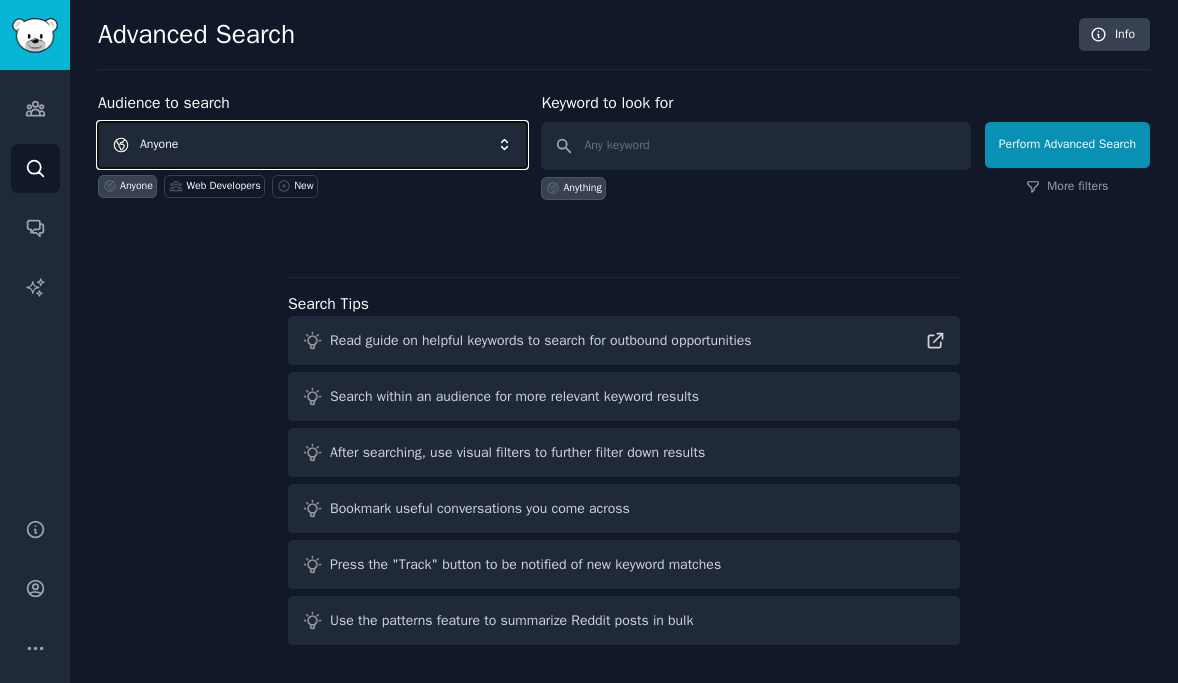 click on "Anyone" at bounding box center [312, 145] 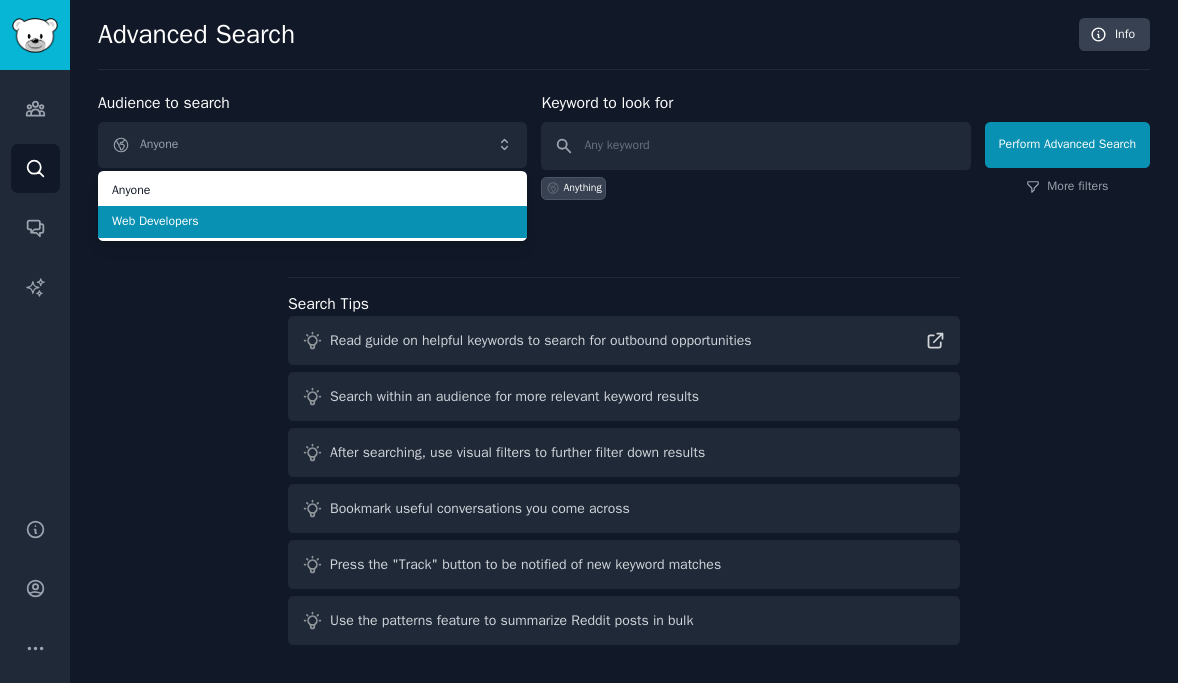 click on "Web Developers" at bounding box center [312, 222] 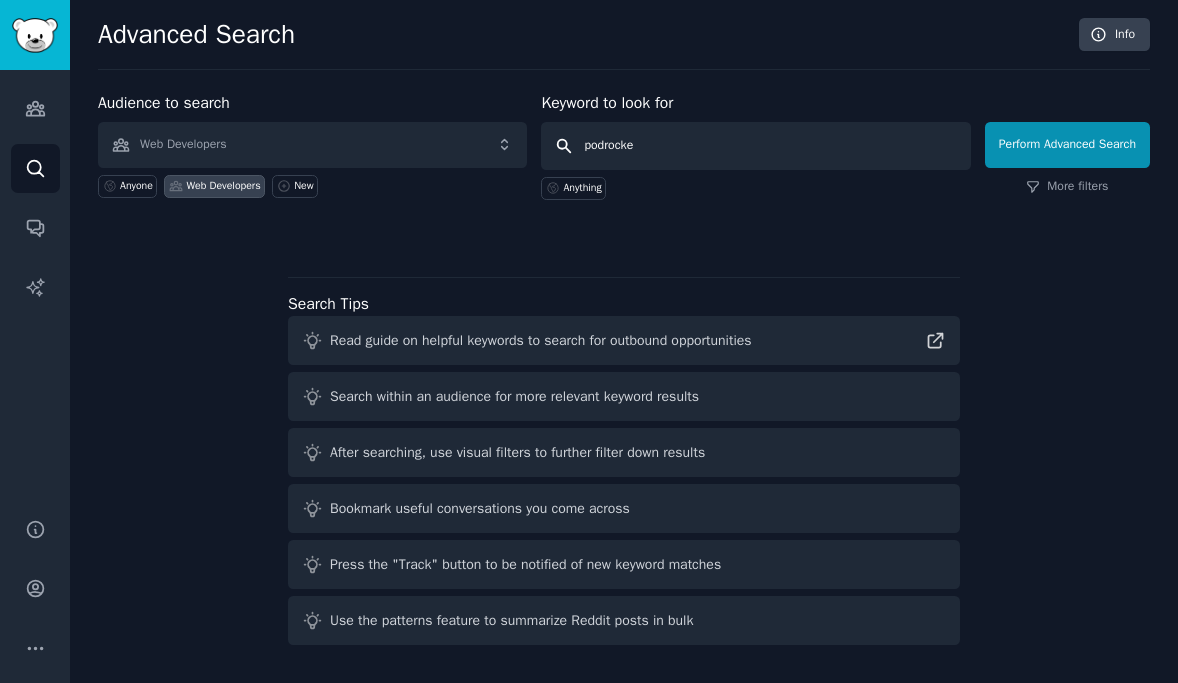 type on "podrocket" 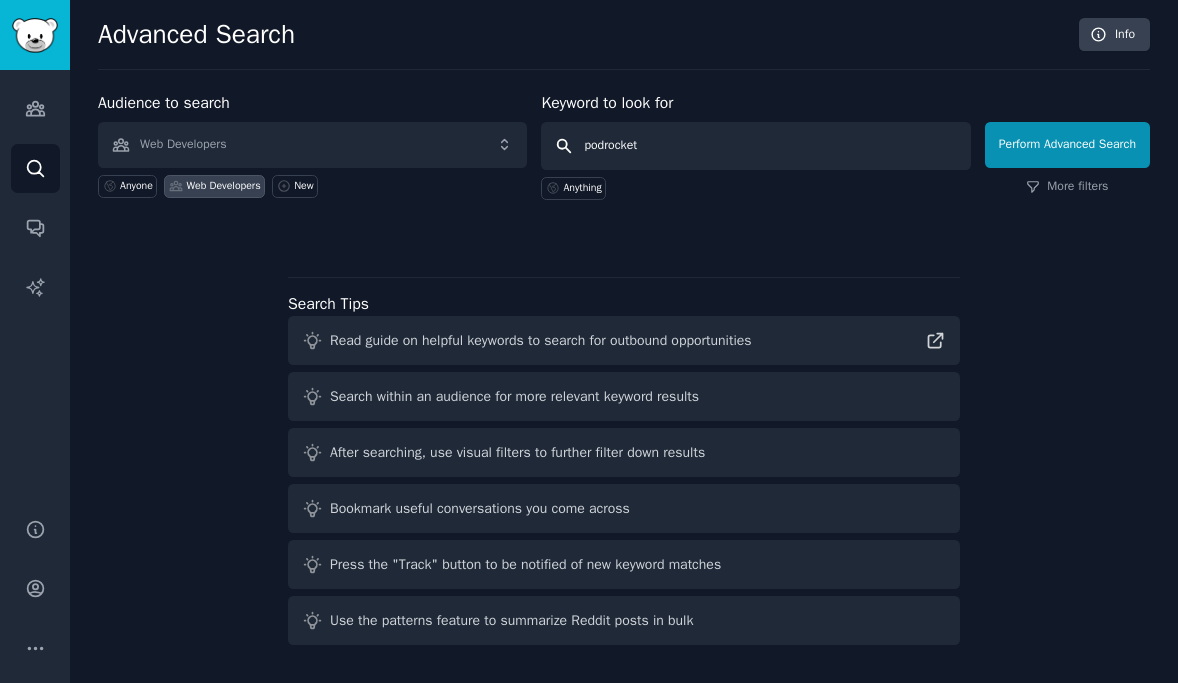 click on "Perform Advanced Search" at bounding box center (1067, 145) 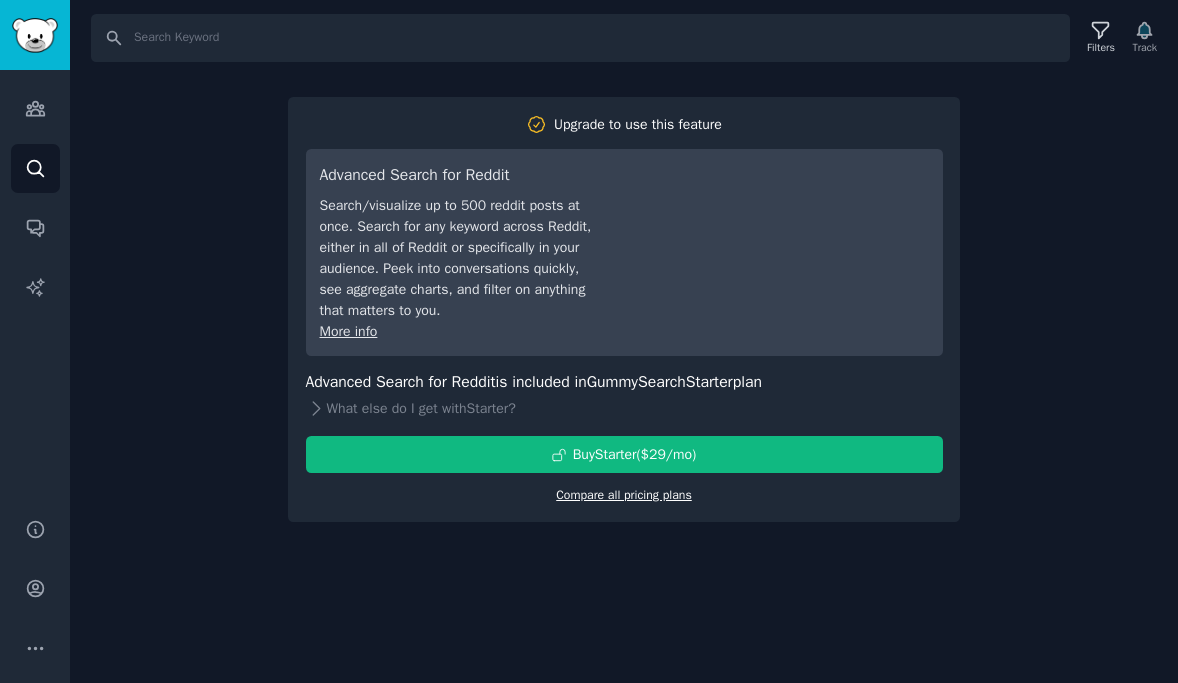 click on "Compare all pricing plans" at bounding box center (624, 495) 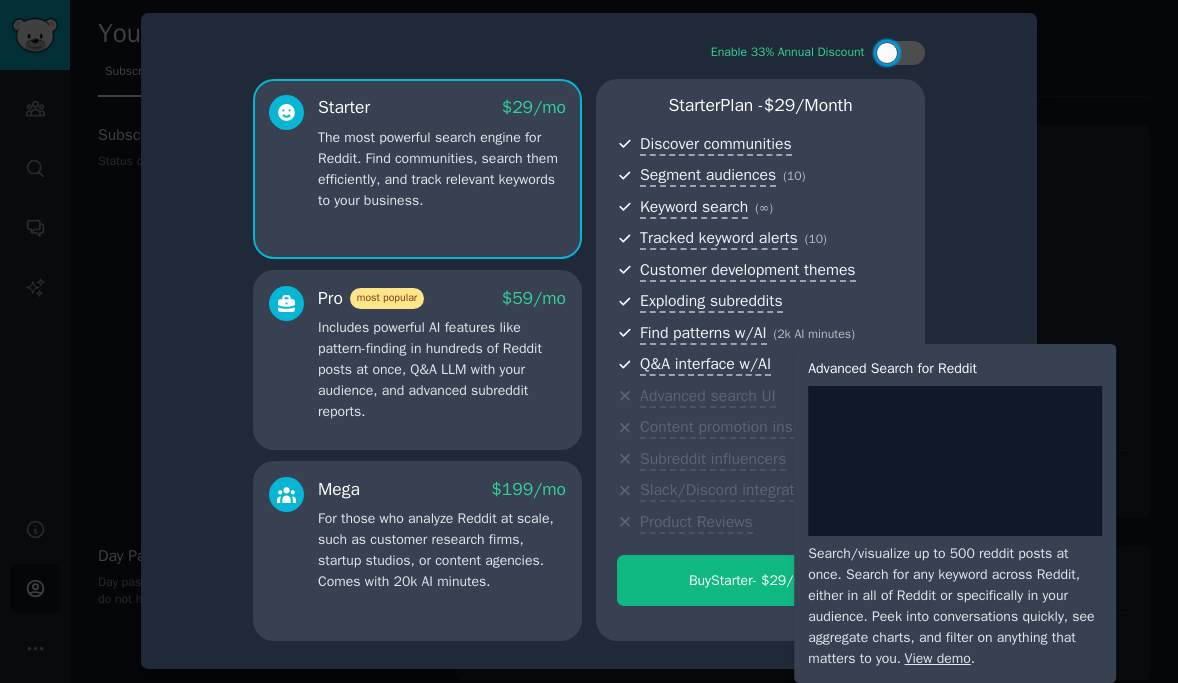 scroll, scrollTop: 0, scrollLeft: 0, axis: both 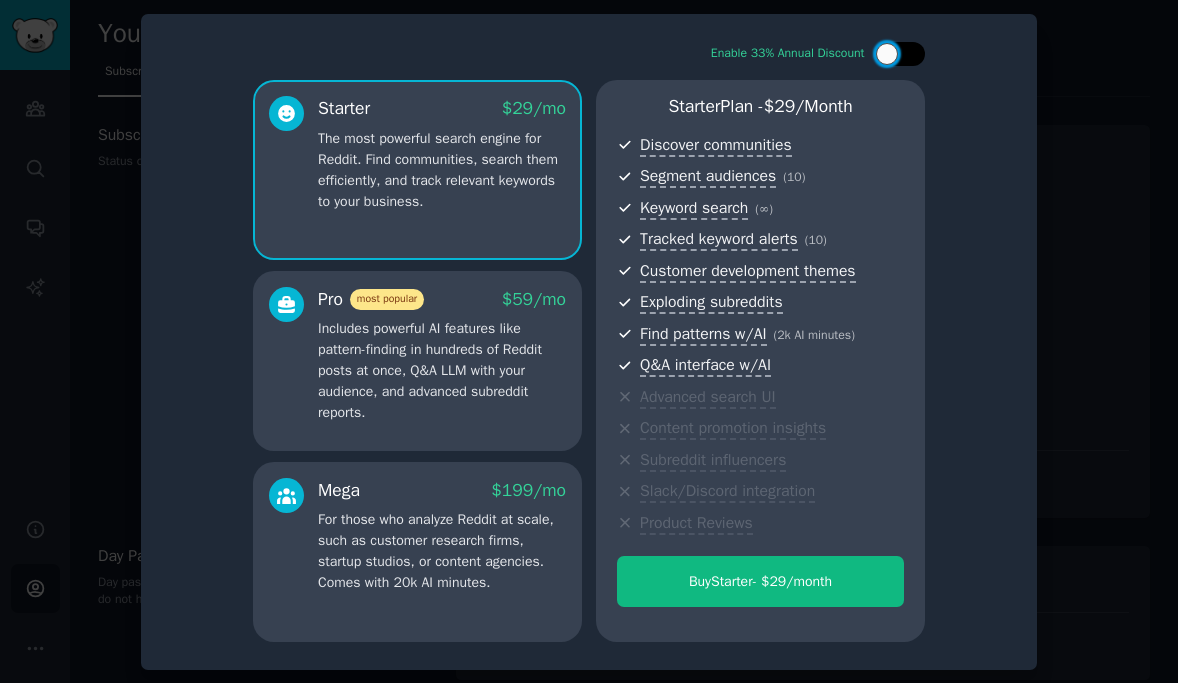 click at bounding box center [887, 54] 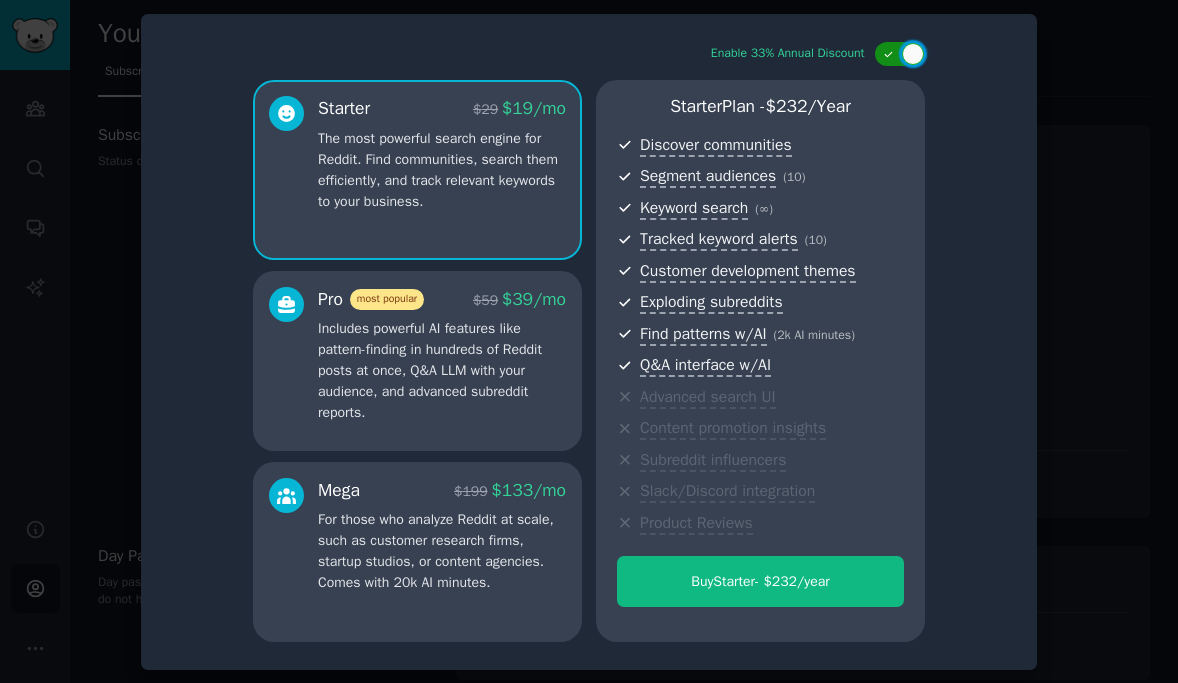 click at bounding box center (913, 54) 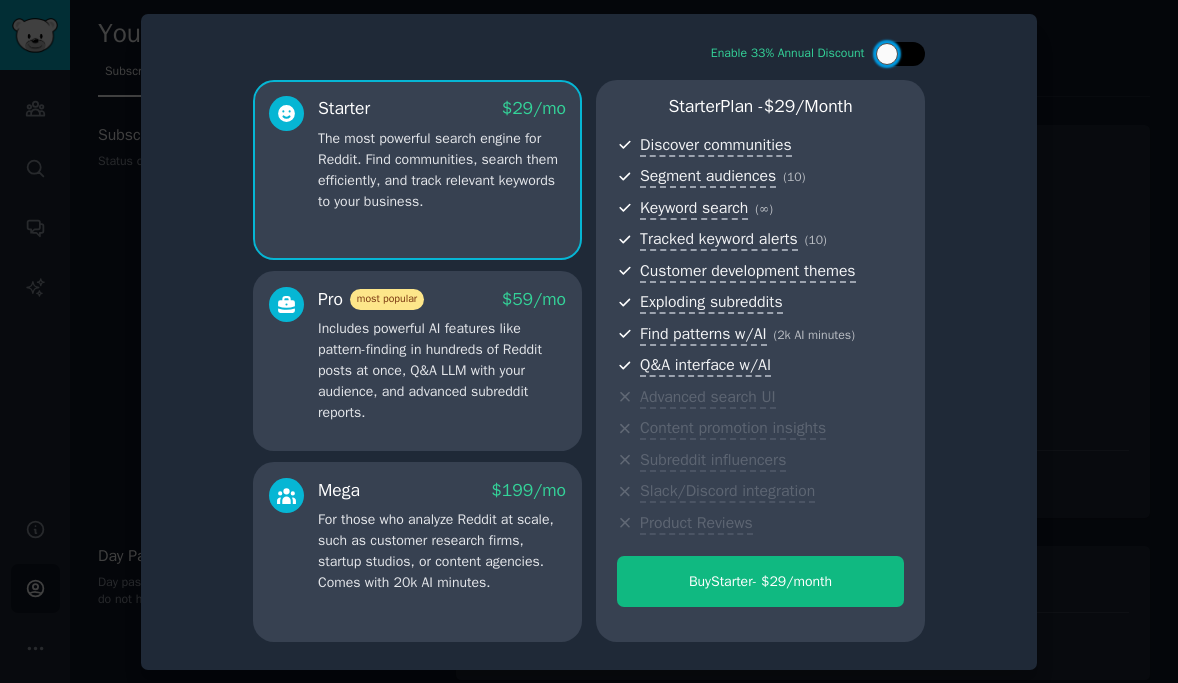 click at bounding box center (910, 54) 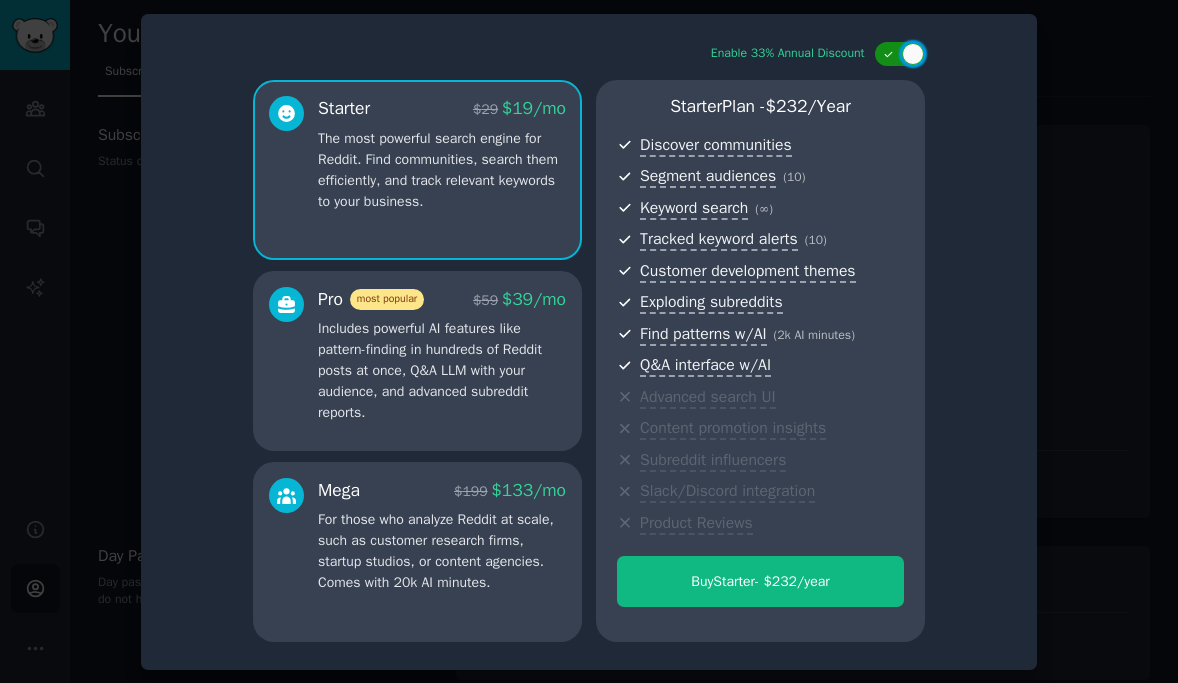 click at bounding box center (913, 54) 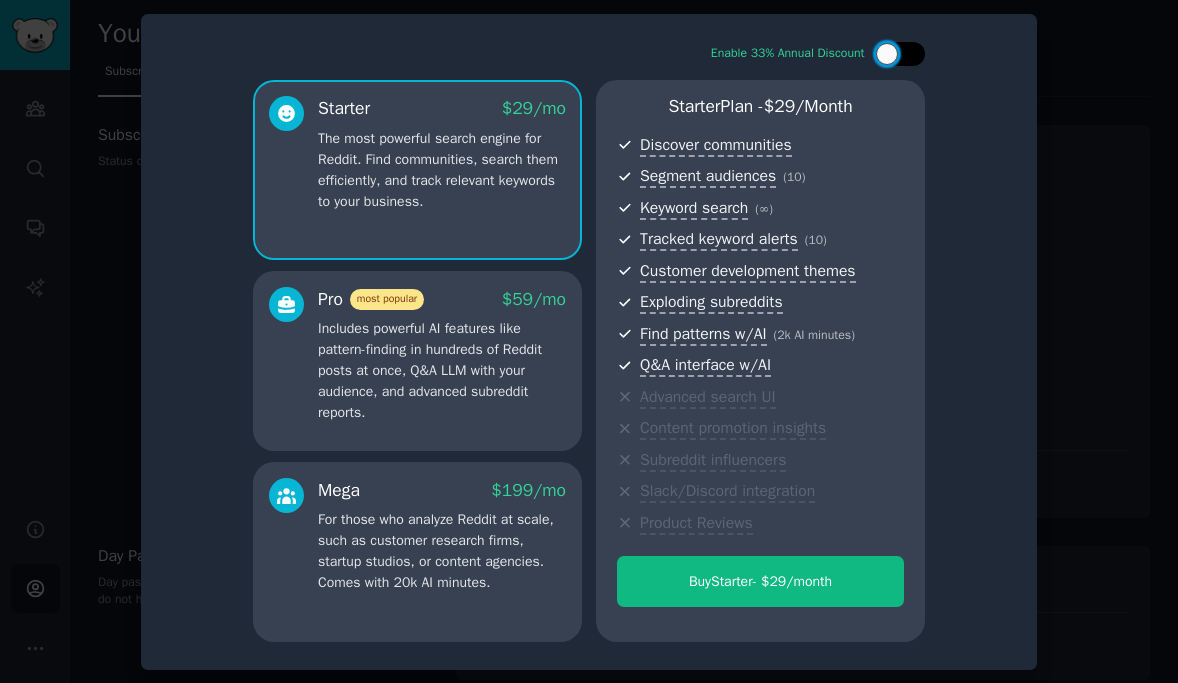 click at bounding box center (900, 54) 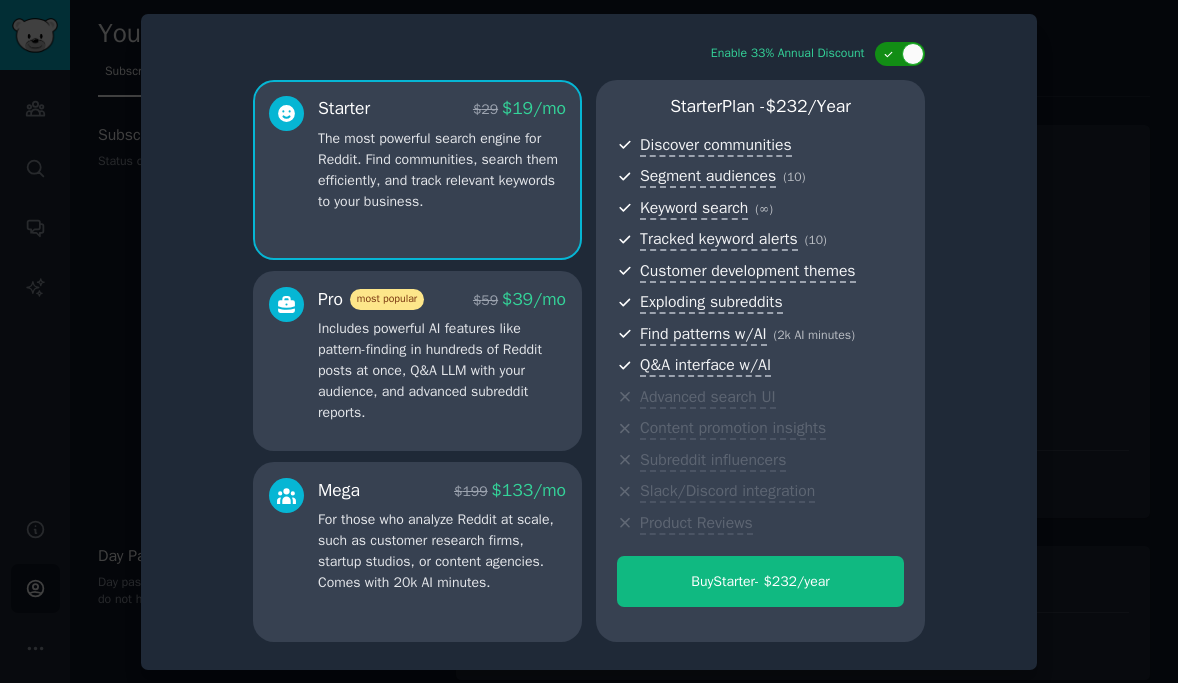 click at bounding box center [913, 54] 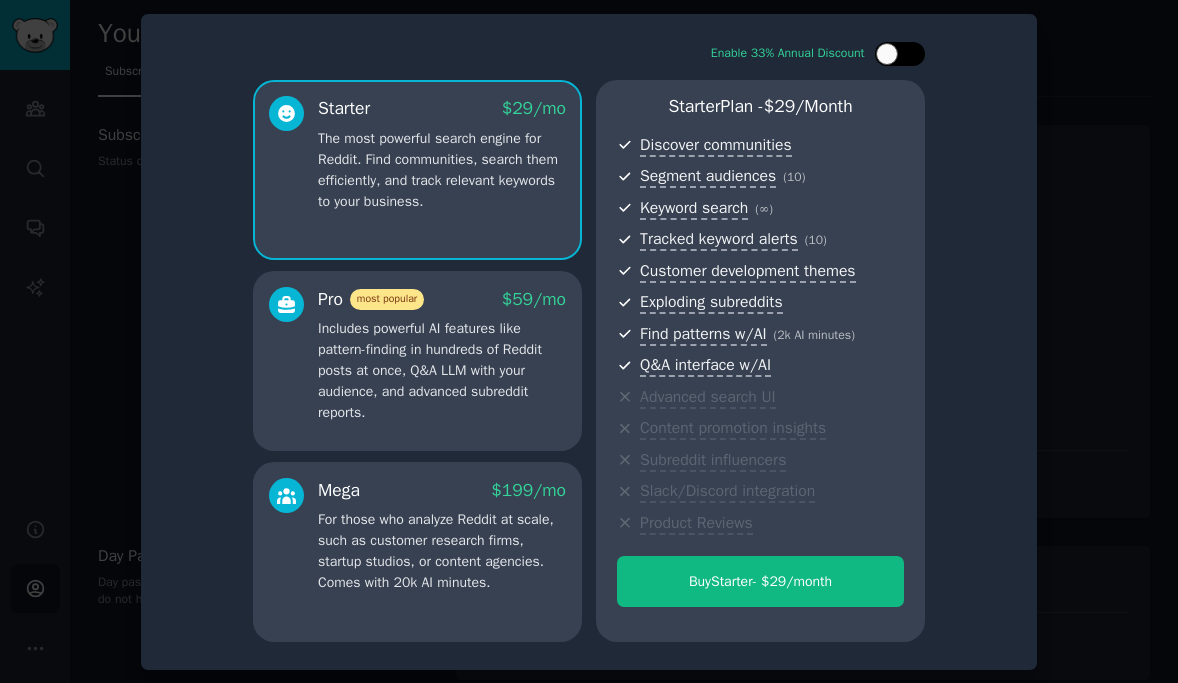 click at bounding box center (900, 54) 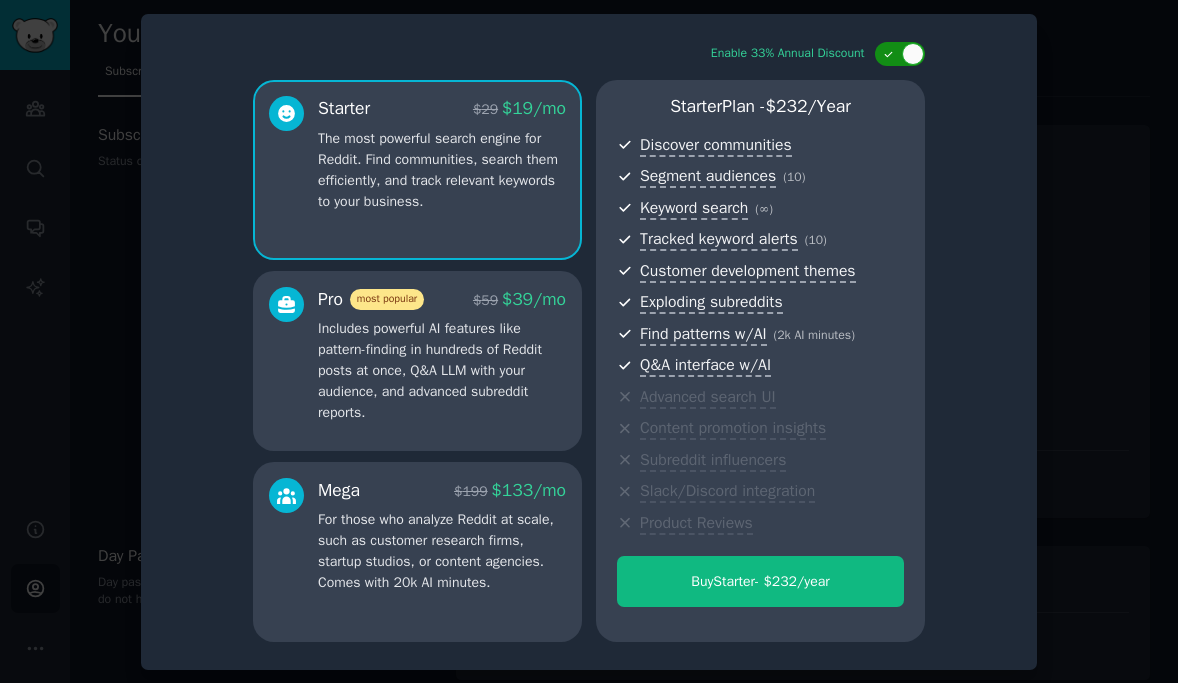 click at bounding box center (913, 54) 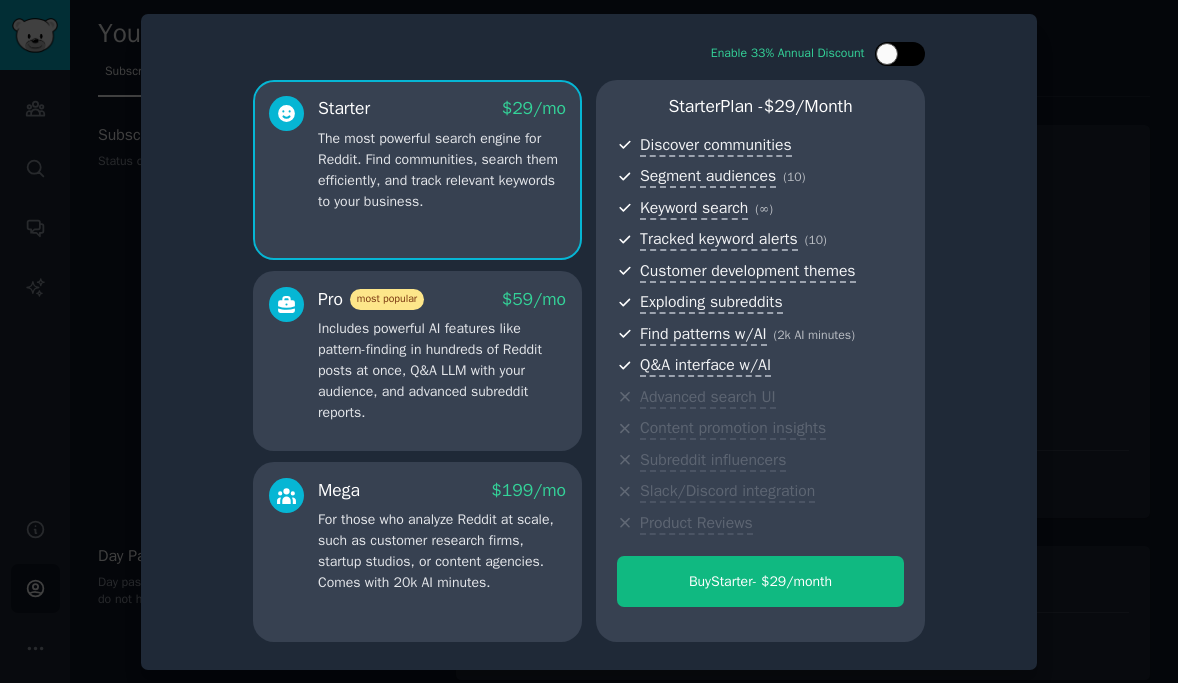 click at bounding box center [900, 54] 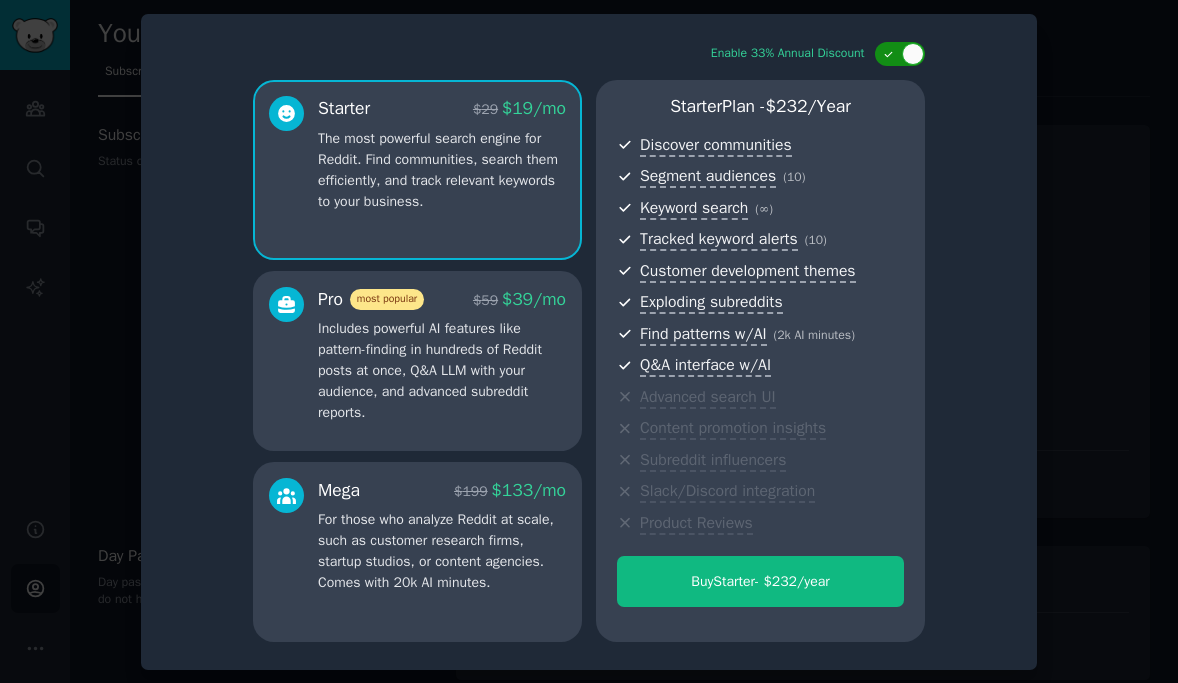 click at bounding box center (913, 54) 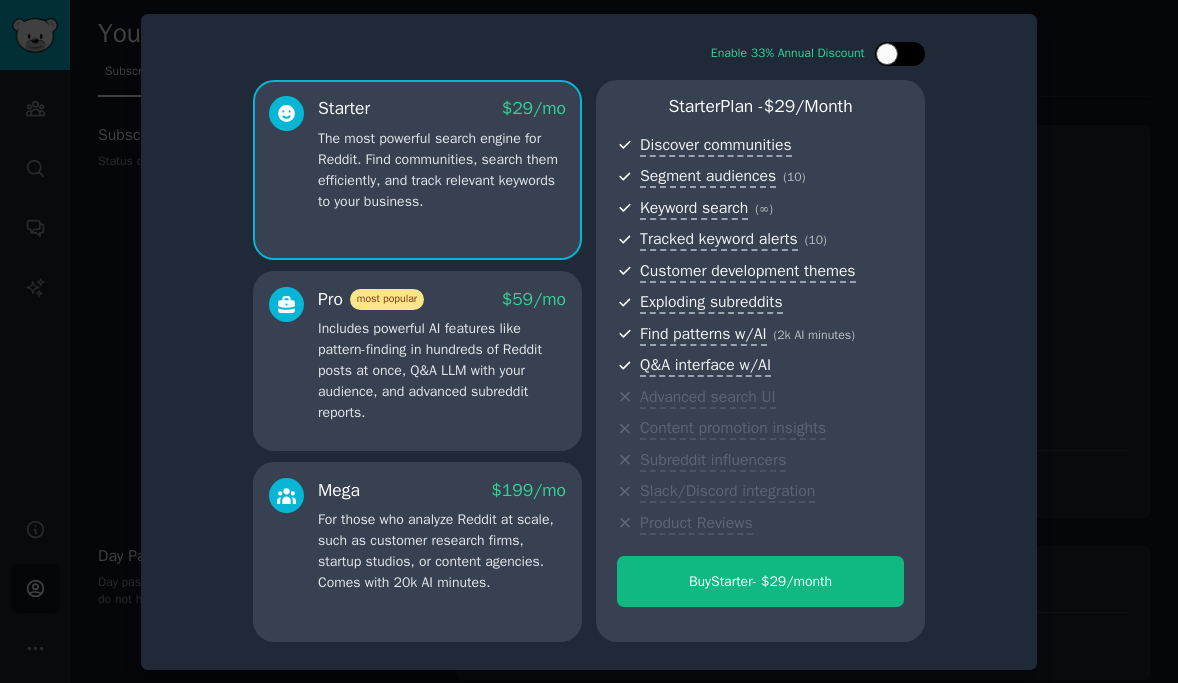 click at bounding box center [900, 54] 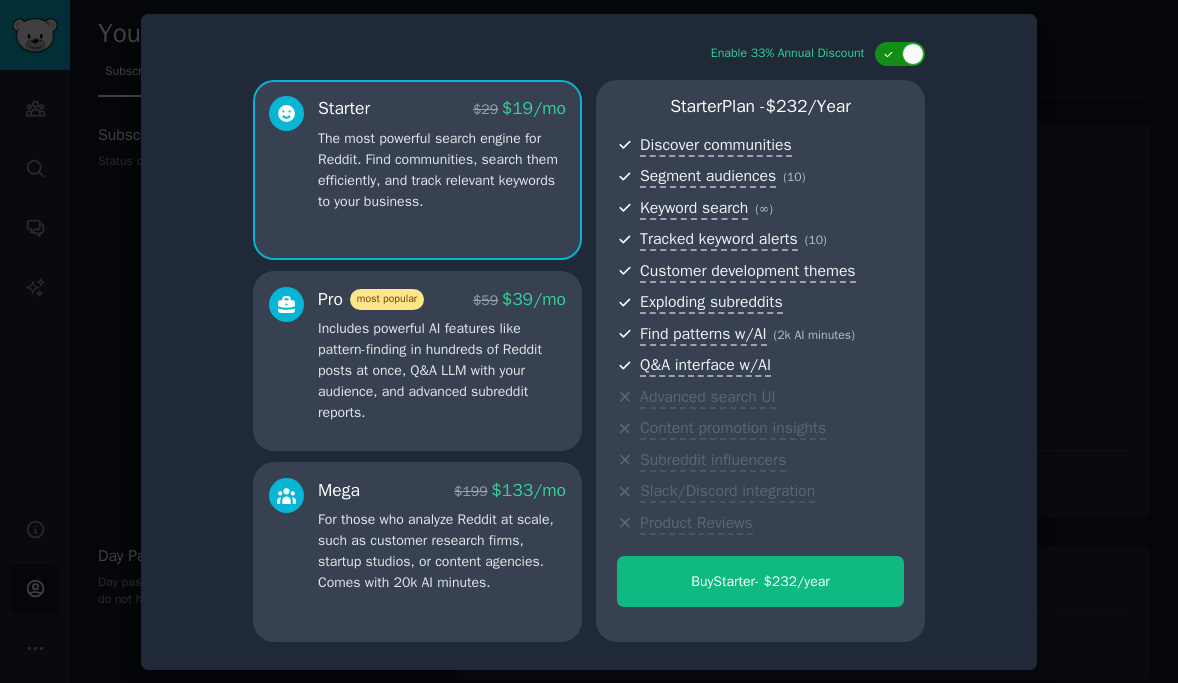 click at bounding box center (913, 54) 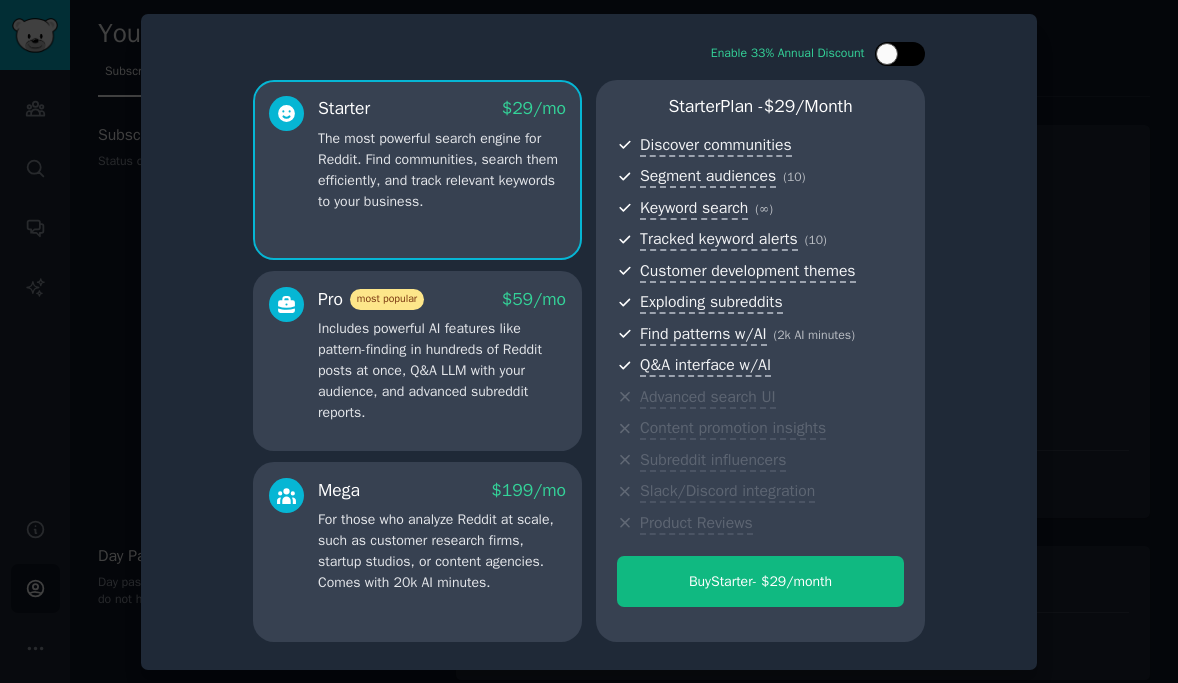 click at bounding box center (900, 54) 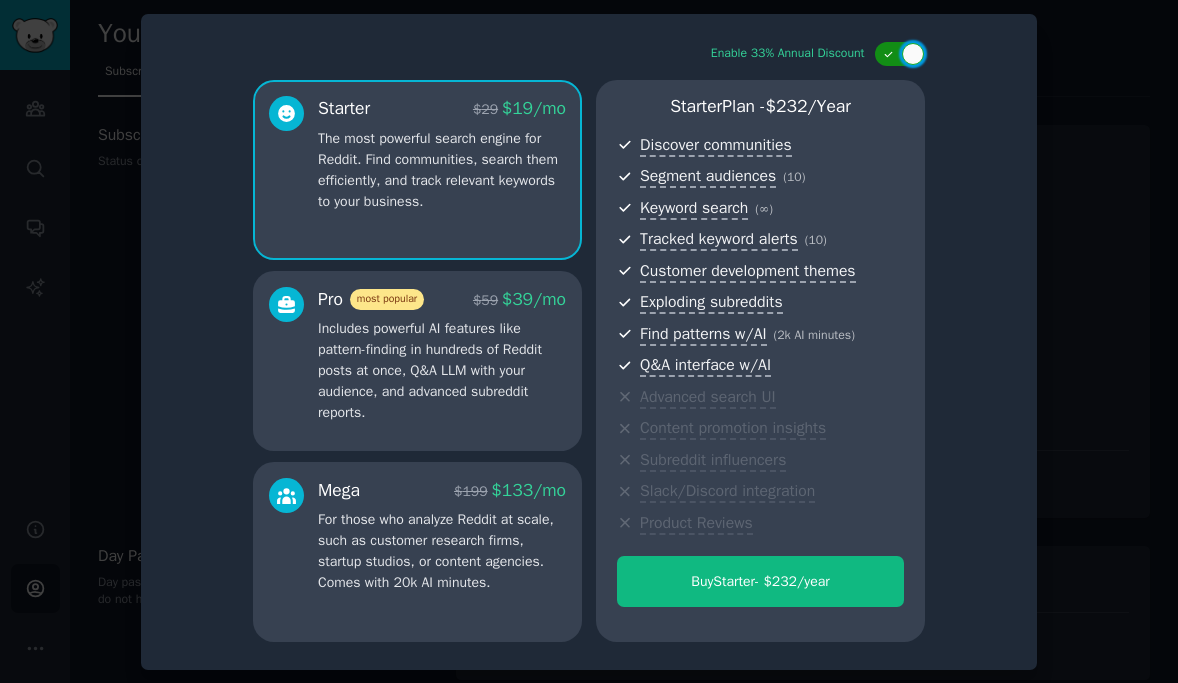 click at bounding box center (913, 54) 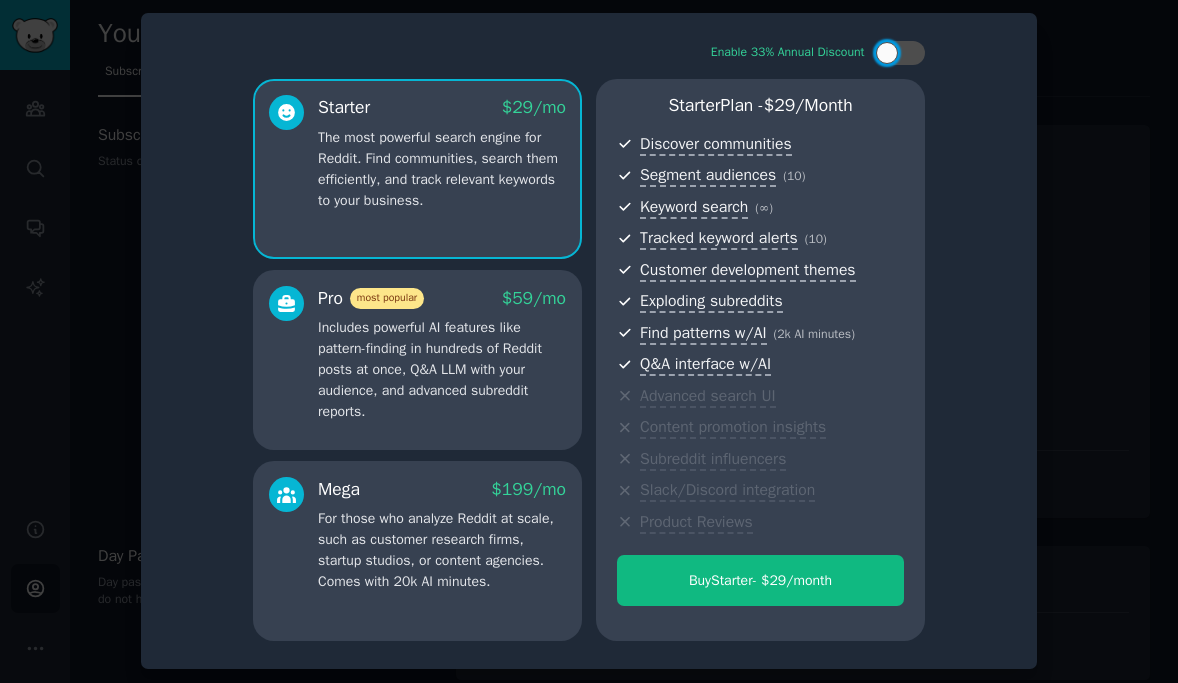 scroll, scrollTop: 0, scrollLeft: 0, axis: both 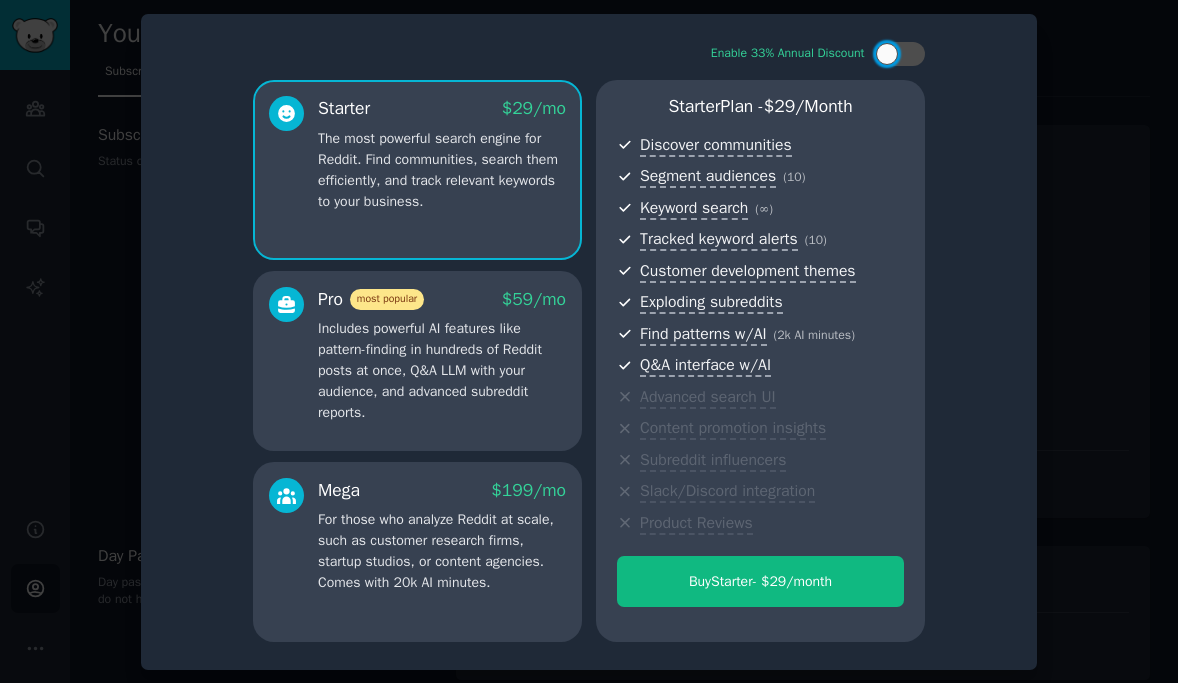 click at bounding box center [589, 341] 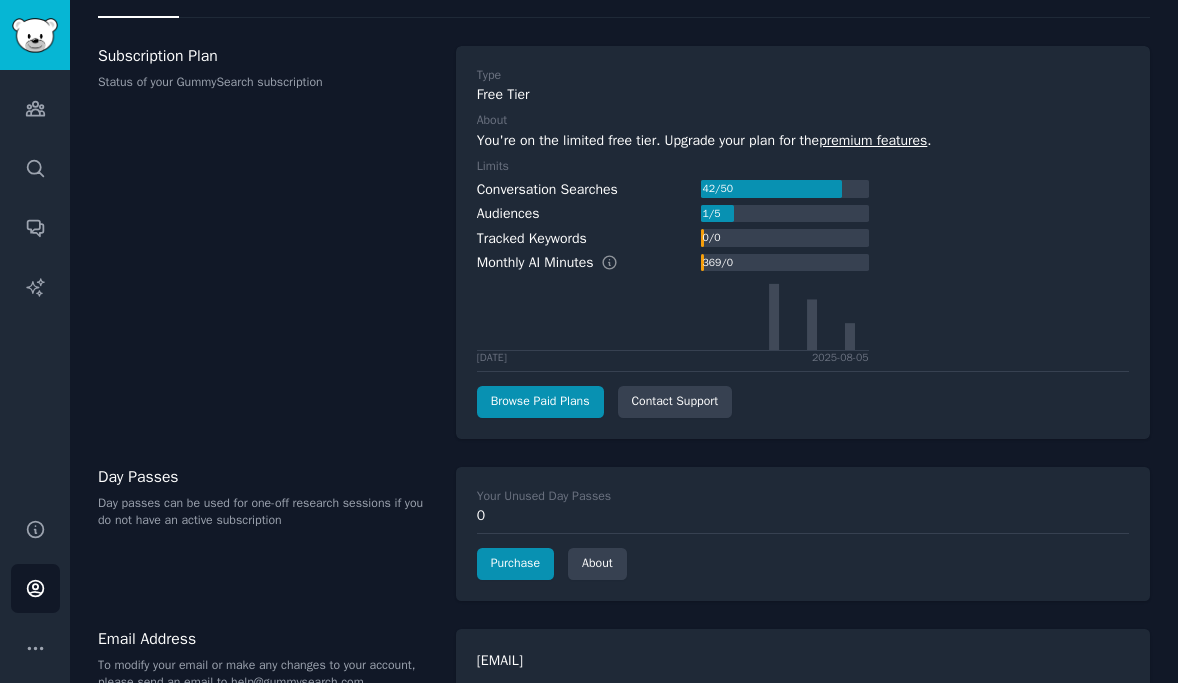 scroll, scrollTop: 0, scrollLeft: 0, axis: both 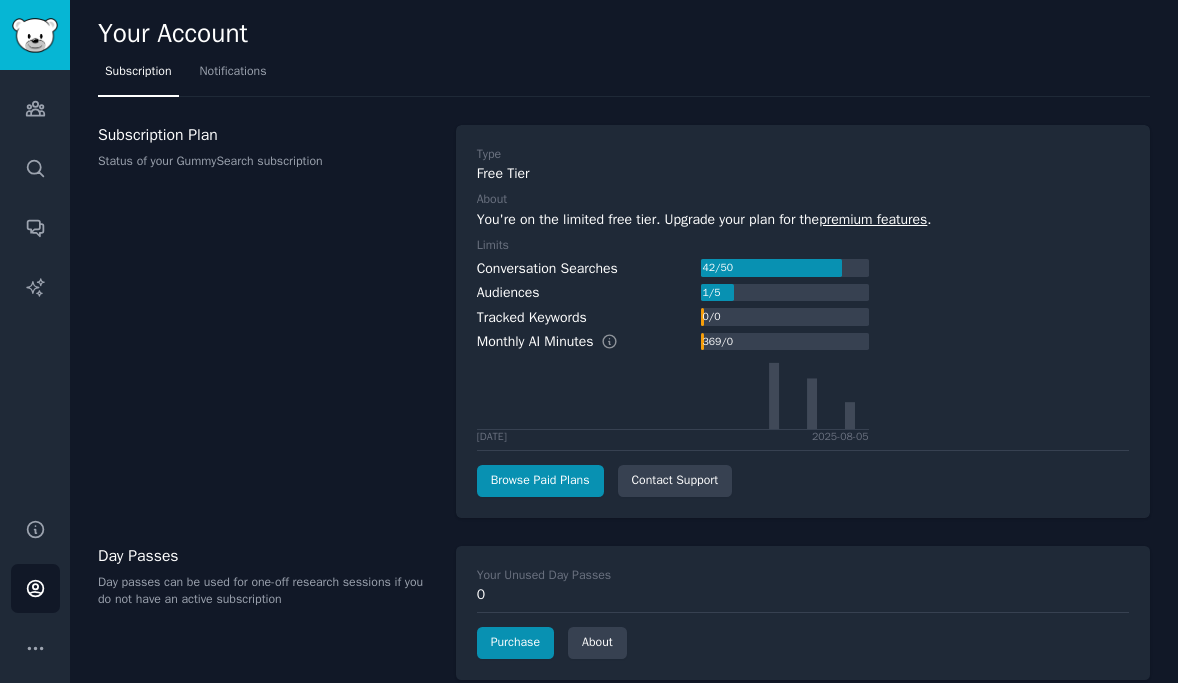 click at bounding box center (771, 268) 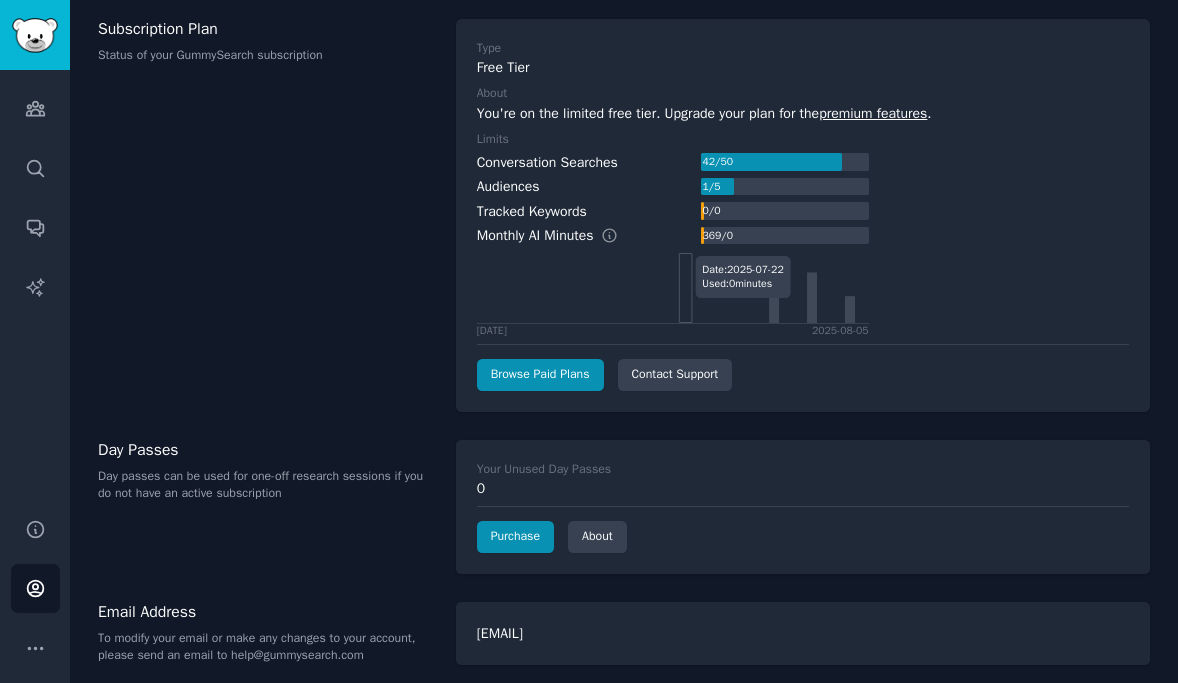 scroll, scrollTop: 126, scrollLeft: 0, axis: vertical 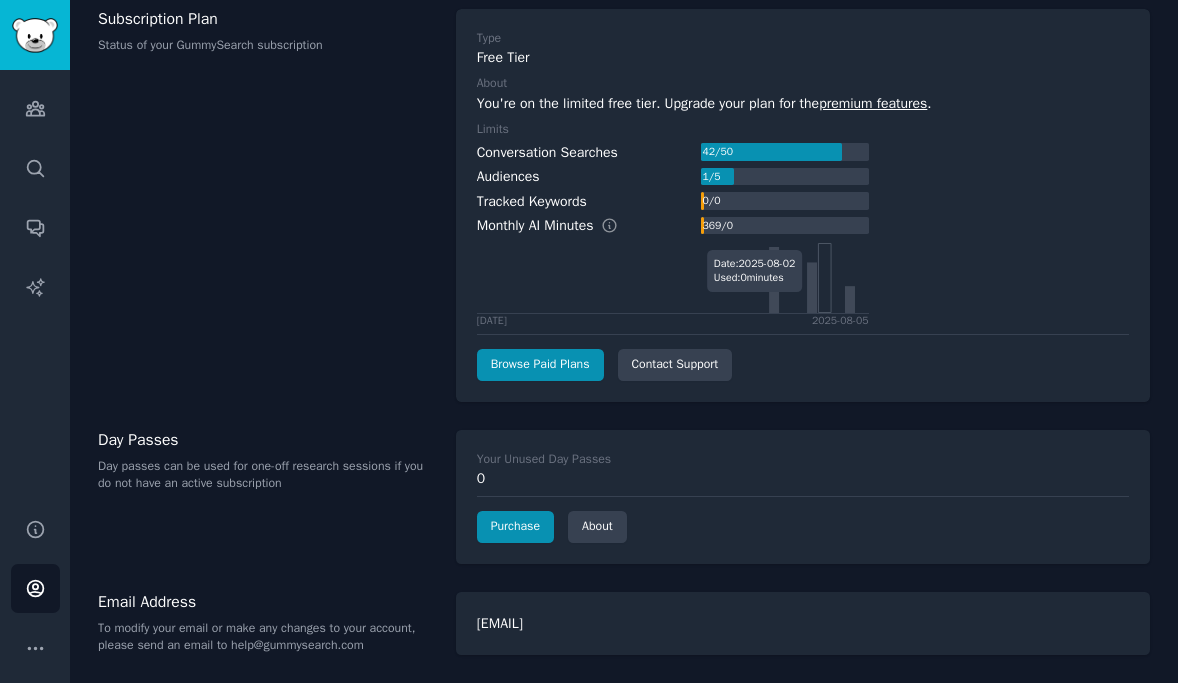 click 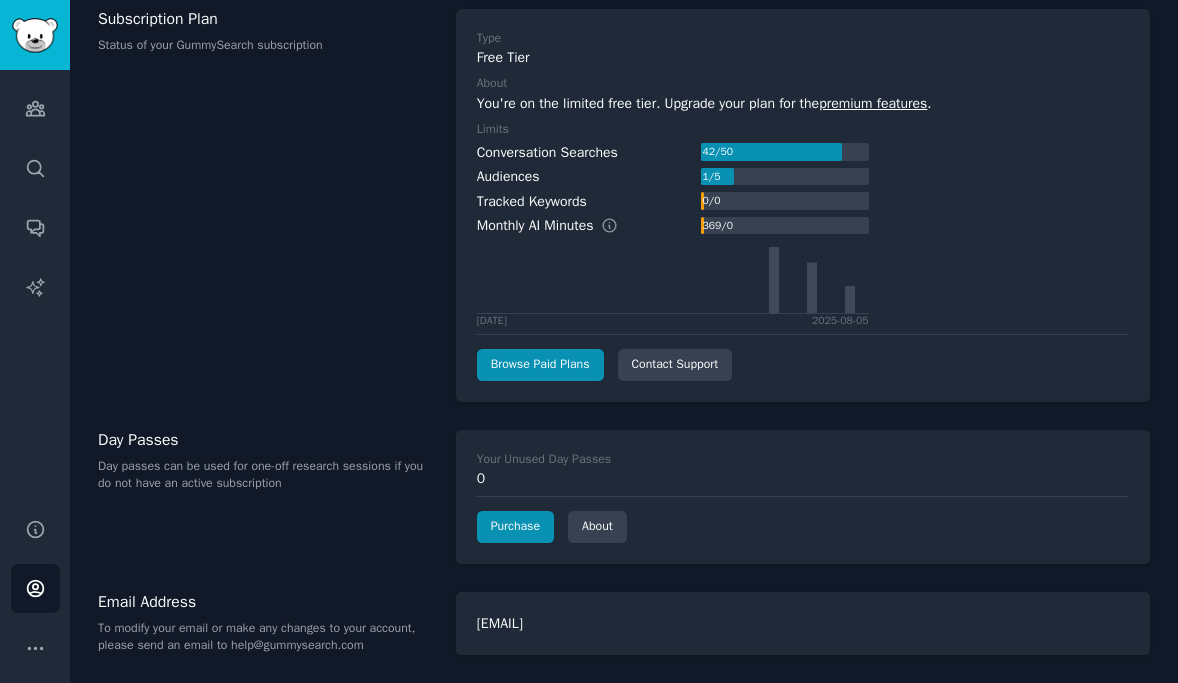 scroll, scrollTop: 0, scrollLeft: 0, axis: both 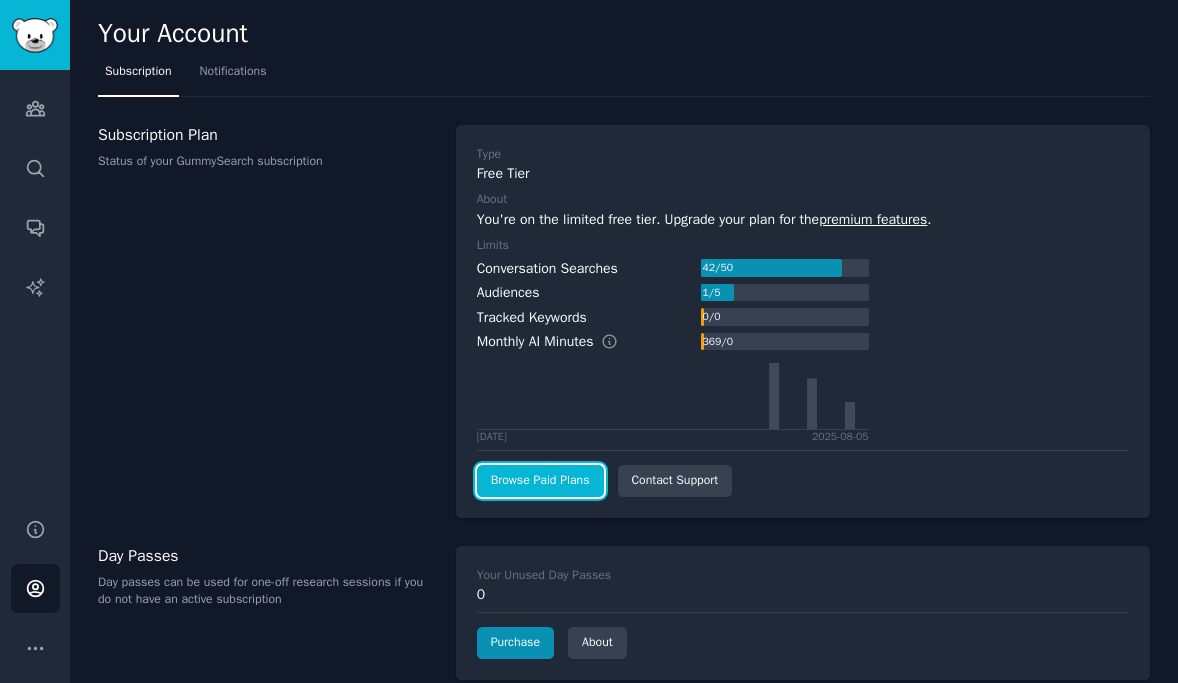 click on "Browse Paid Plans" at bounding box center [540, 481] 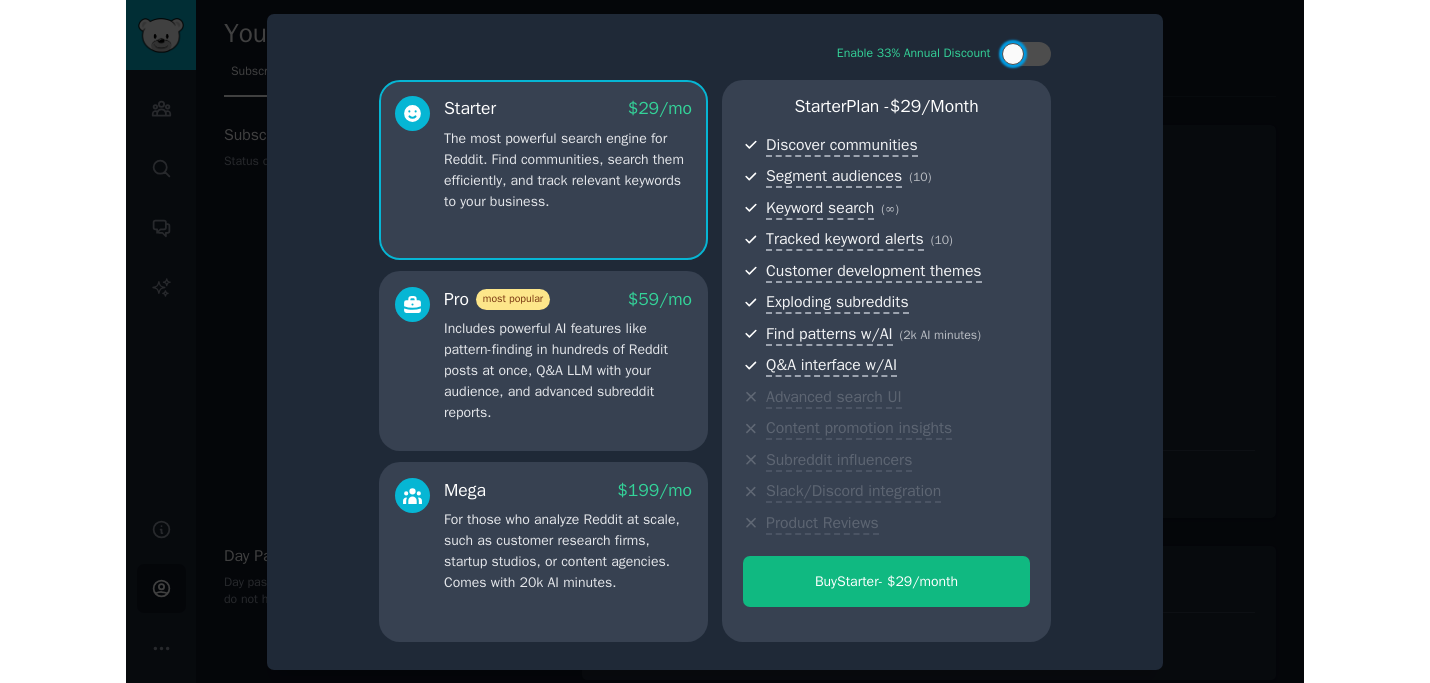 scroll, scrollTop: 1, scrollLeft: 0, axis: vertical 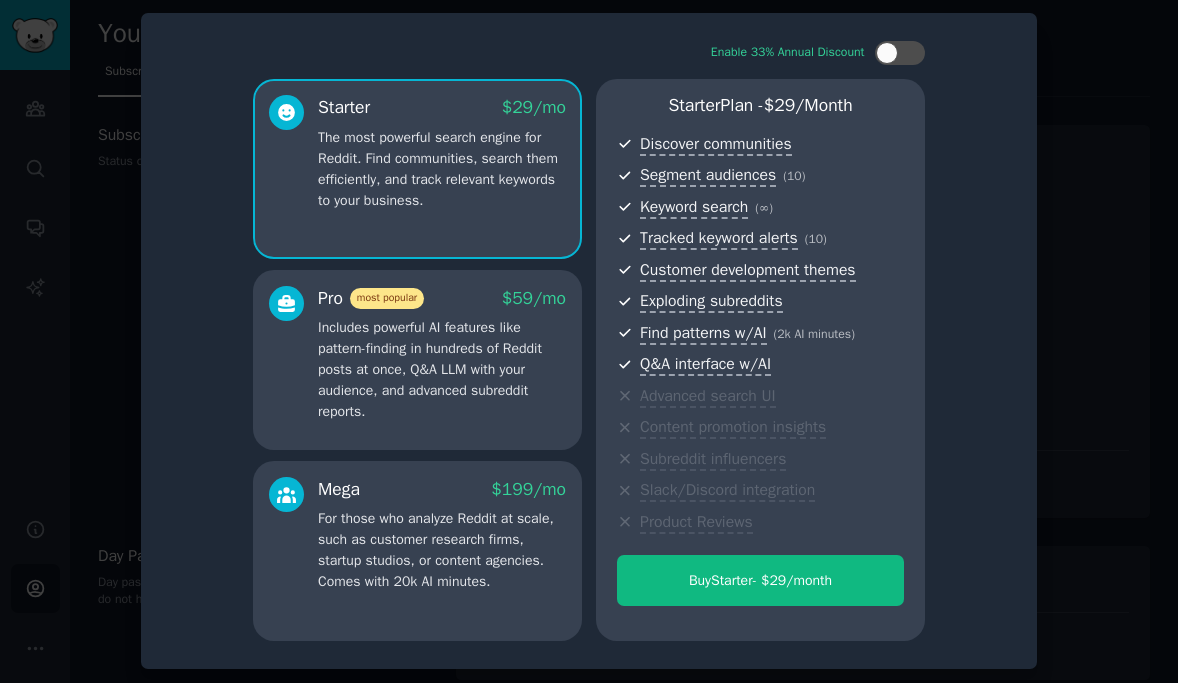 click on "Includes powerful AI features like pattern-finding in hundreds of Reddit posts at once, Q&A LLM with your audience, and advanced subreddit reports." at bounding box center [442, 369] 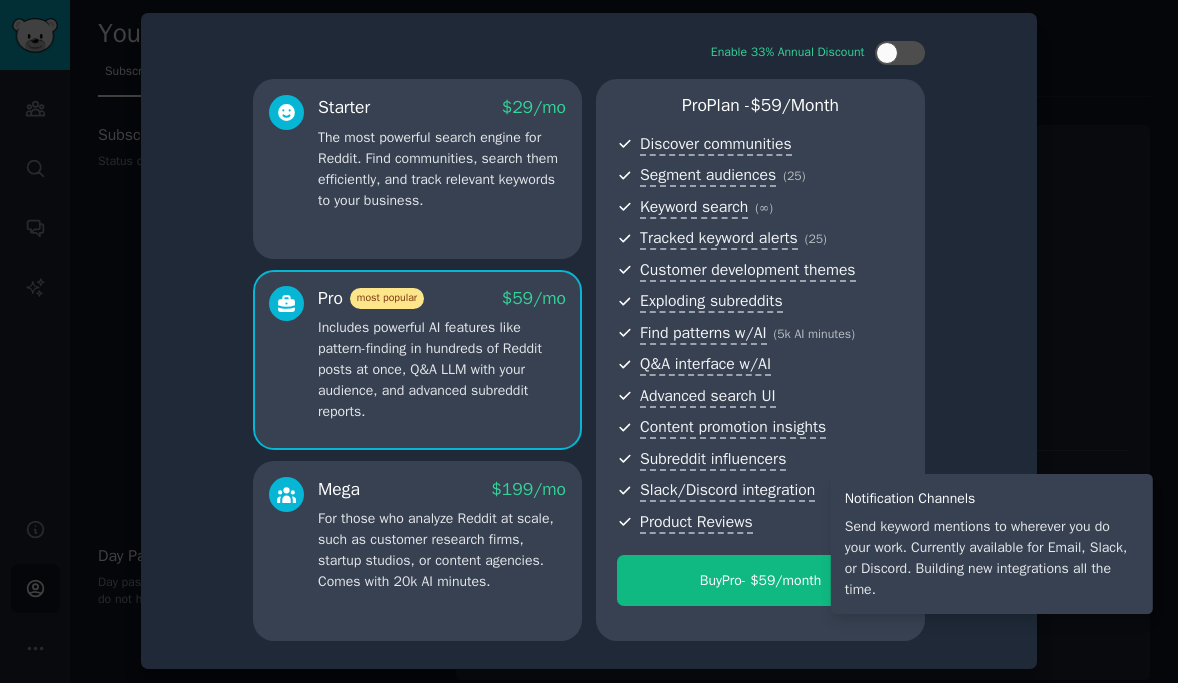 click on "Slack/Discord integration" at bounding box center [727, 491] 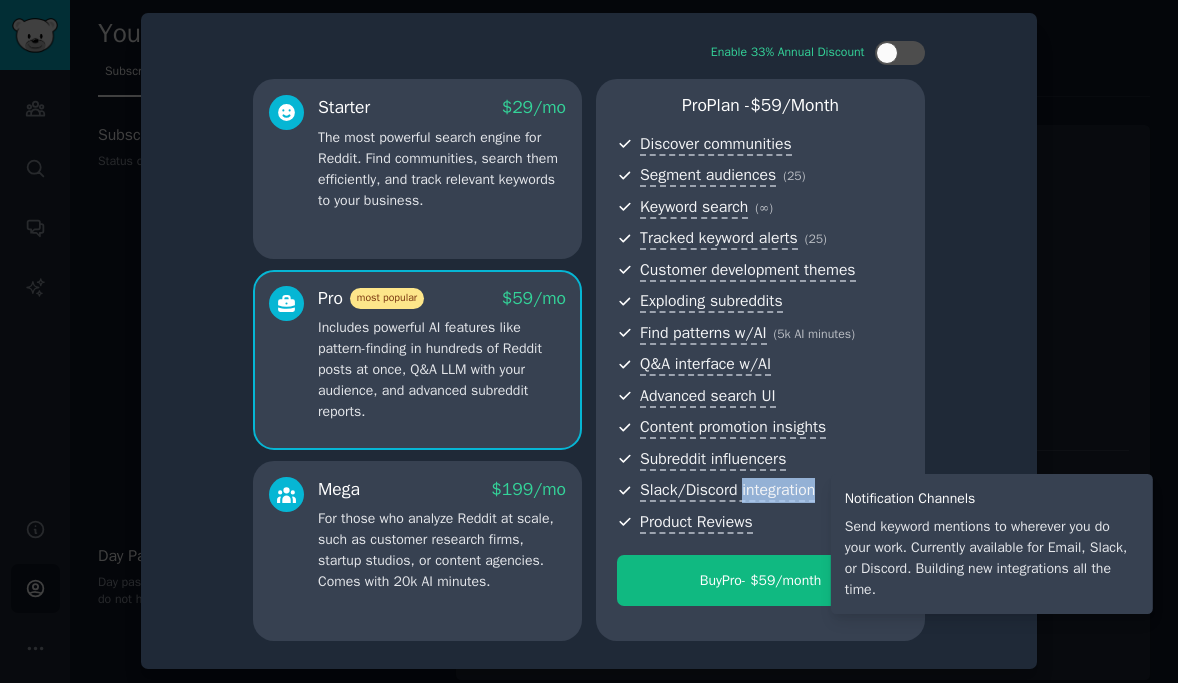 click on "Slack/Discord integration" at bounding box center [727, 491] 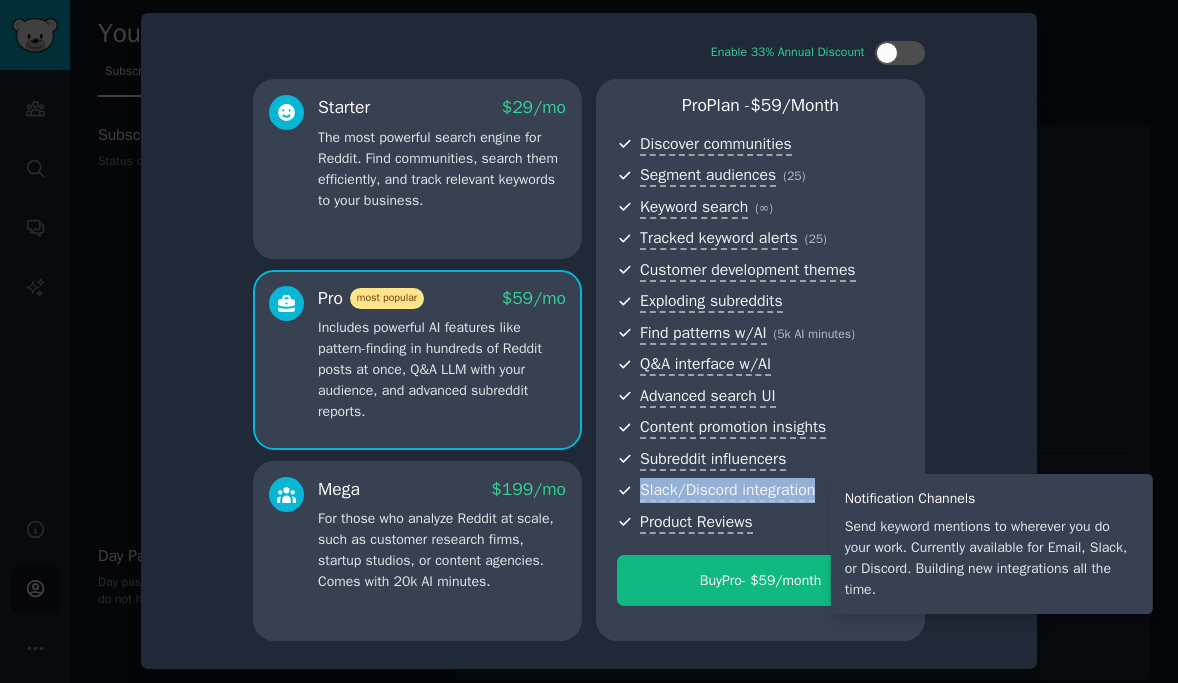 click on "Slack/Discord integration" at bounding box center (727, 491) 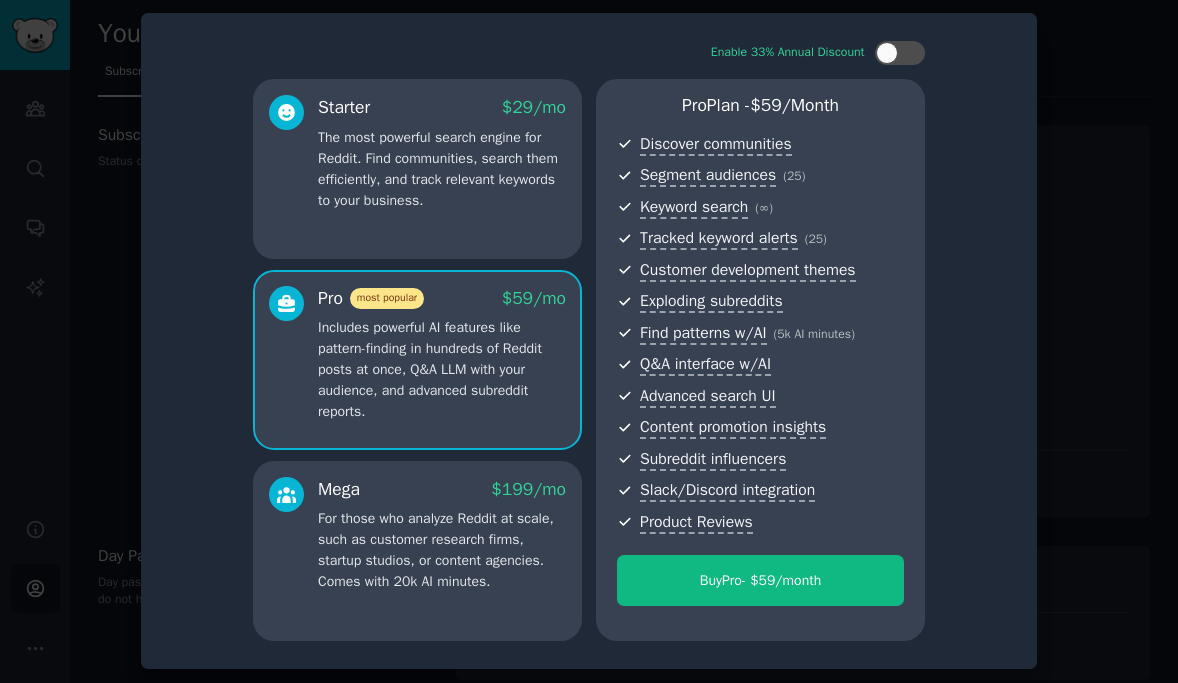 click on "Enable 33% Annual Discount Starter $ 29 /mo The most powerful search engine for Reddit. Find communities, search them efficiently, and track relevant keywords to your business. Pro most popular $ 59 /mo Includes powerful AI features like pattern-finding in hundreds of Reddit posts at once, Q&A LLM with your audience, and advanced subreddit reports. Mega $ 199 /mo For those who analyze Reddit at scale, such as customer research firms, startup studios, or content agencies. Comes with 20k AI minutes. Pro  Plan -  $ 59 /month Discover communities Segment audiences ( 25 ) Keyword search ( ∞ ) Tracked keyword alerts ( 25 ) Customer development themes Exploding subreddits Find patterns w/AI ( 5k AI minutes ) Q&A interface w/AI Advanced search UI Content promotion insights Subreddit influencers Slack/Discord integration Product Reviews Buy  Pro  - $ 59 /month" at bounding box center [589, 341] 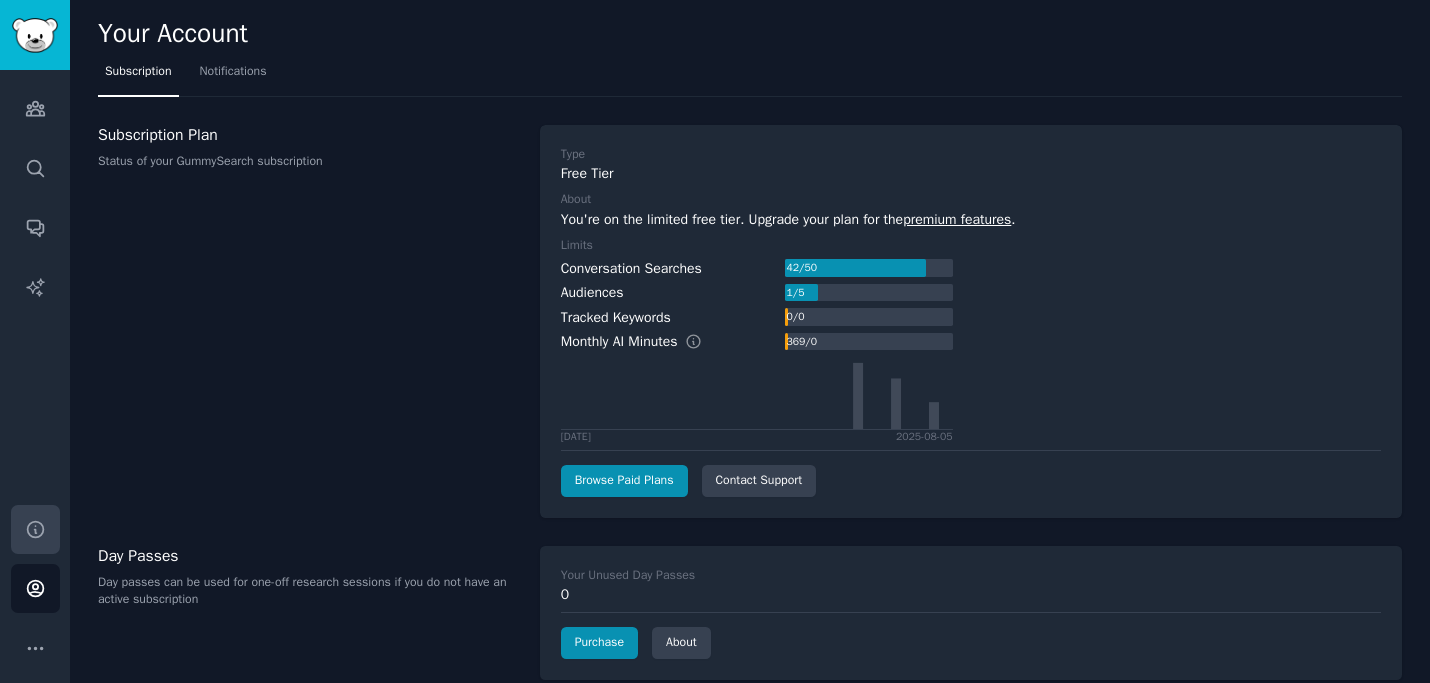 click on "Help" at bounding box center [35, 529] 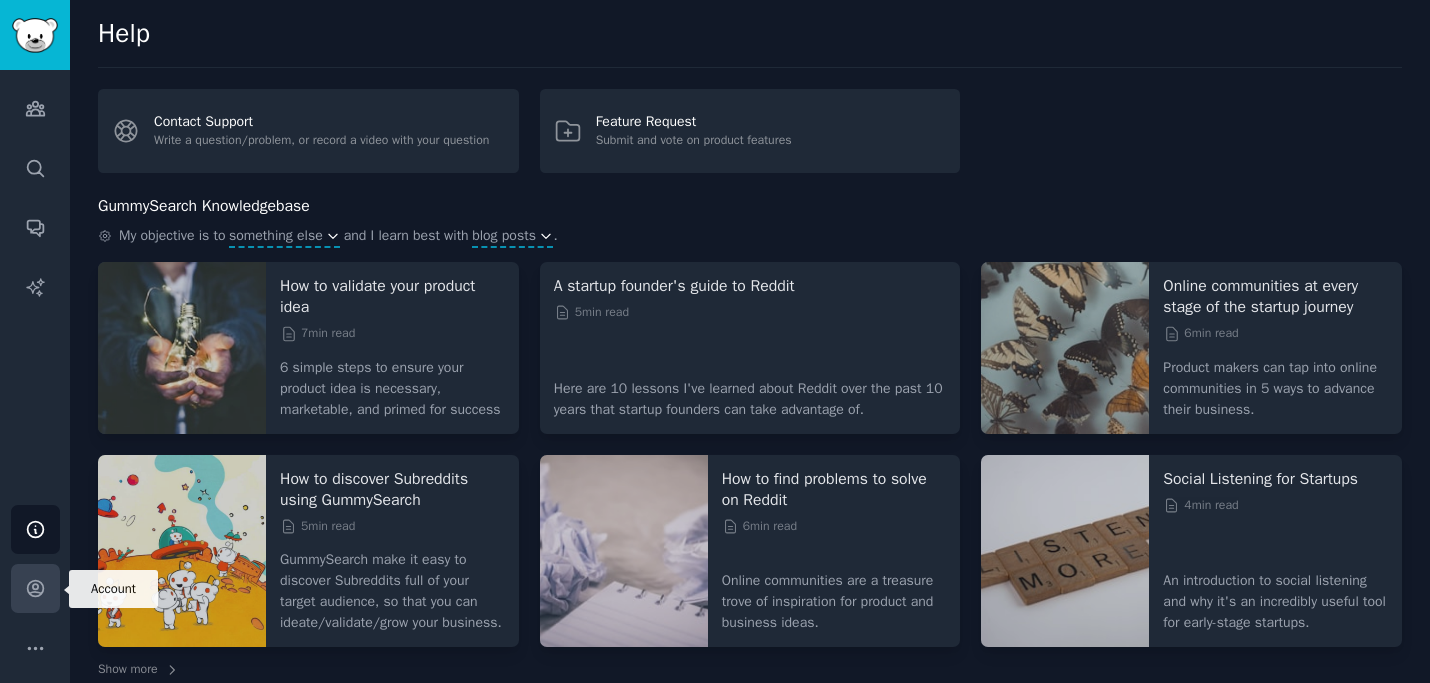 click on "Account" at bounding box center [35, 588] 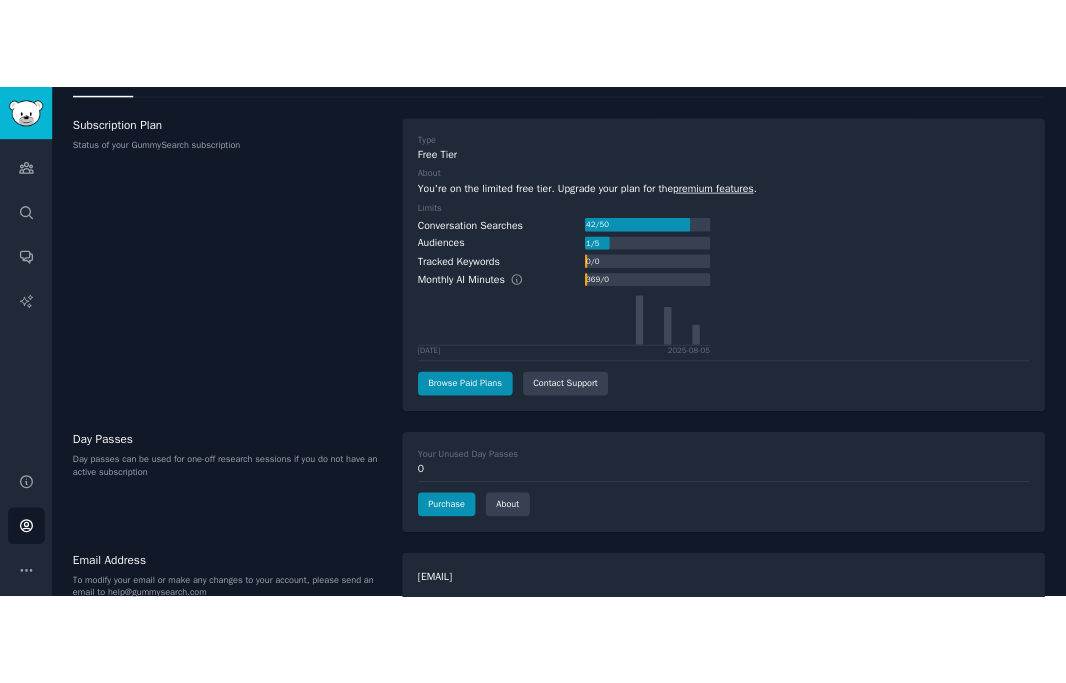 scroll, scrollTop: 0, scrollLeft: 0, axis: both 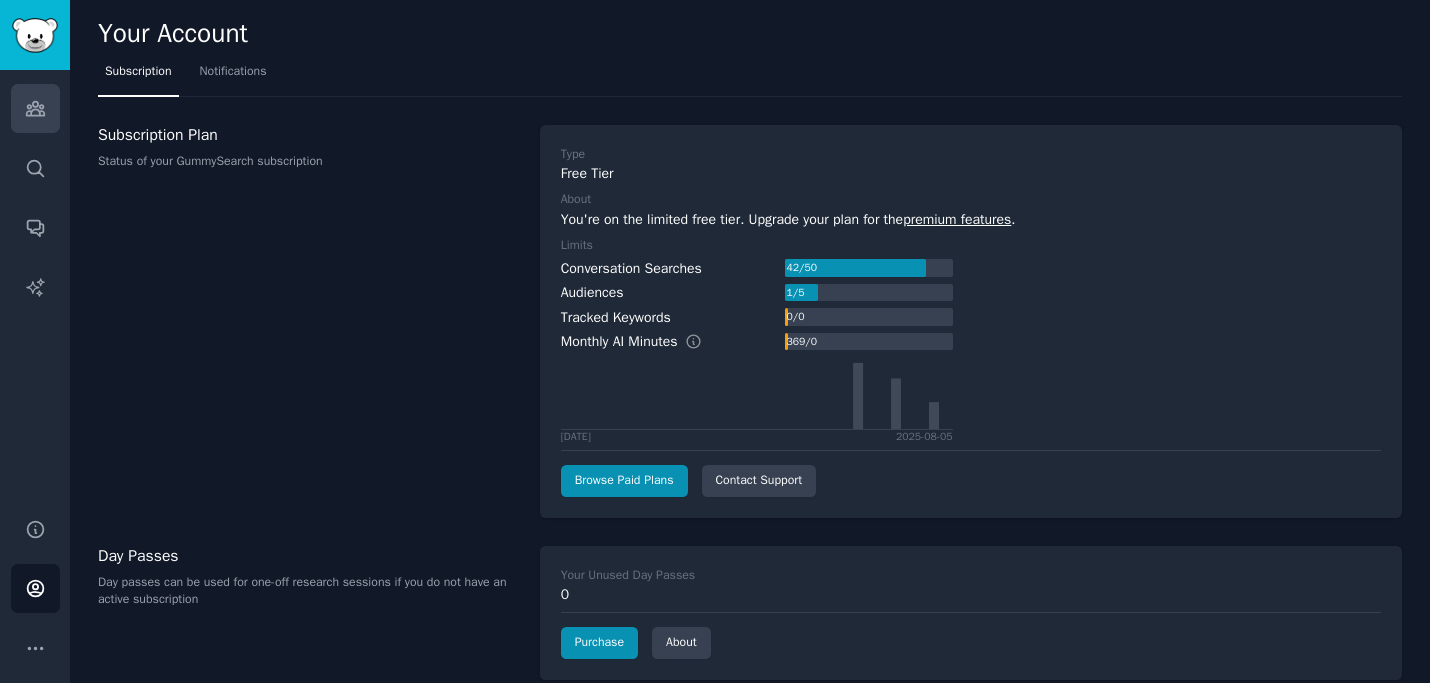 click on "Audiences" at bounding box center (35, 108) 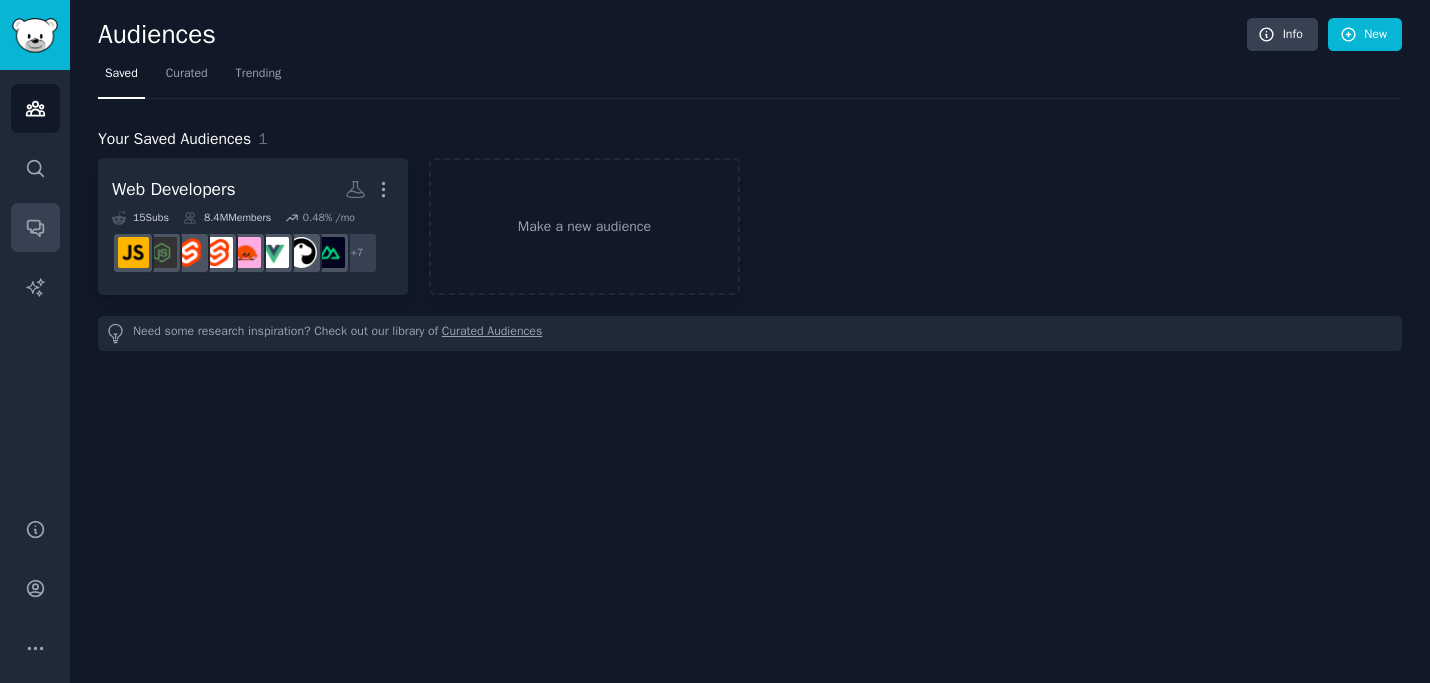 click 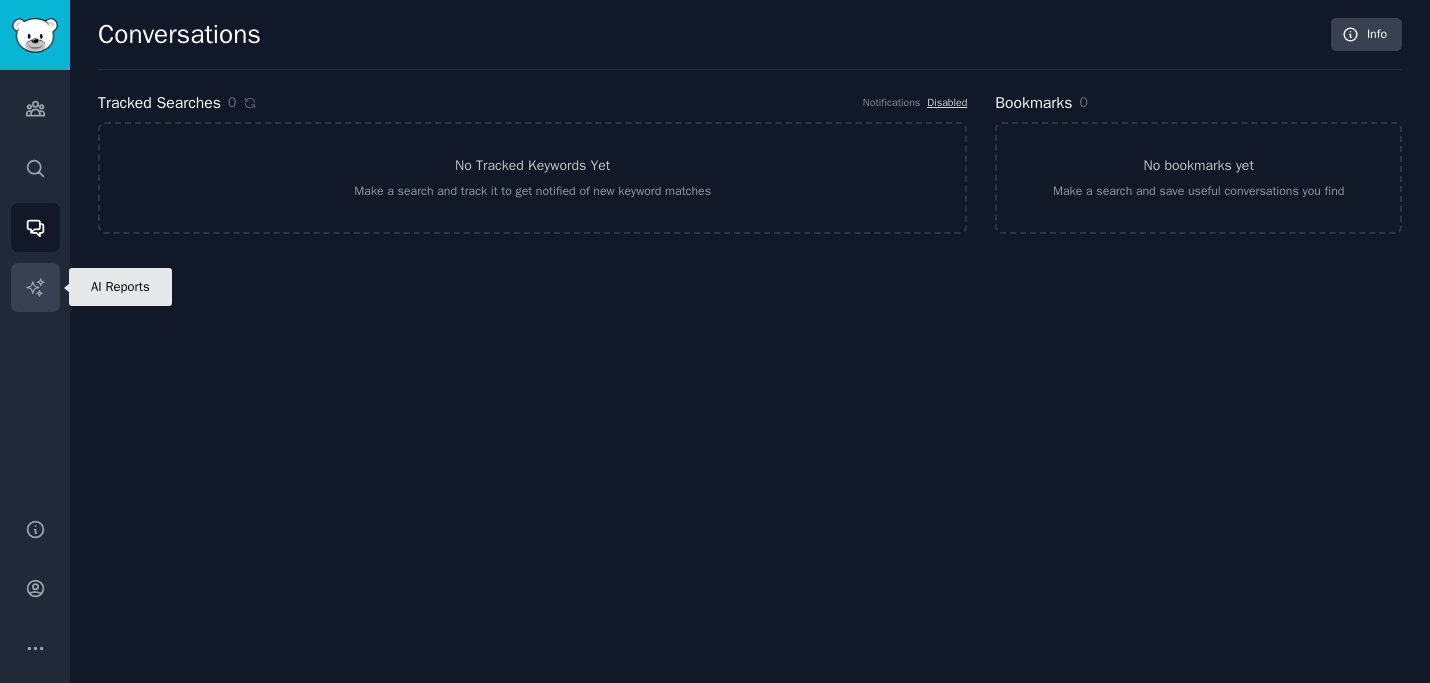 click 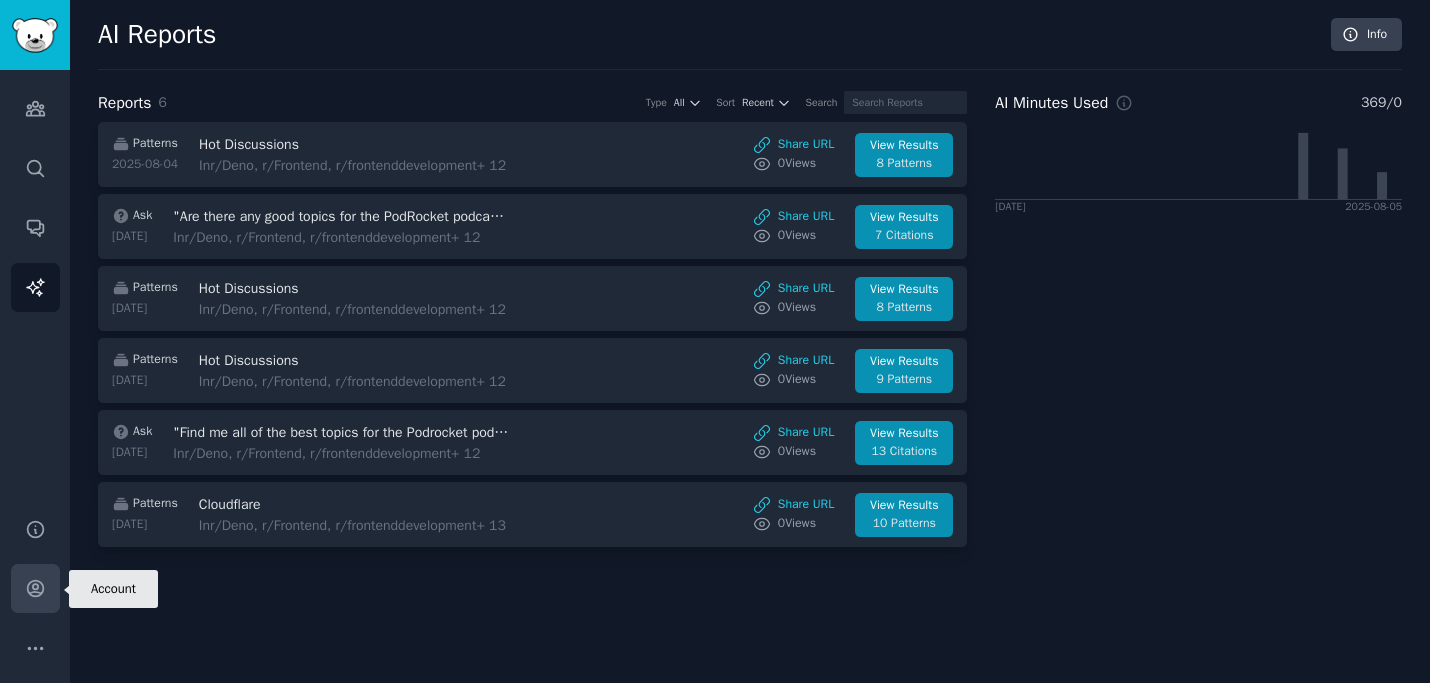 click 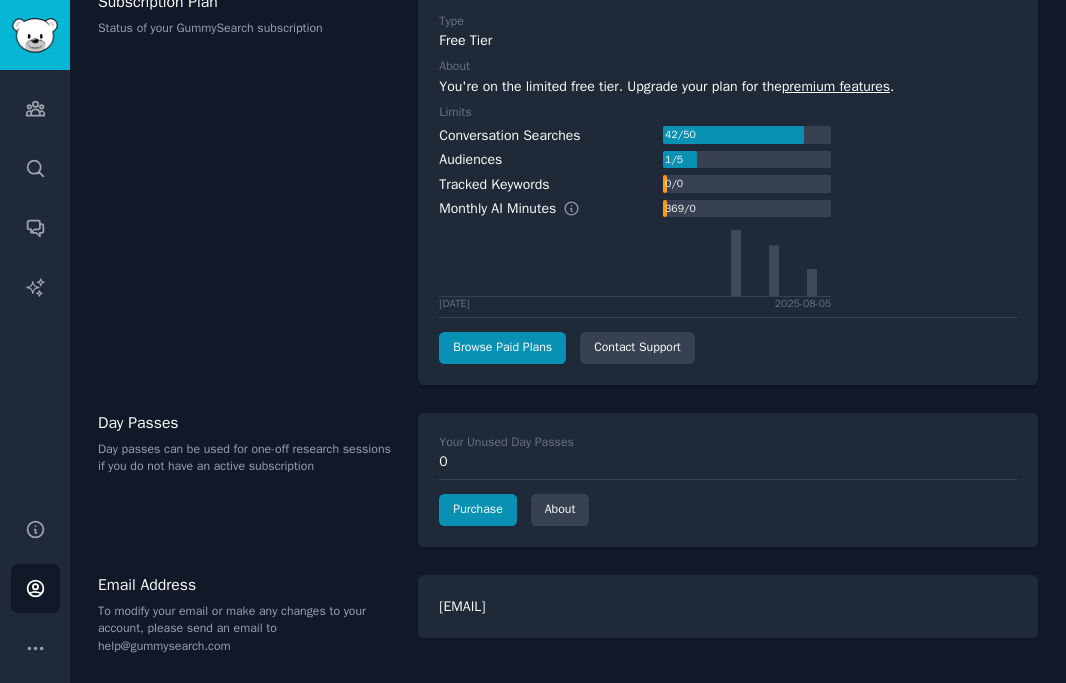 scroll, scrollTop: 0, scrollLeft: 0, axis: both 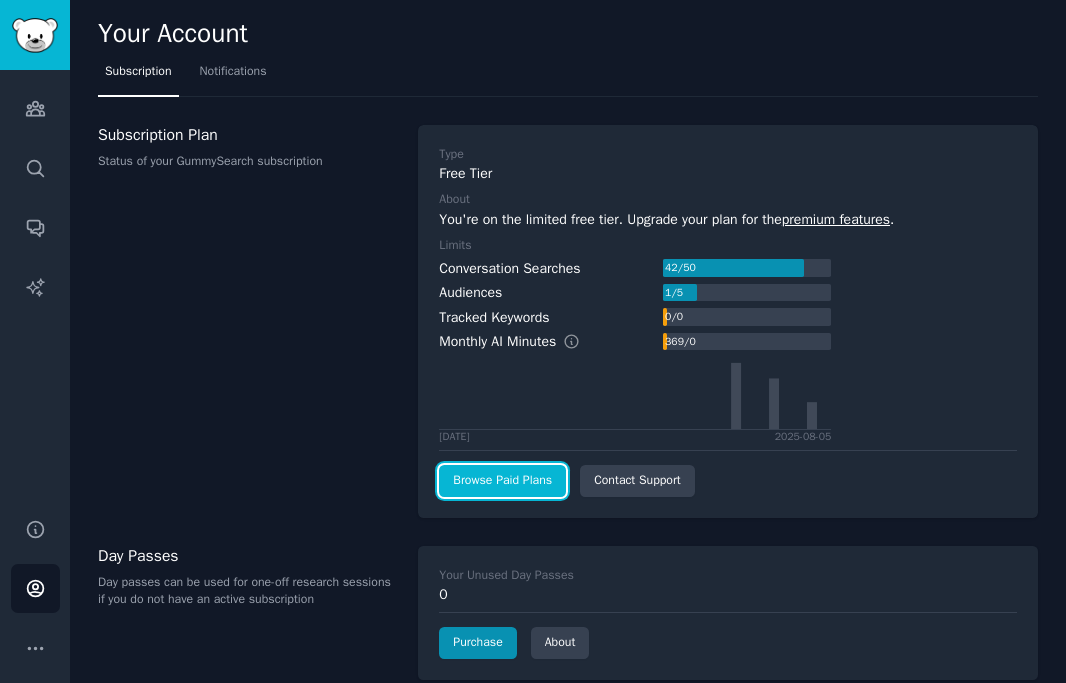 click on "Browse Paid Plans" at bounding box center (502, 481) 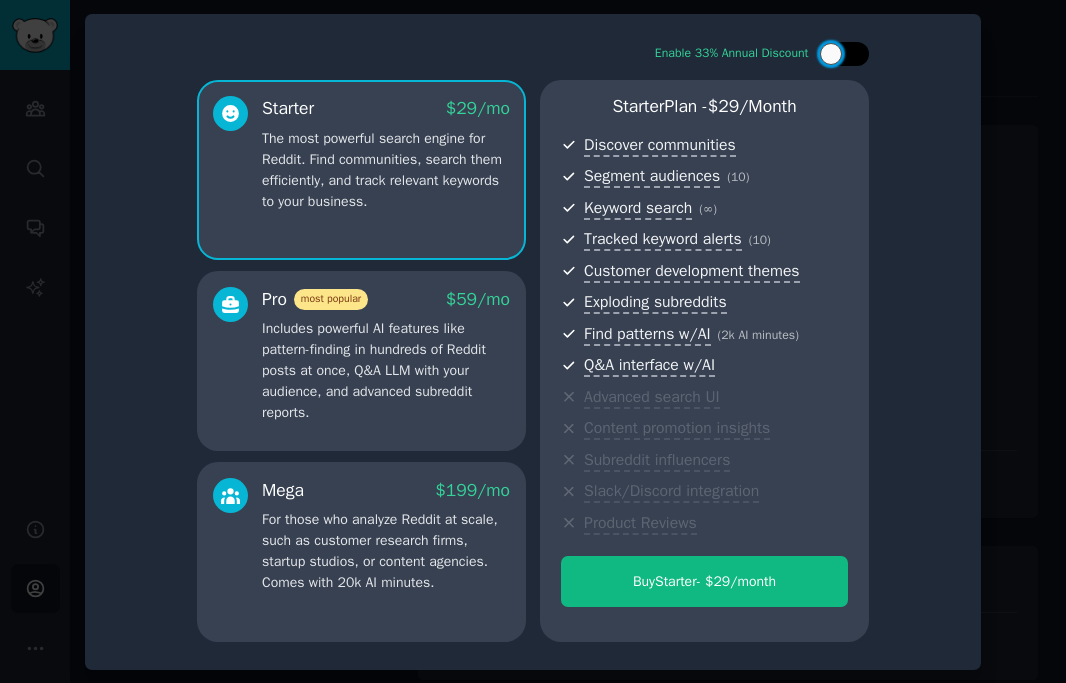 click at bounding box center [854, 54] 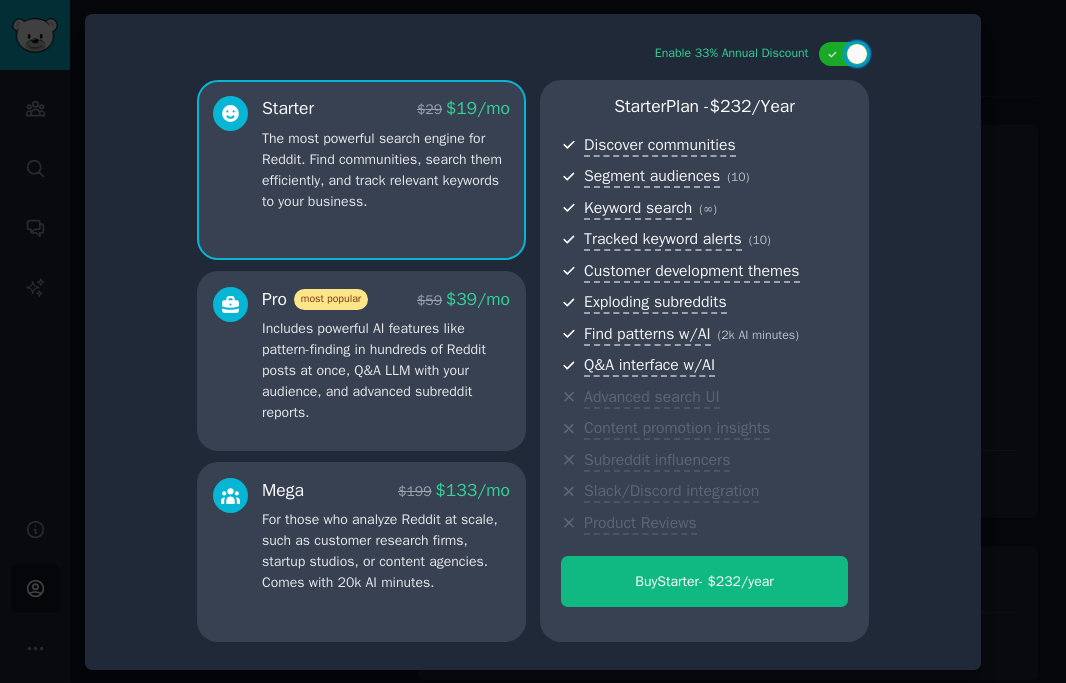 scroll, scrollTop: 1, scrollLeft: 0, axis: vertical 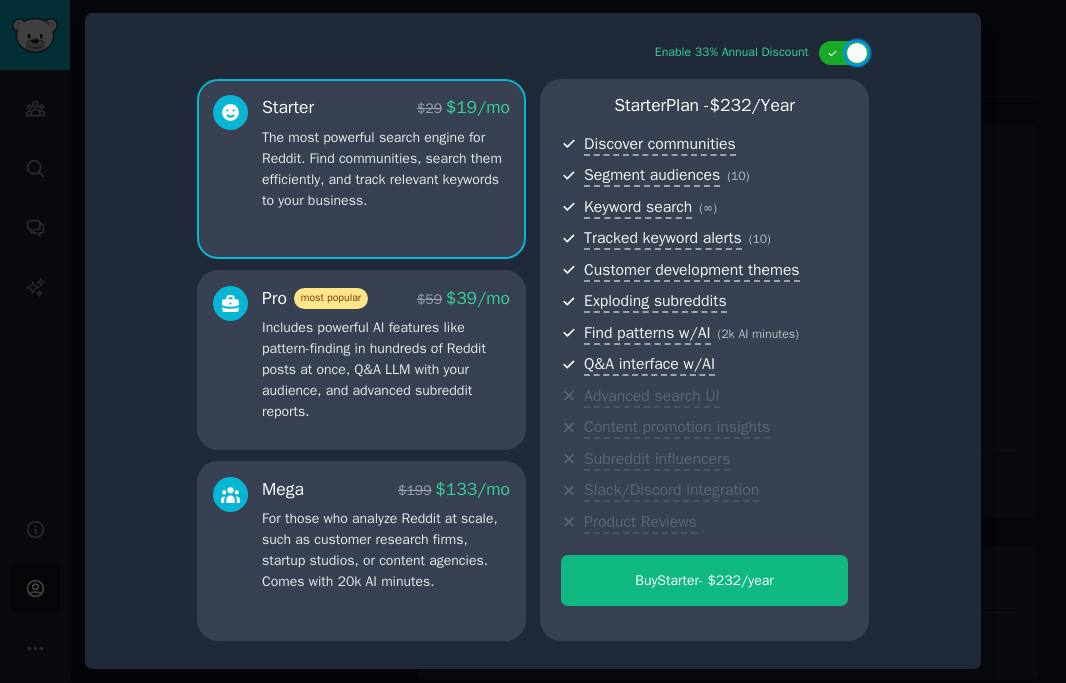 click on "Includes powerful AI features like pattern-finding in hundreds of Reddit posts at once, Q&A LLM with your audience, and advanced subreddit reports." at bounding box center (386, 369) 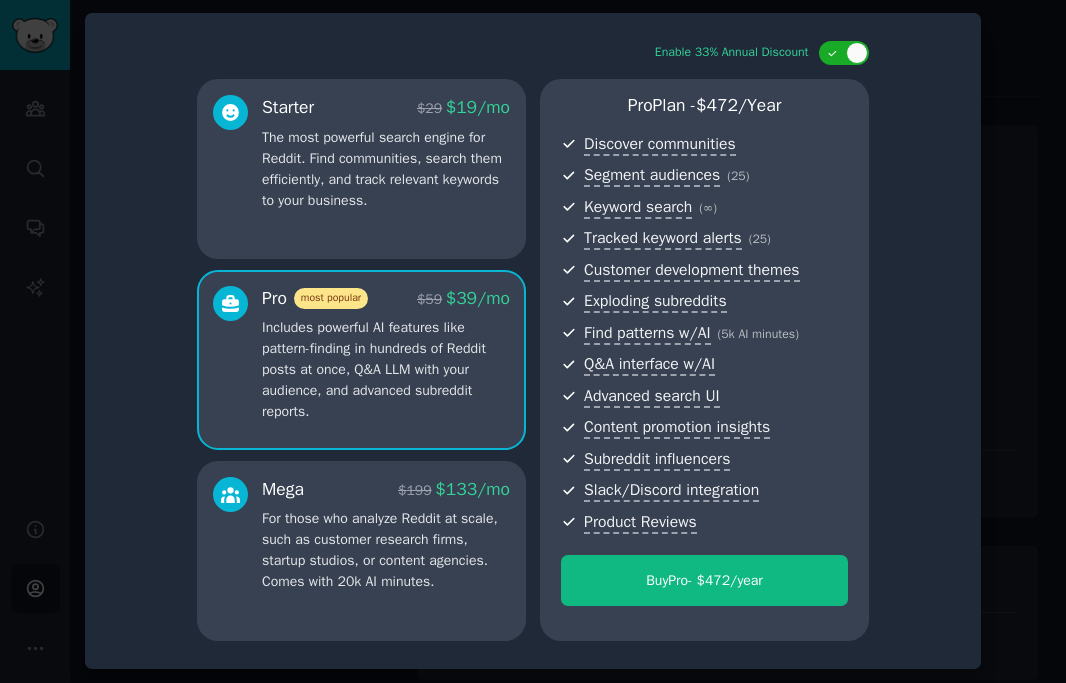 click on "The most powerful search engine for Reddit. Find communities, search them efficiently, and track relevant keywords to your business." at bounding box center [386, 169] 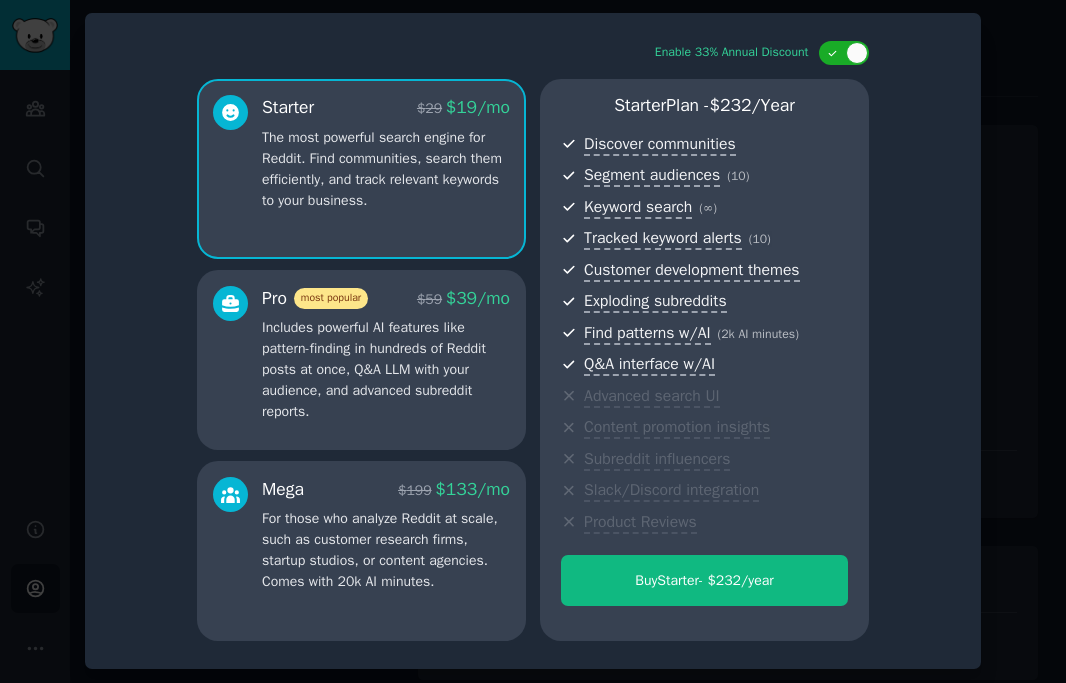 click on "Includes powerful AI features like pattern-finding in hundreds of Reddit posts at once, Q&A LLM with your audience, and advanced subreddit reports." at bounding box center [386, 369] 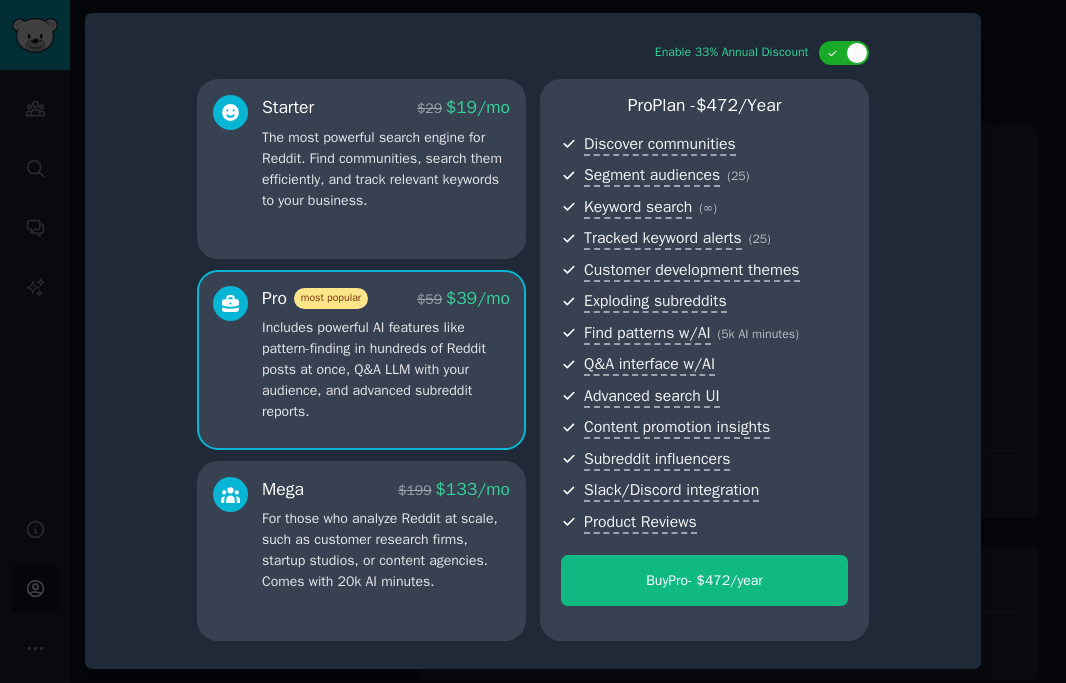 click on "The most powerful search engine for Reddit. Find communities, search them efficiently, and track relevant keywords to your business." at bounding box center (386, 169) 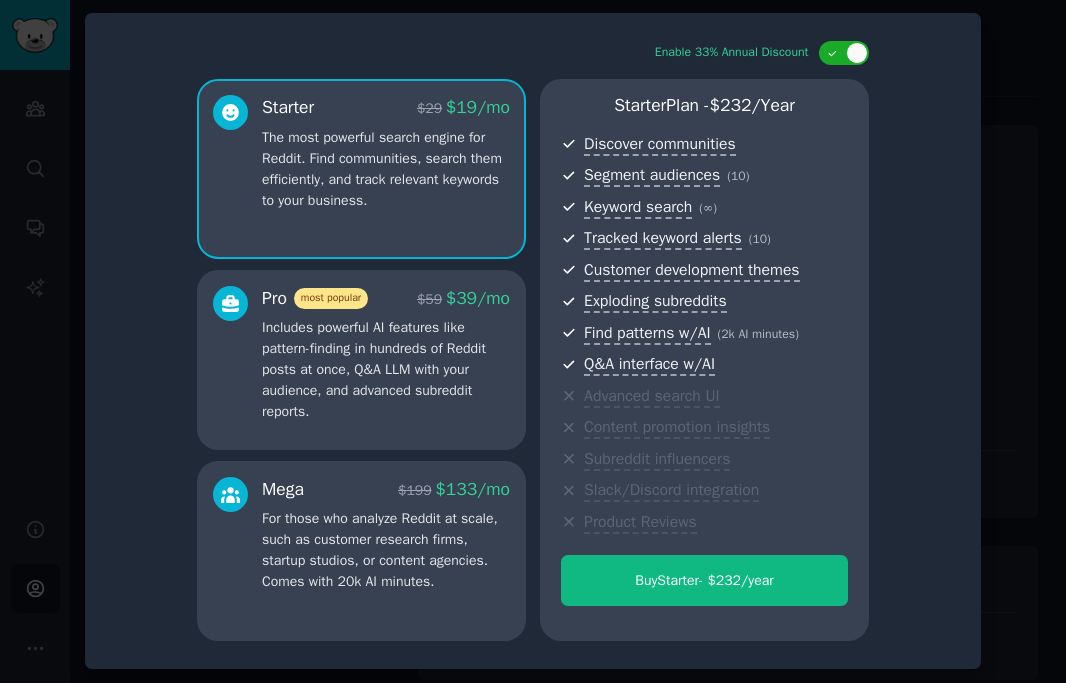 click on "Includes powerful AI features like pattern-finding in hundreds of Reddit posts at once, Q&A LLM with your audience, and advanced subreddit reports." at bounding box center (386, 369) 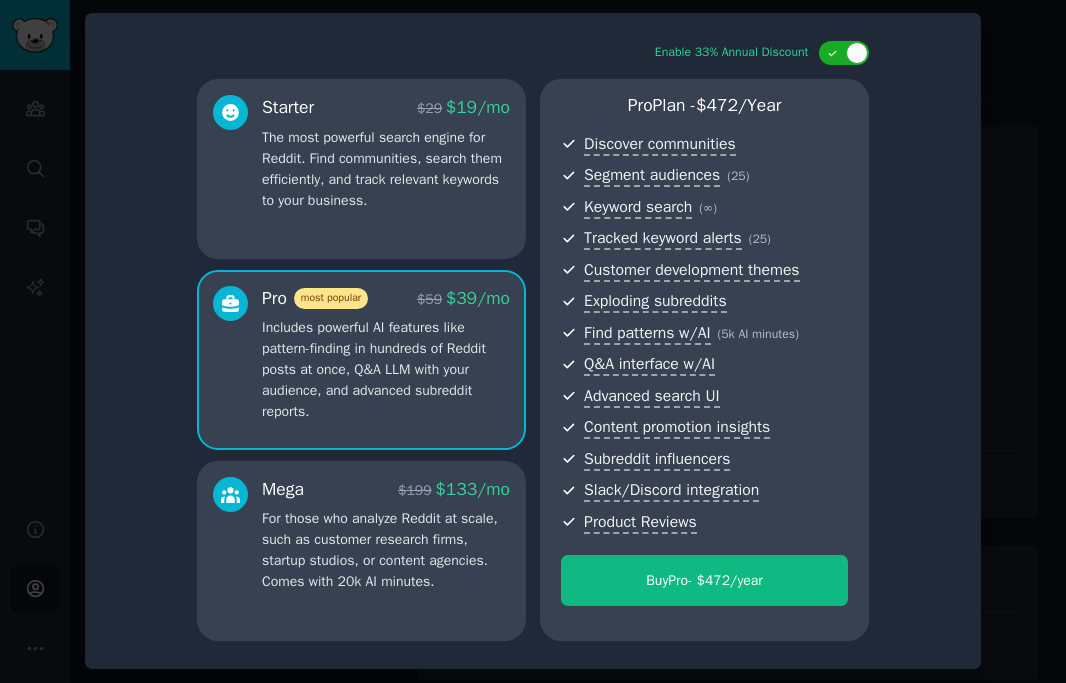 click on "Starter $ 29 $ 19 /mo The most powerful search engine for Reddit. Find communities, search them efficiently, and track relevant keywords to your business." at bounding box center [361, 169] 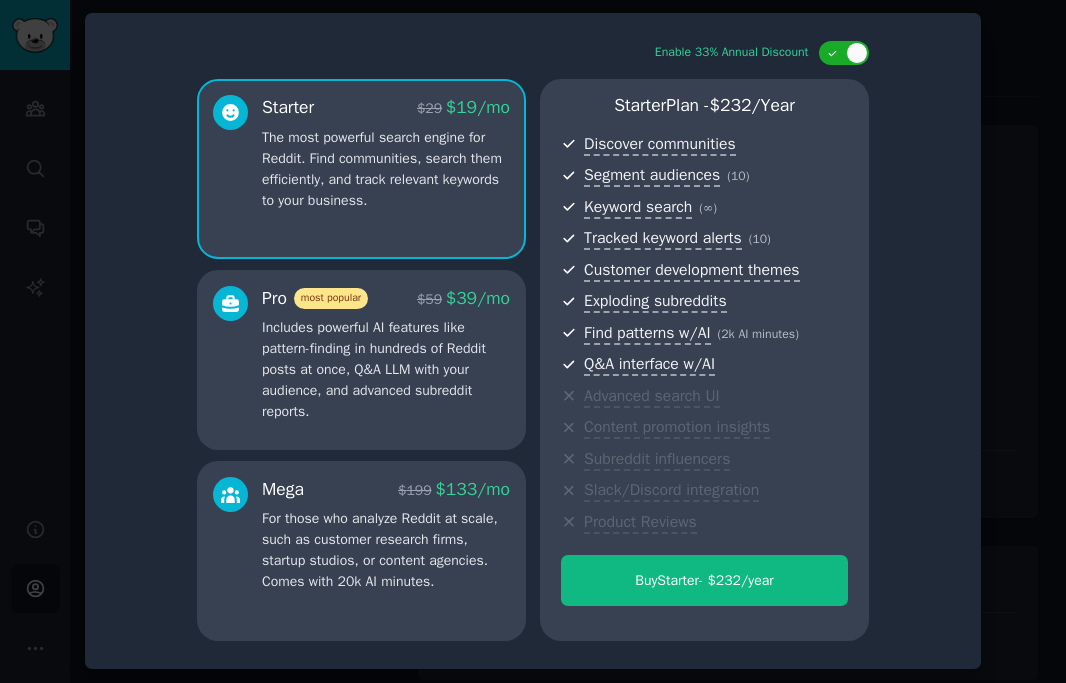 click on "Includes powerful AI features like pattern-finding in hundreds of Reddit posts at once, Q&A LLM with your audience, and advanced subreddit reports." at bounding box center [386, 369] 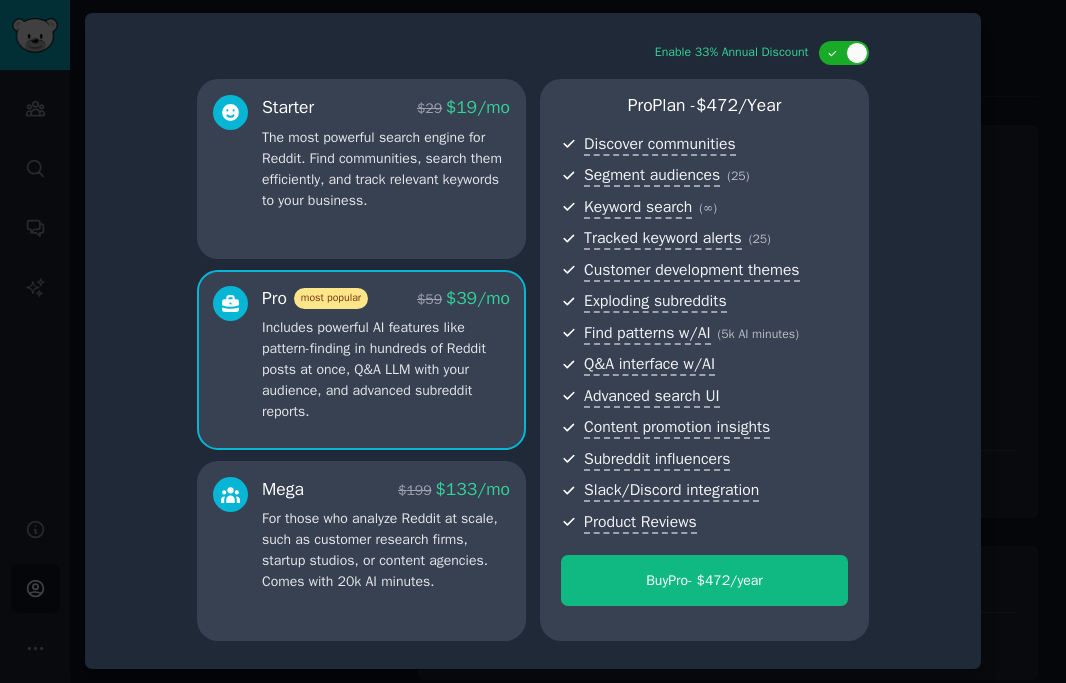 click on "For those who analyze Reddit at scale, such as customer research firms, startup studios, or content agencies. Comes with 20k AI minutes." at bounding box center (386, 550) 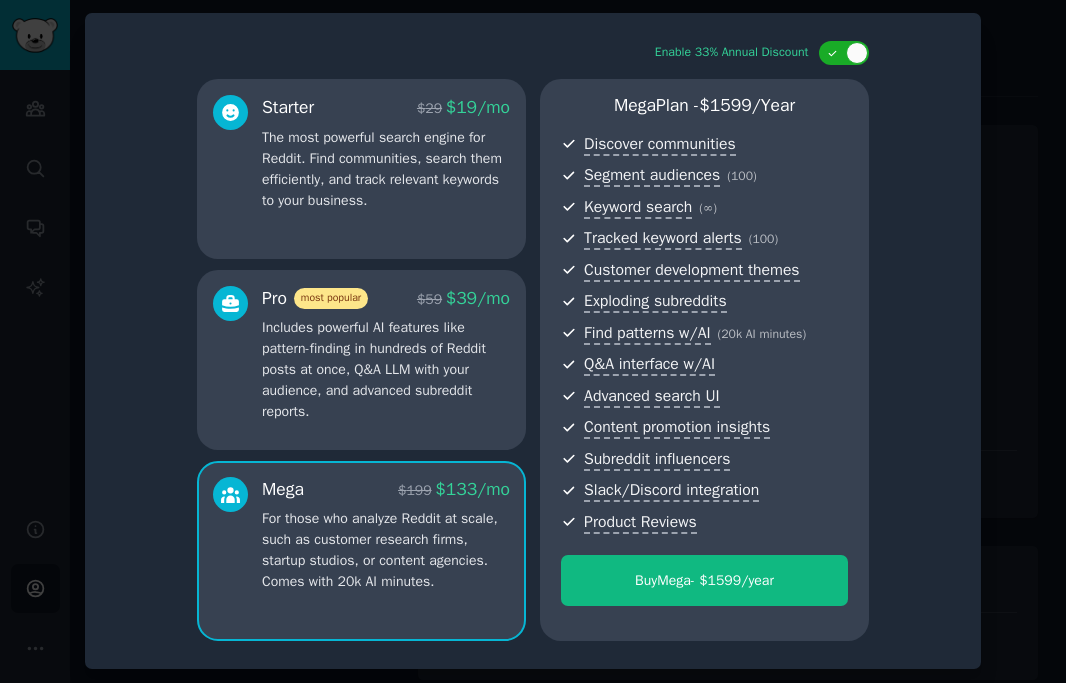 click on "Pro most popular $ 59 $ 39 /mo Includes powerful AI features like pattern-finding in hundreds of Reddit posts at once, Q&A LLM with your audience, and advanced subreddit reports." at bounding box center [361, 360] 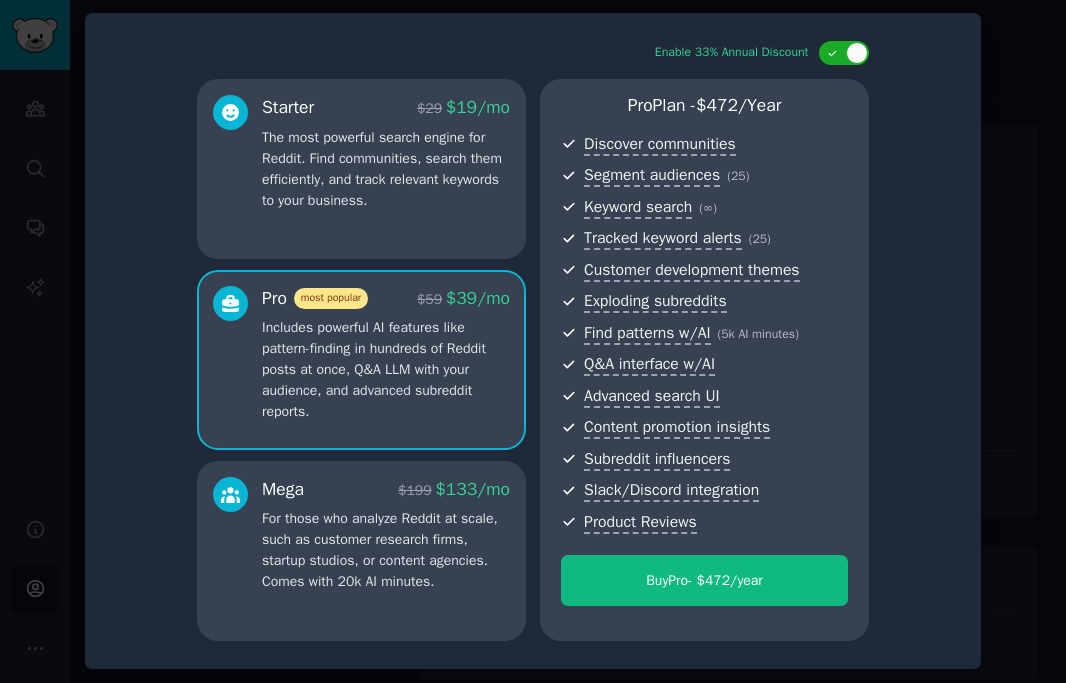 click on "The most powerful search engine for Reddit. Find communities, search them efficiently, and track relevant keywords to your business." at bounding box center (386, 169) 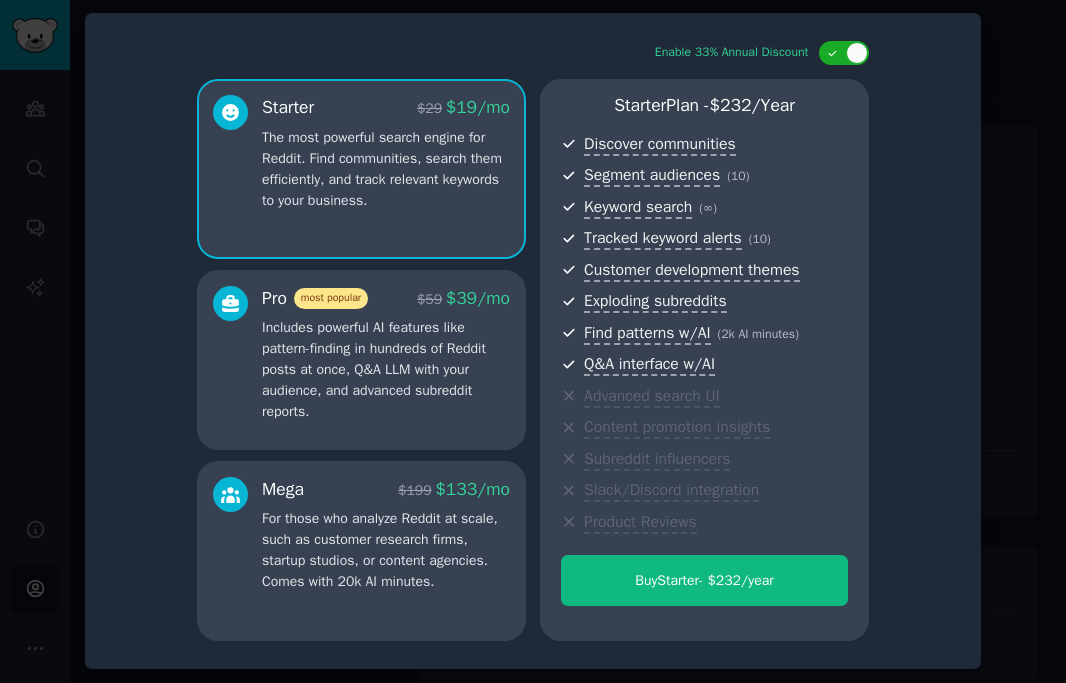 click on "Includes powerful AI features like pattern-finding in hundreds of Reddit posts at once, Q&A LLM with your audience, and advanced subreddit reports." at bounding box center (386, 369) 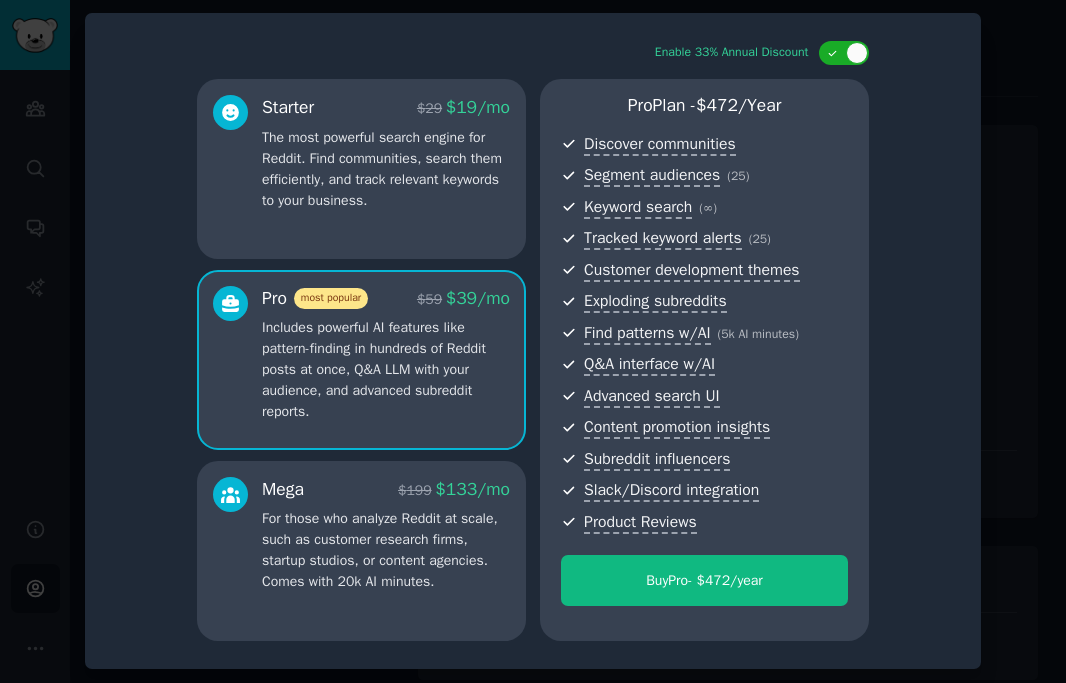 click on "Starter $ 29 $ 19 /mo The most powerful search engine for Reddit. Find communities, search them efficiently, and track relevant keywords to your business." at bounding box center [361, 169] 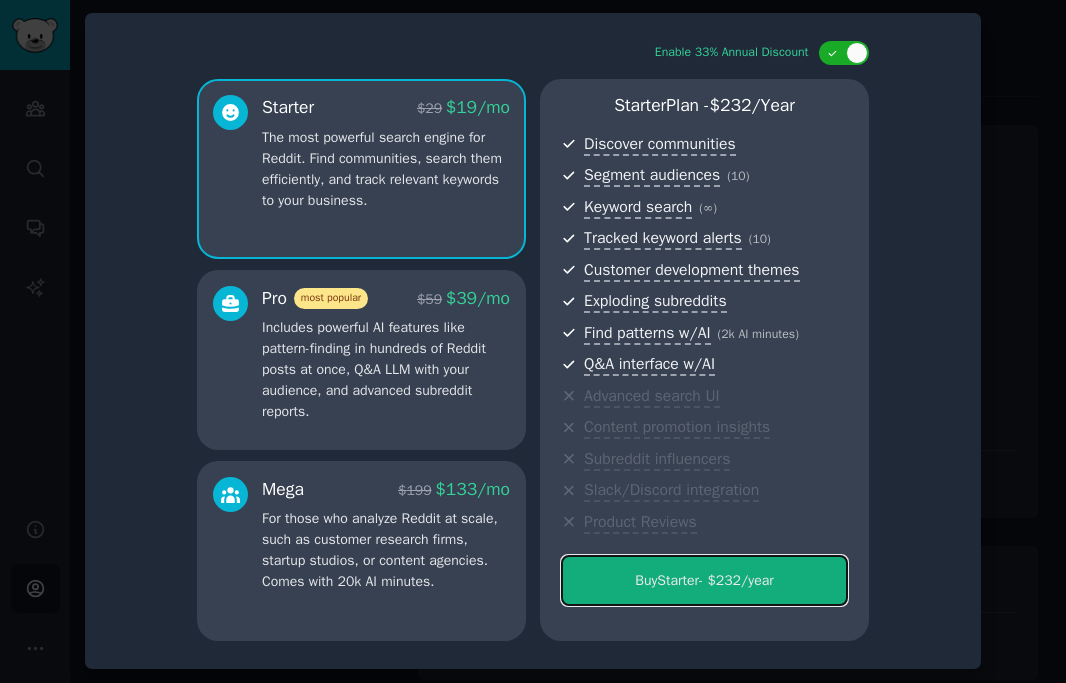 click on "Buy  Starter  - $ 232 /year" at bounding box center [704, 580] 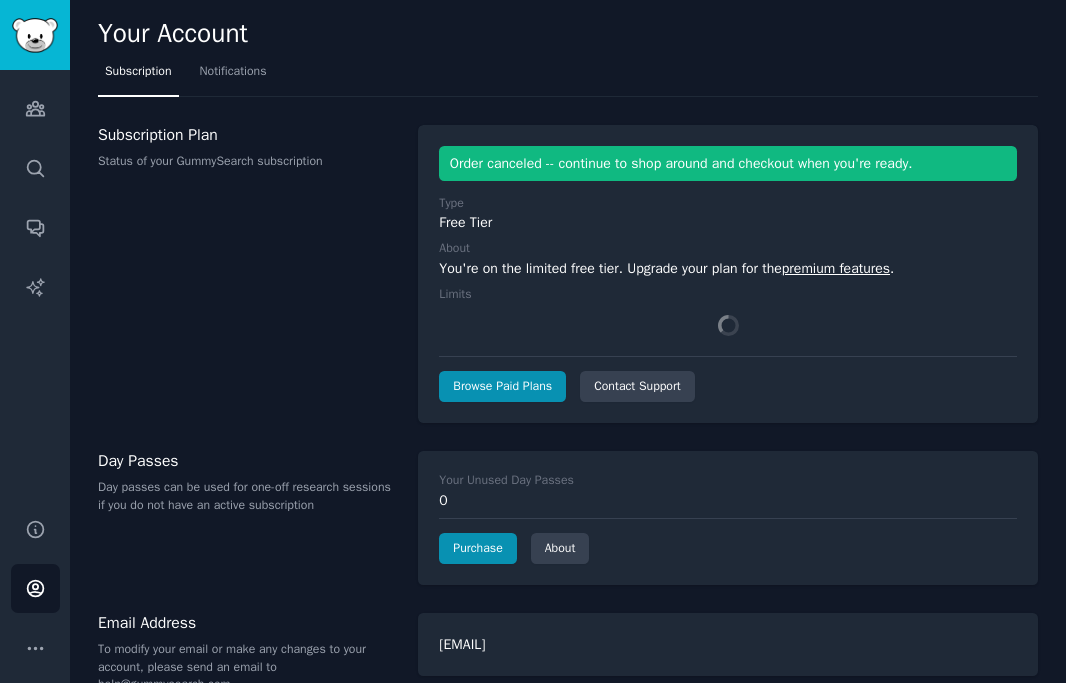 scroll, scrollTop: 0, scrollLeft: 0, axis: both 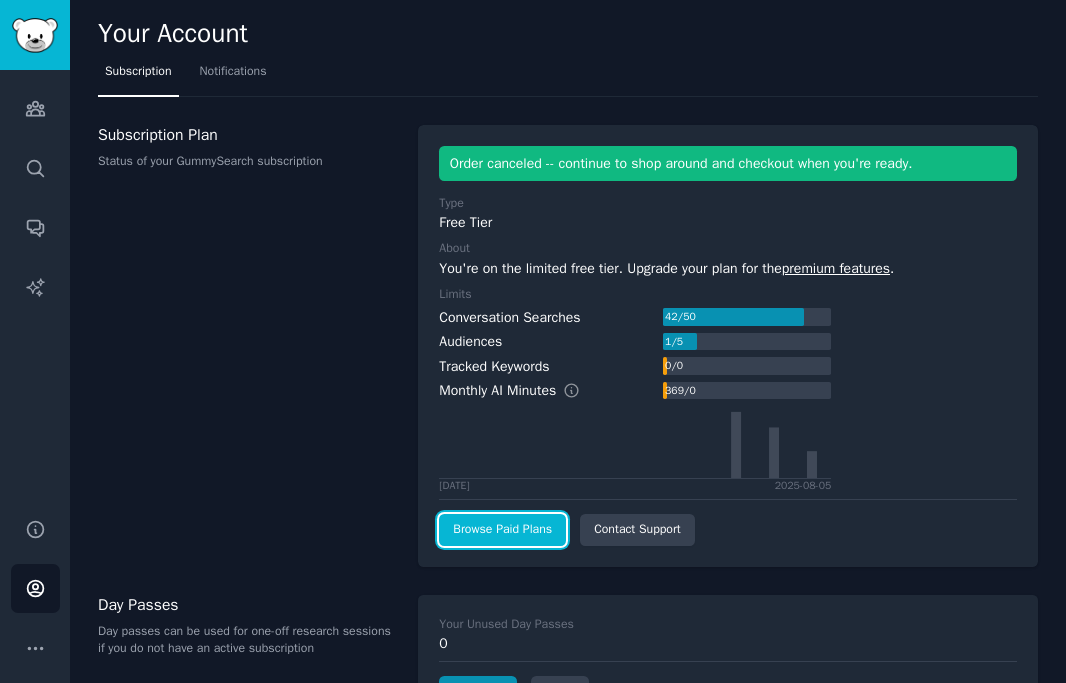 click on "Browse Paid Plans" at bounding box center [502, 530] 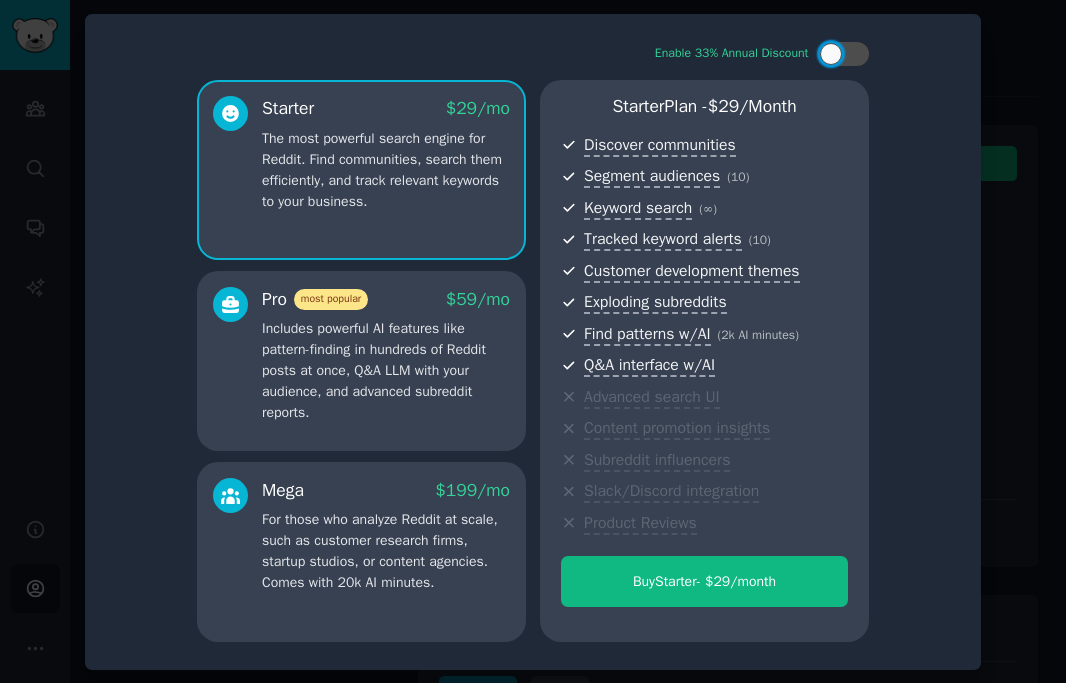 click on "Includes powerful AI features like pattern-finding in hundreds of Reddit posts at once, Q&A LLM with your audience, and advanced subreddit reports." at bounding box center [386, 370] 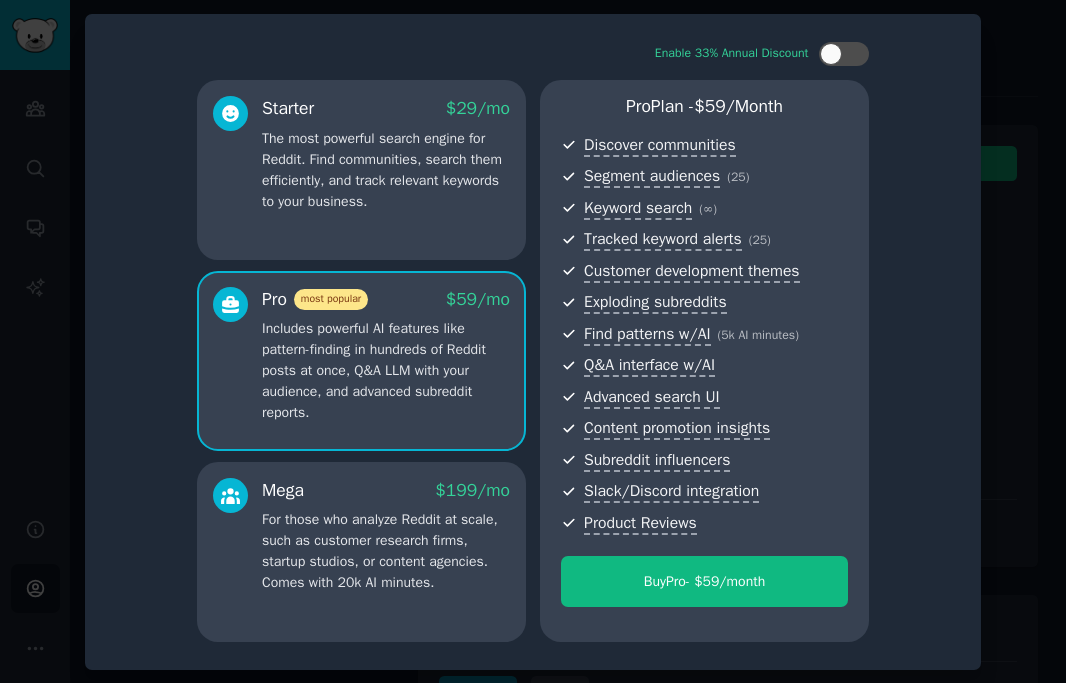 click on "The most powerful search engine for Reddit. Find communities, search them efficiently, and track relevant keywords to your business." at bounding box center (386, 170) 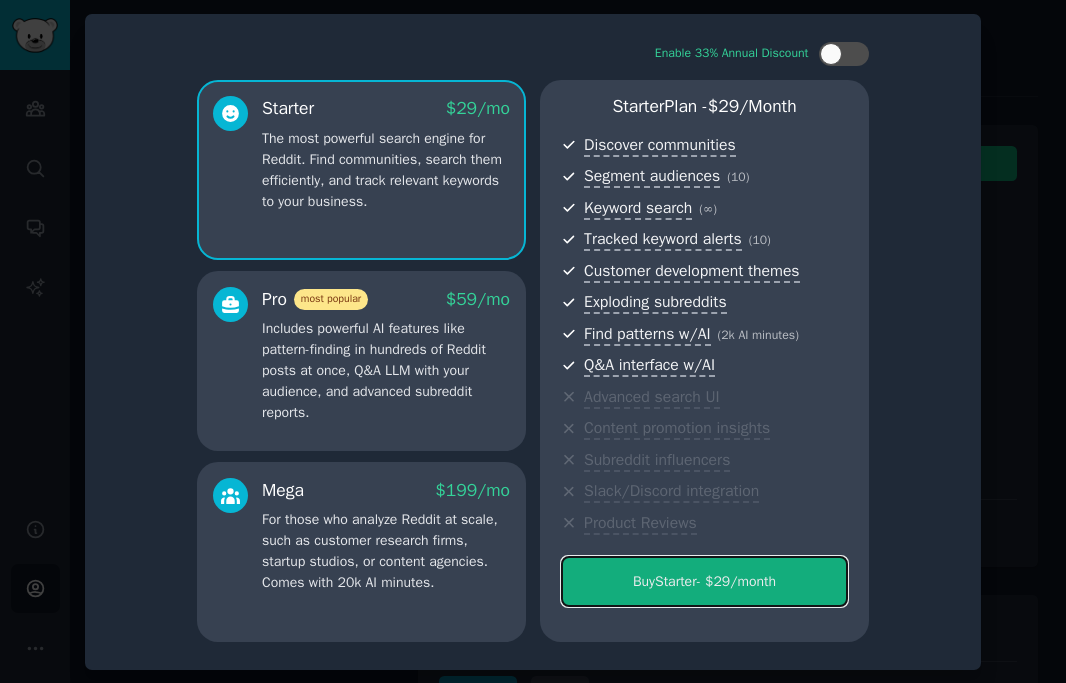 click on "Buy  Starter  - $ 29 /month" at bounding box center [704, 581] 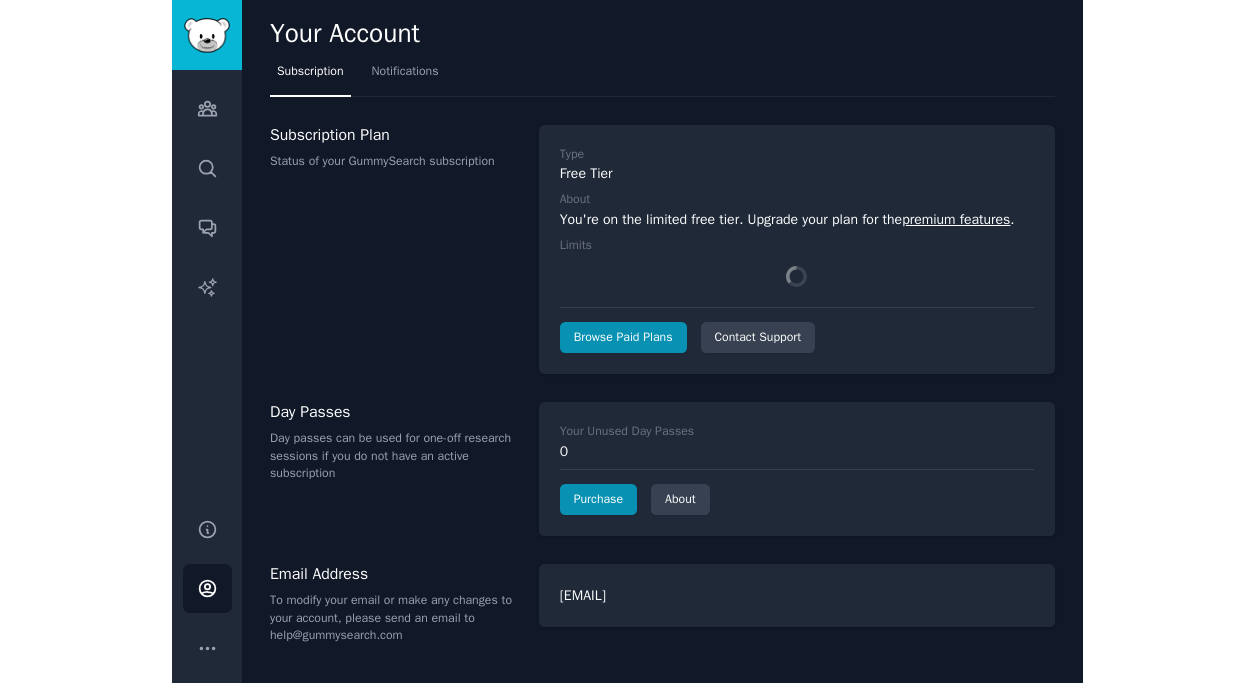 scroll, scrollTop: 0, scrollLeft: 0, axis: both 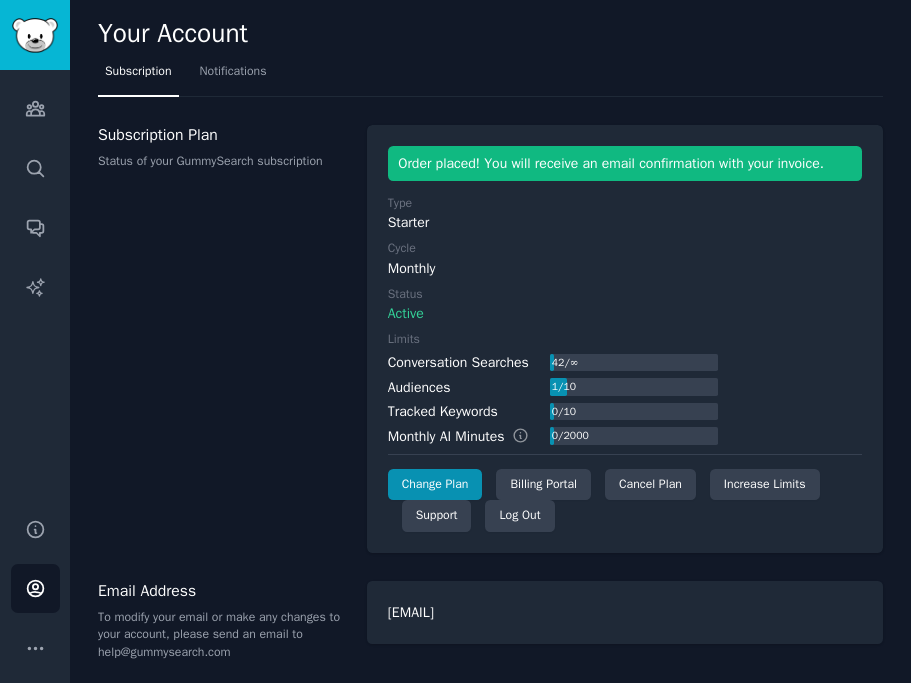 click on "Subscription Plan Status of your GummySearch subscription" at bounding box center (222, 339) 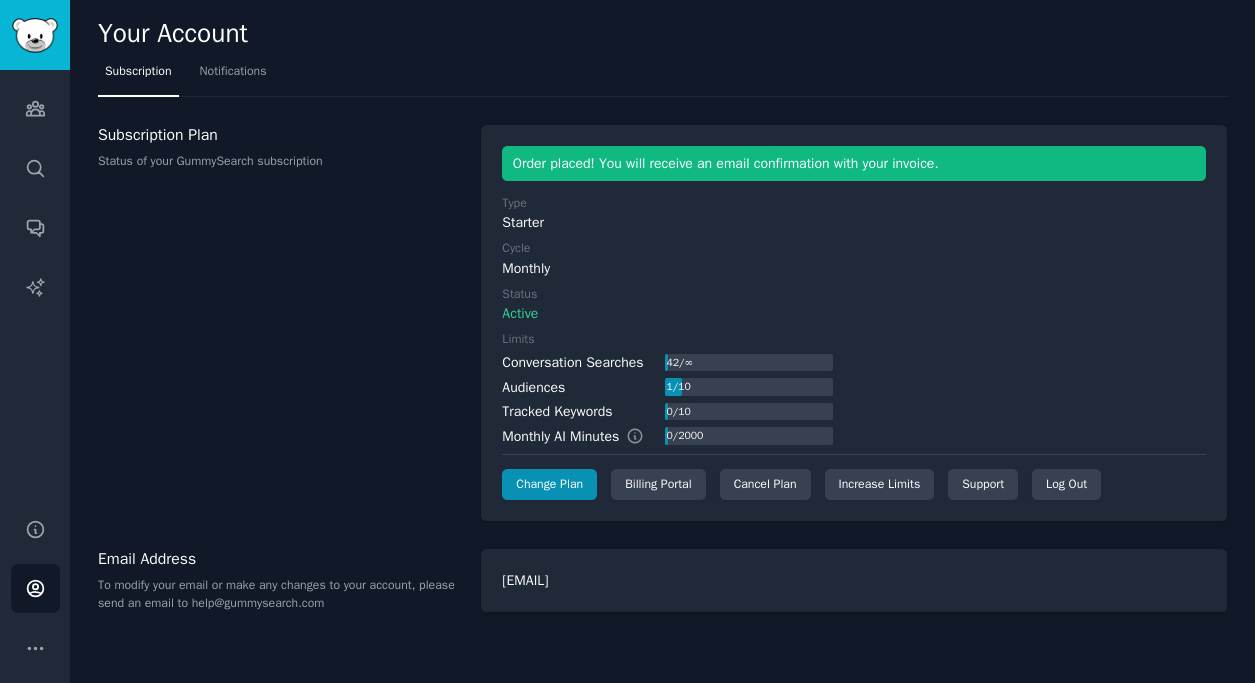 click on "[EMAIL]" at bounding box center (854, 580) 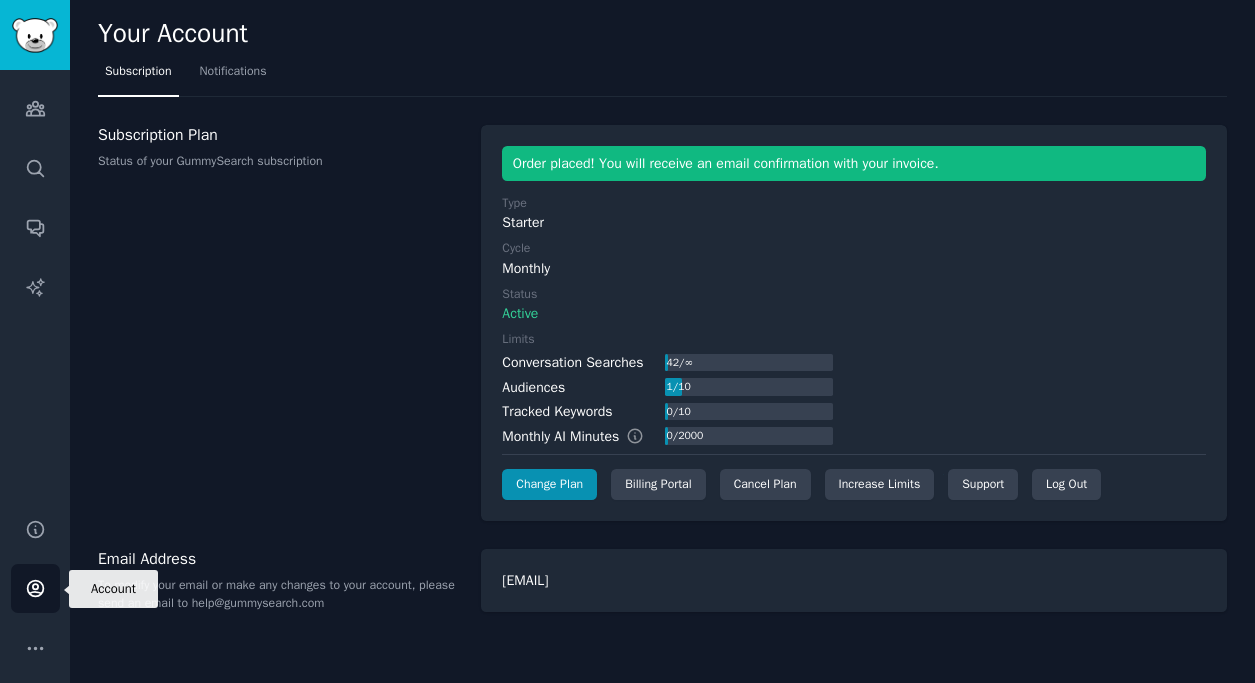click on "Account" at bounding box center (35, 588) 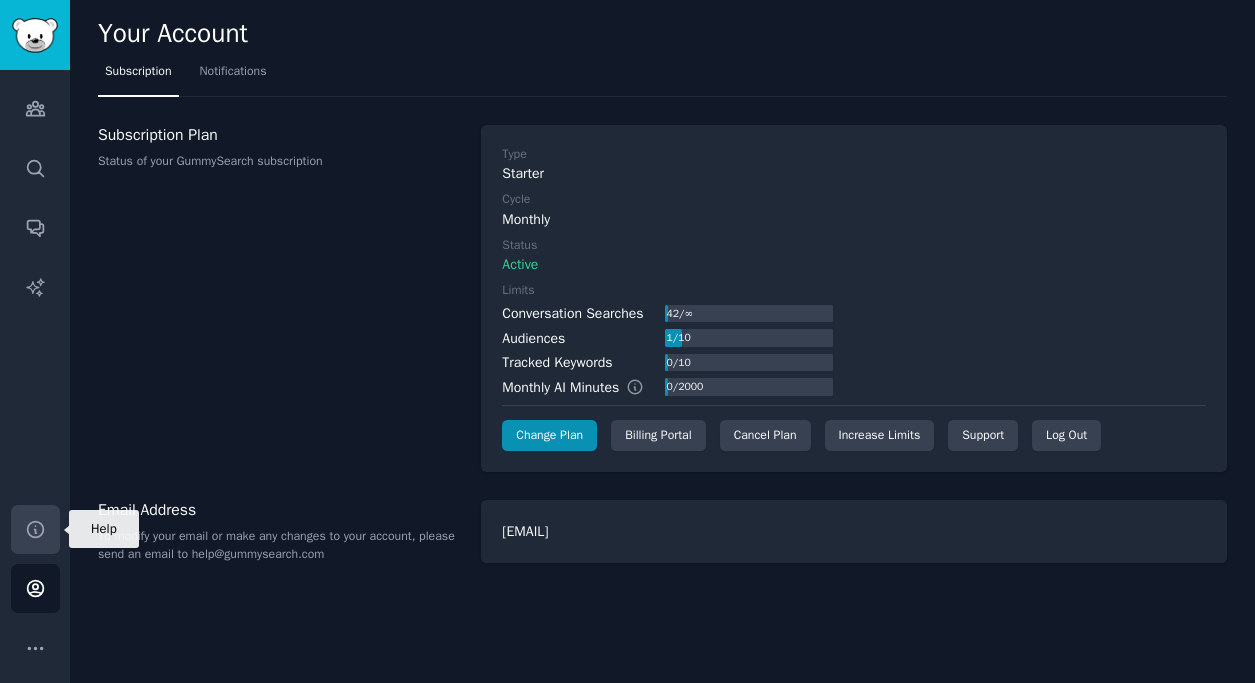 click 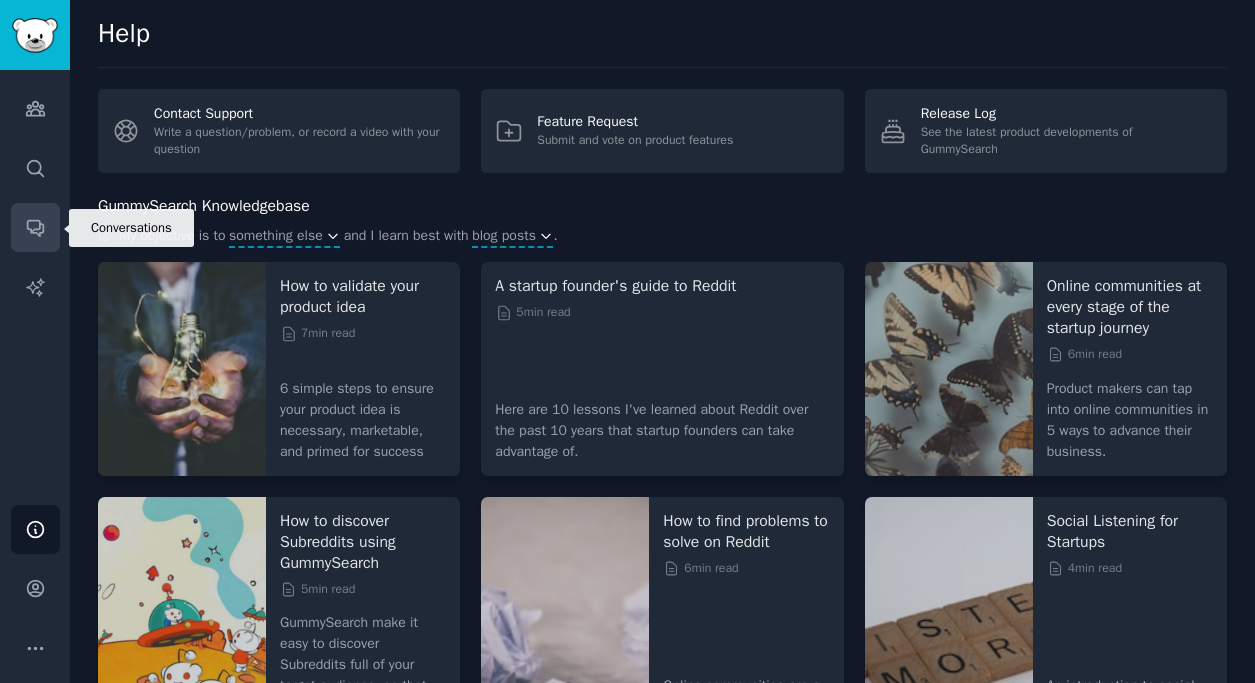 click on "Conversations" at bounding box center (35, 227) 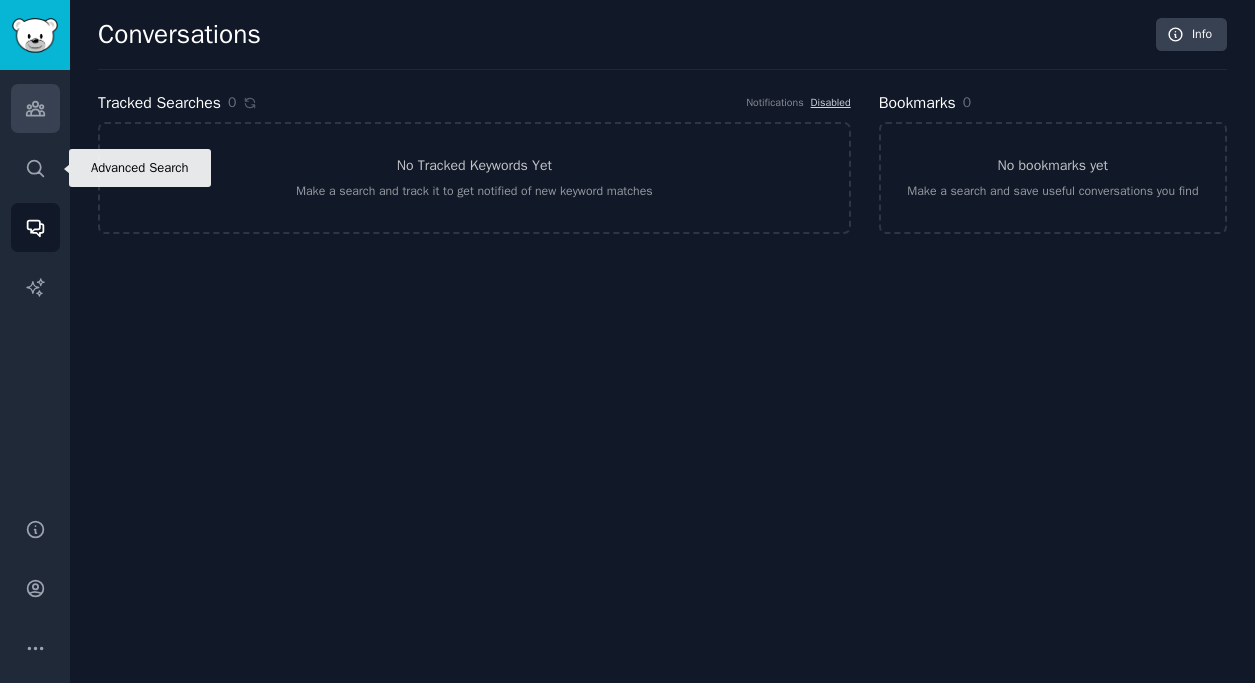 click 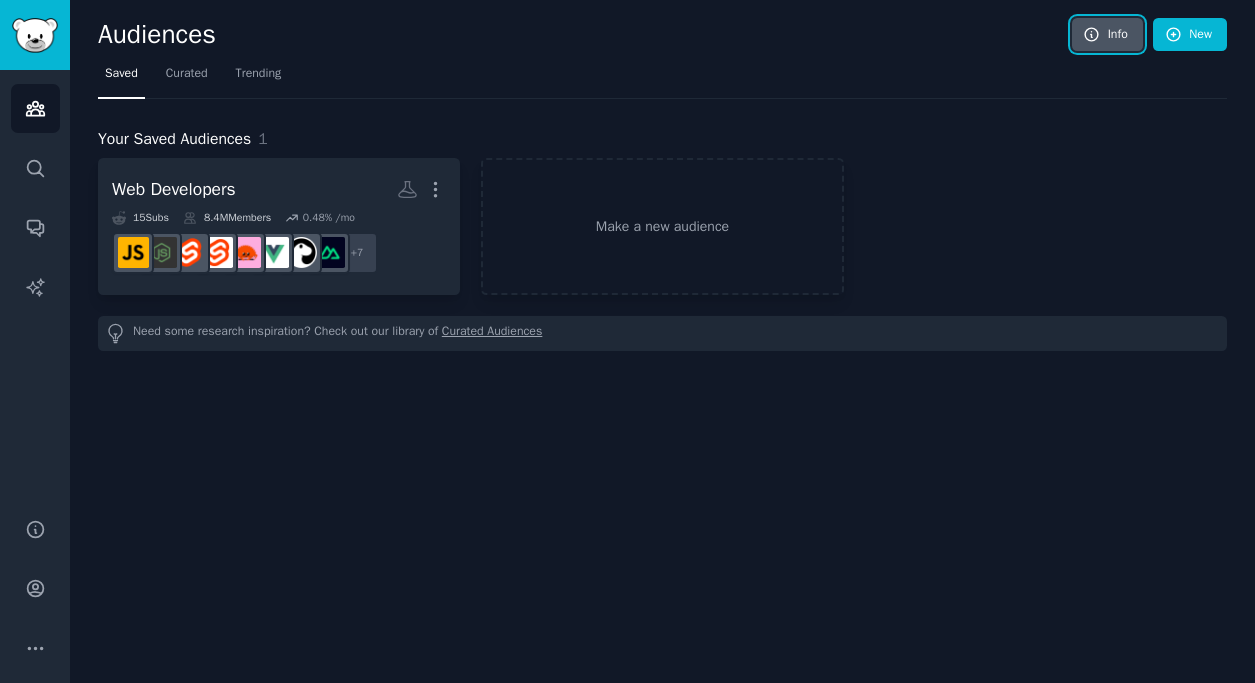 click on "Info" at bounding box center (1107, 35) 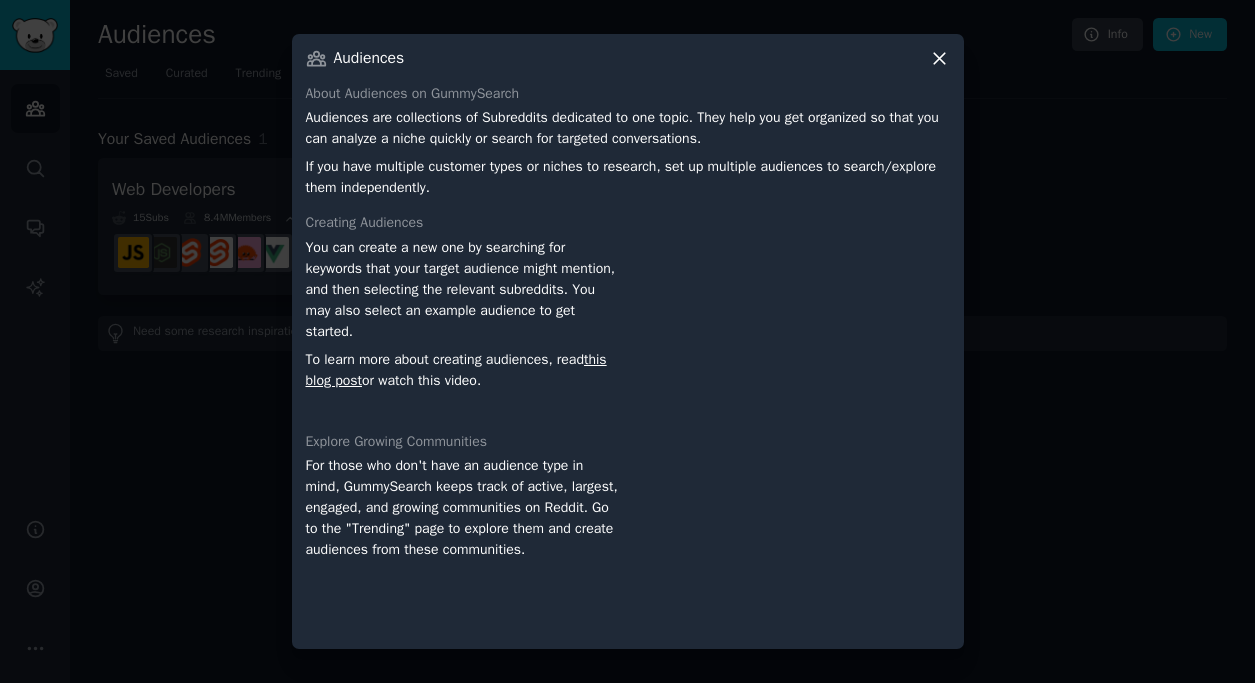 click at bounding box center (627, 341) 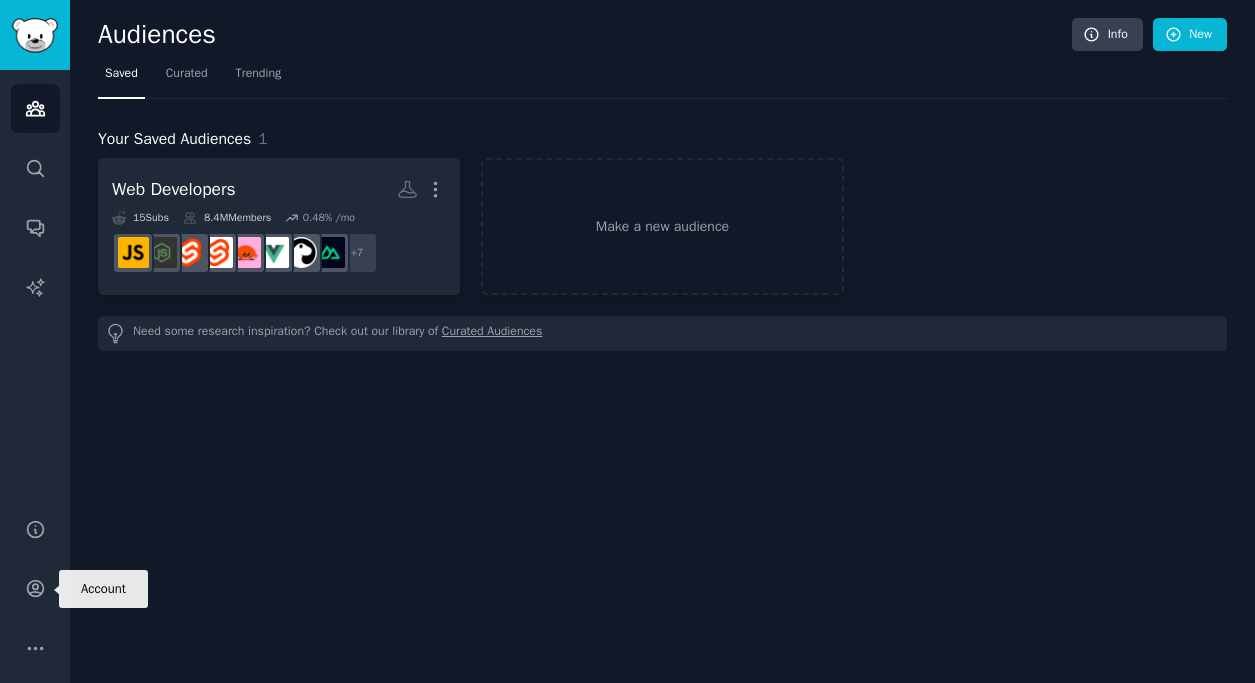 click on "Help Account More" at bounding box center (35, 588) 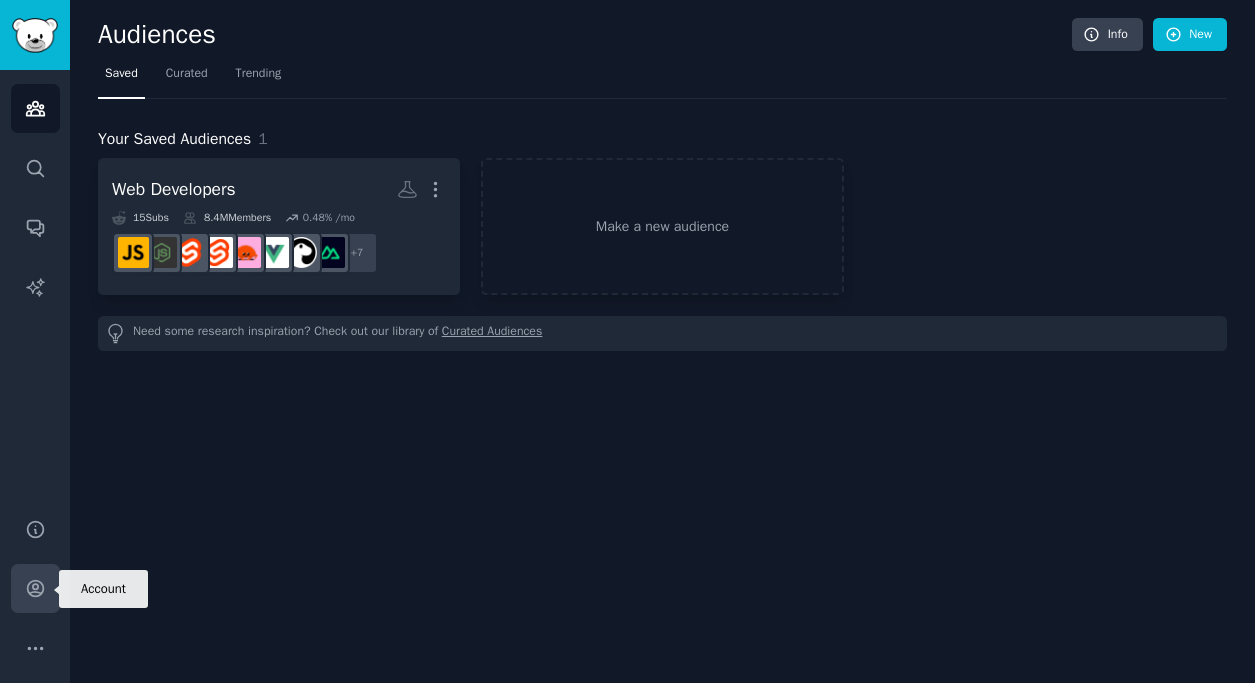 click 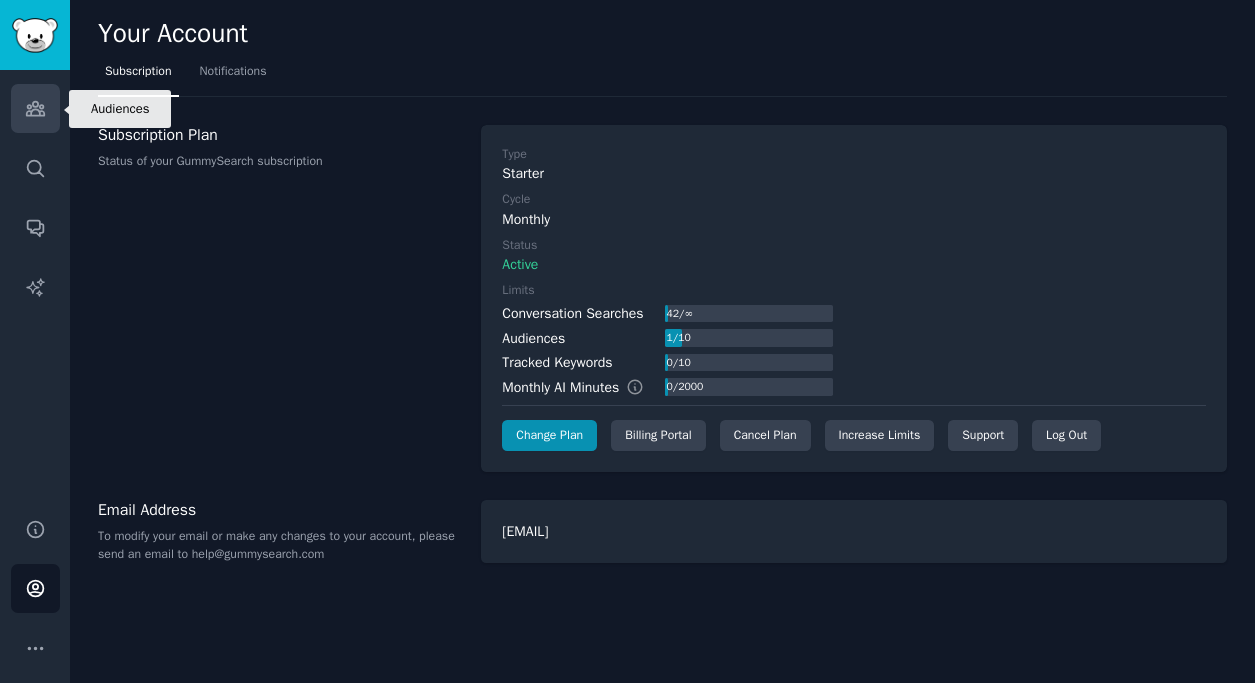 click on "Audiences" at bounding box center [35, 108] 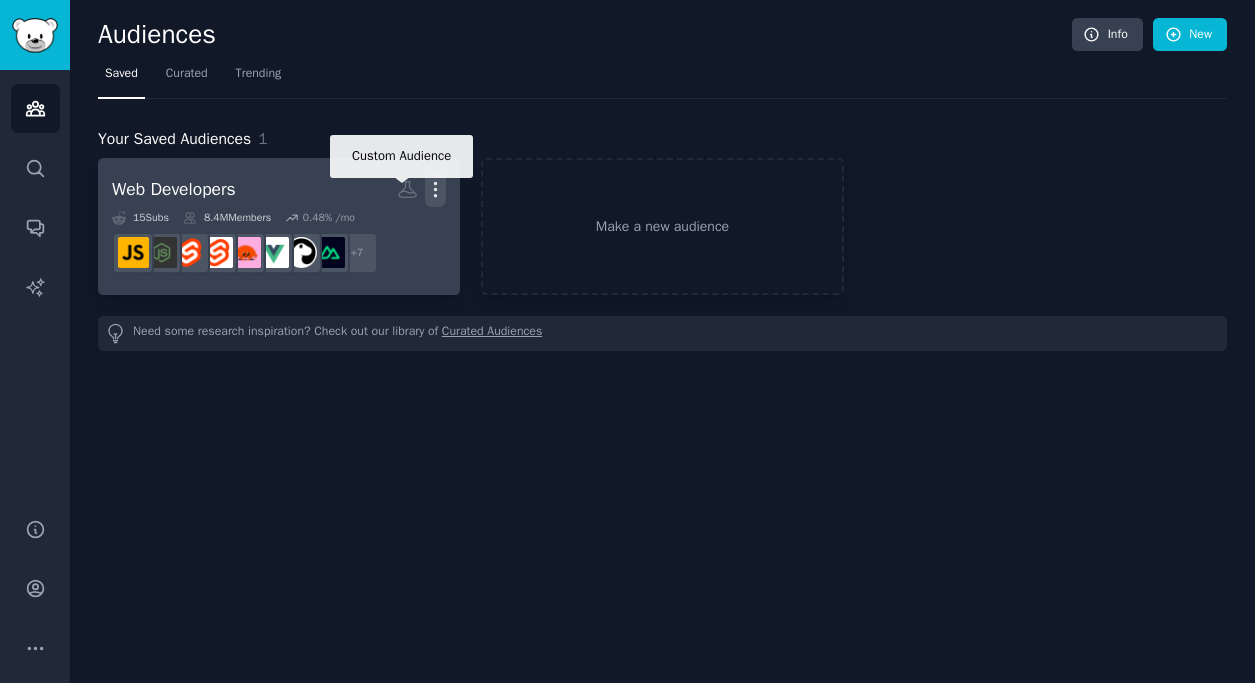 click 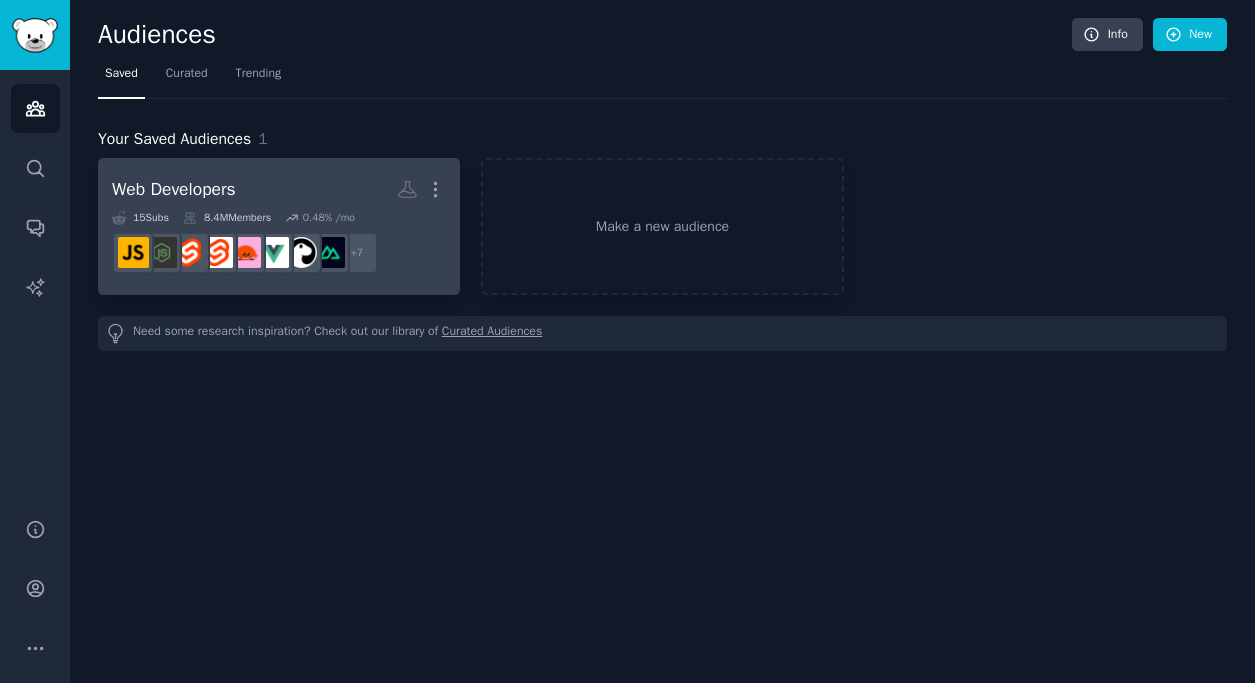 click on "Web Developers Custom Audience More View Delete 15  Sub s 8.4M  Members 0.48 % /mo r/Deno + 7" at bounding box center (279, 226) 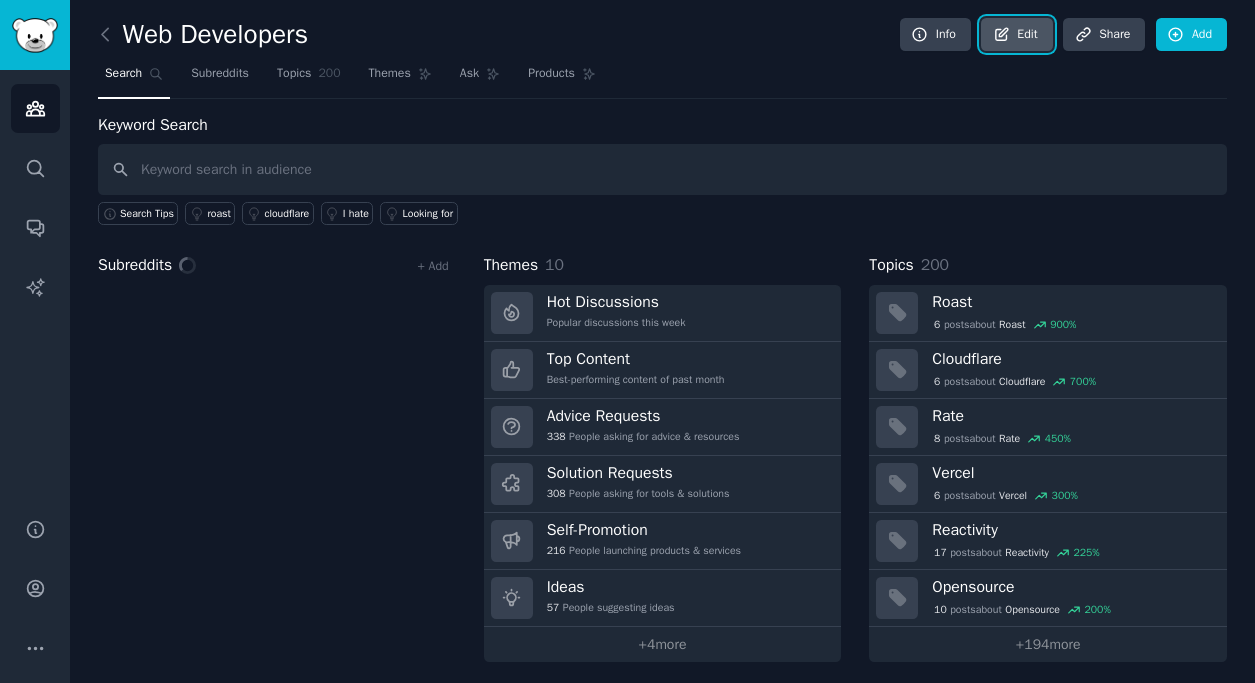 click 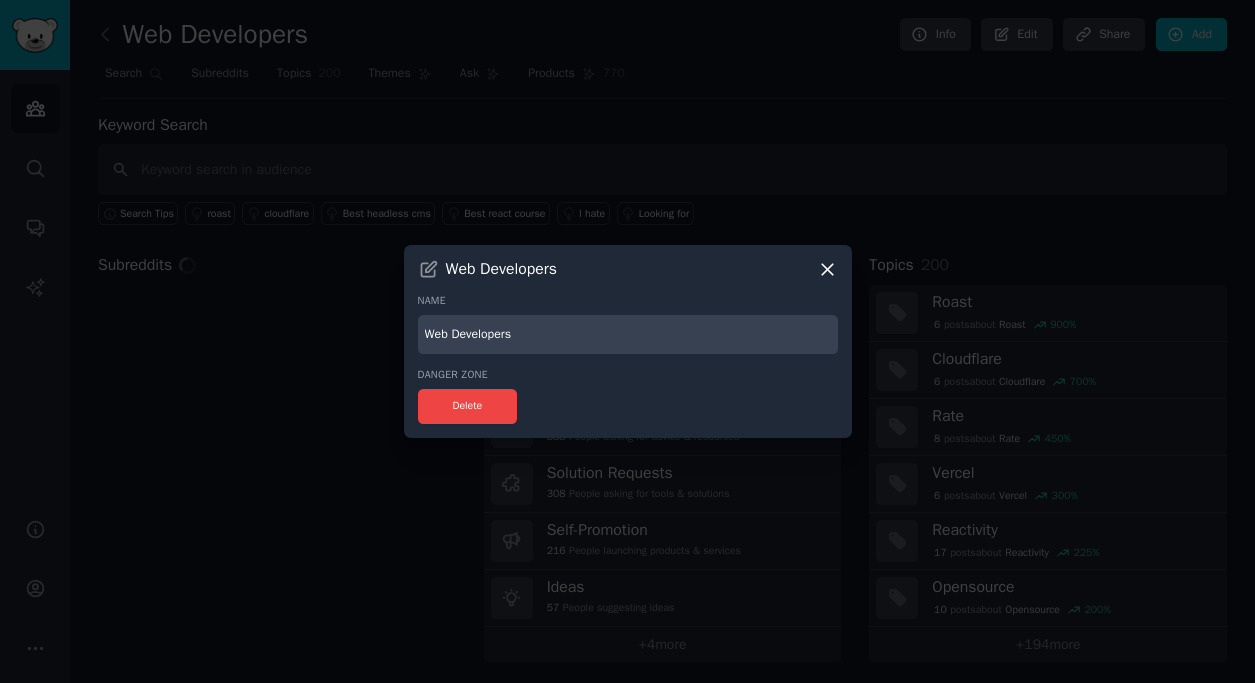 click on "Web Developers" at bounding box center (628, 334) 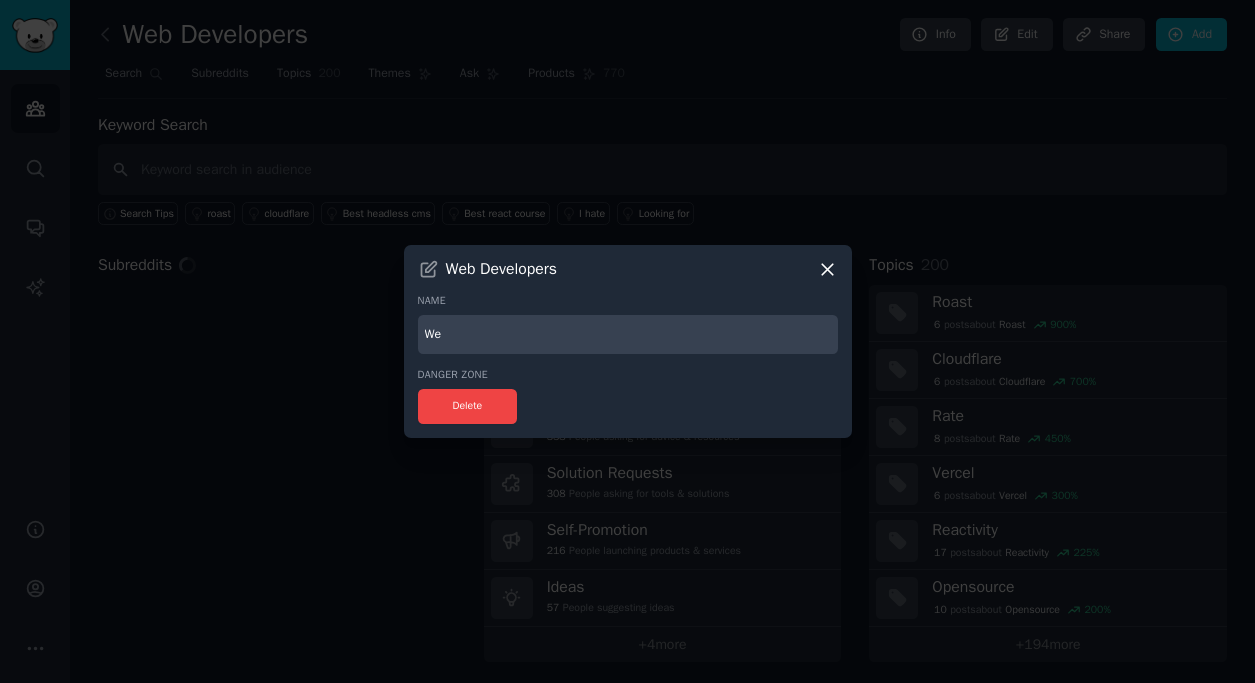 type on "W" 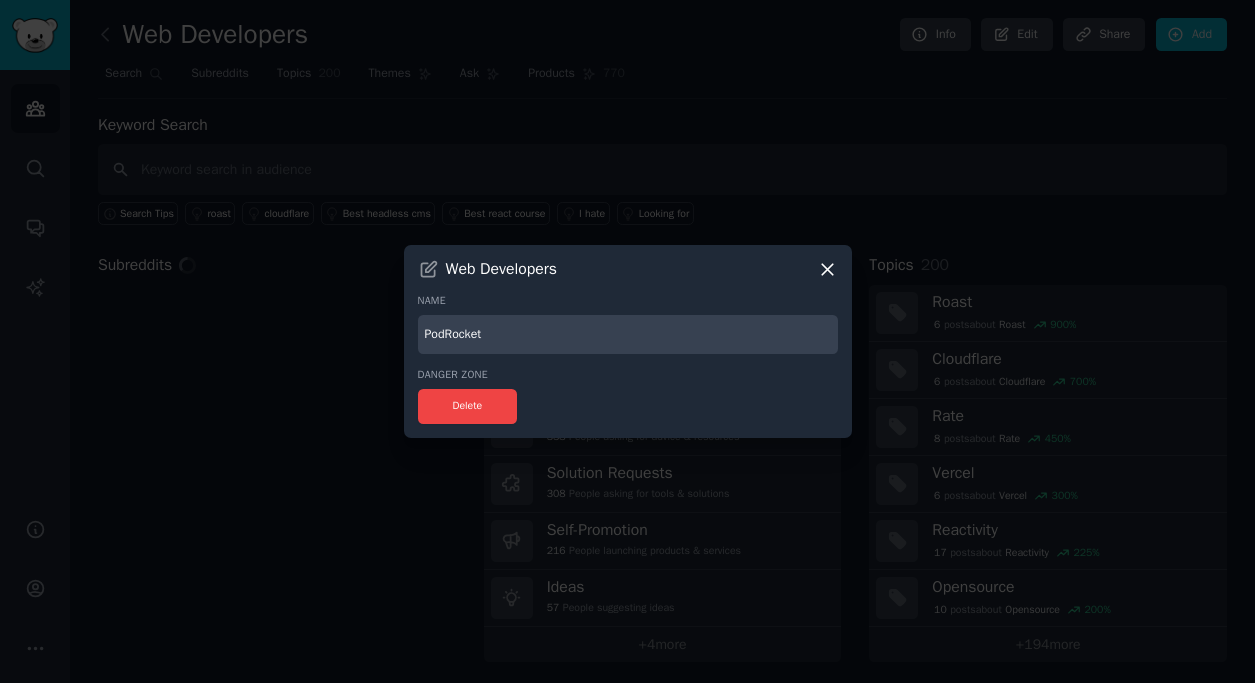 type on "PodRocket" 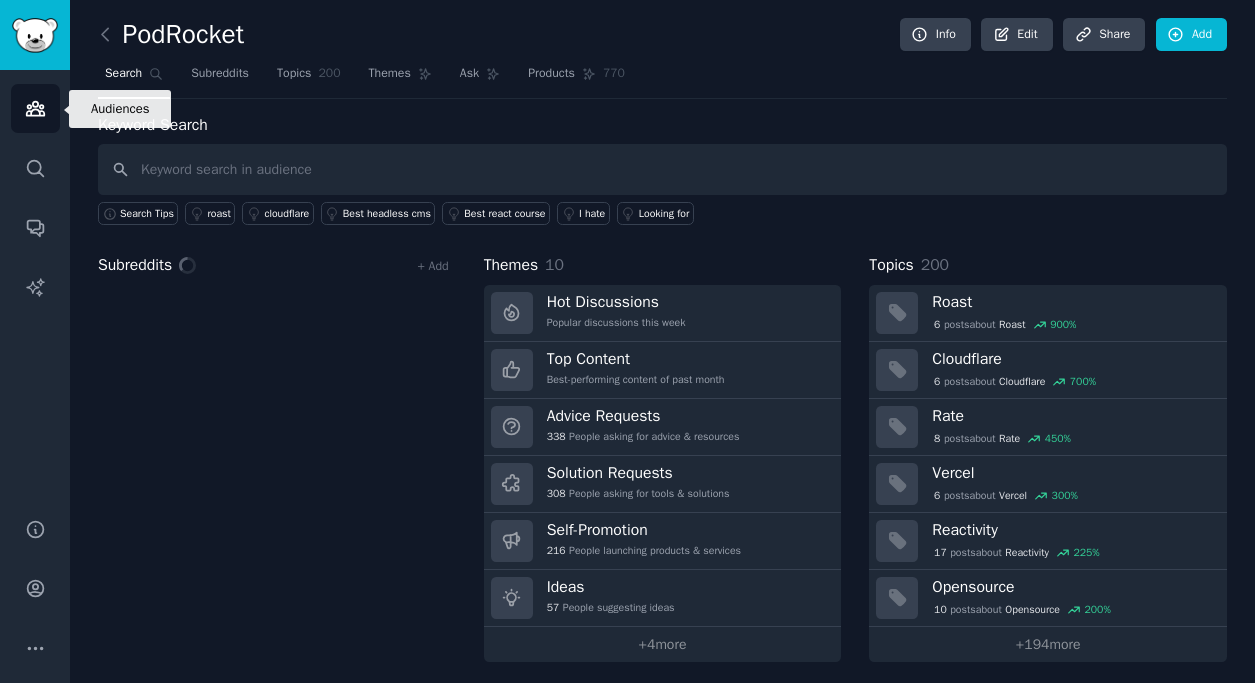 click 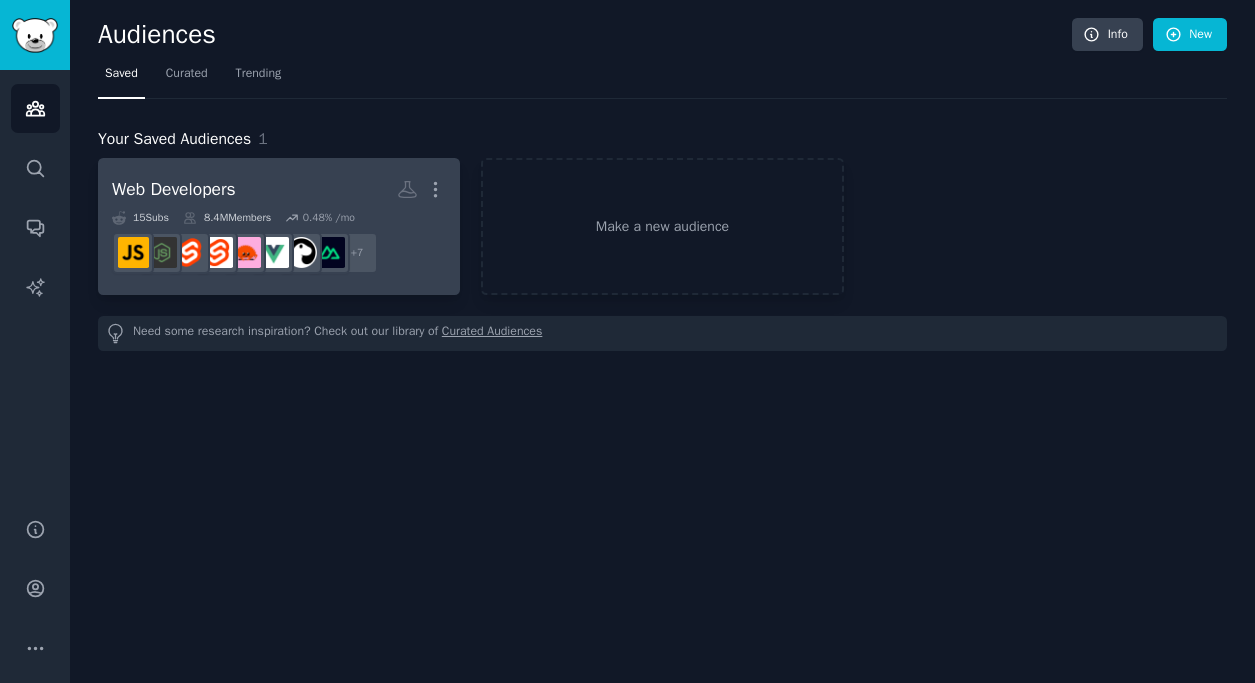 click on "Web Developers More" at bounding box center (279, 189) 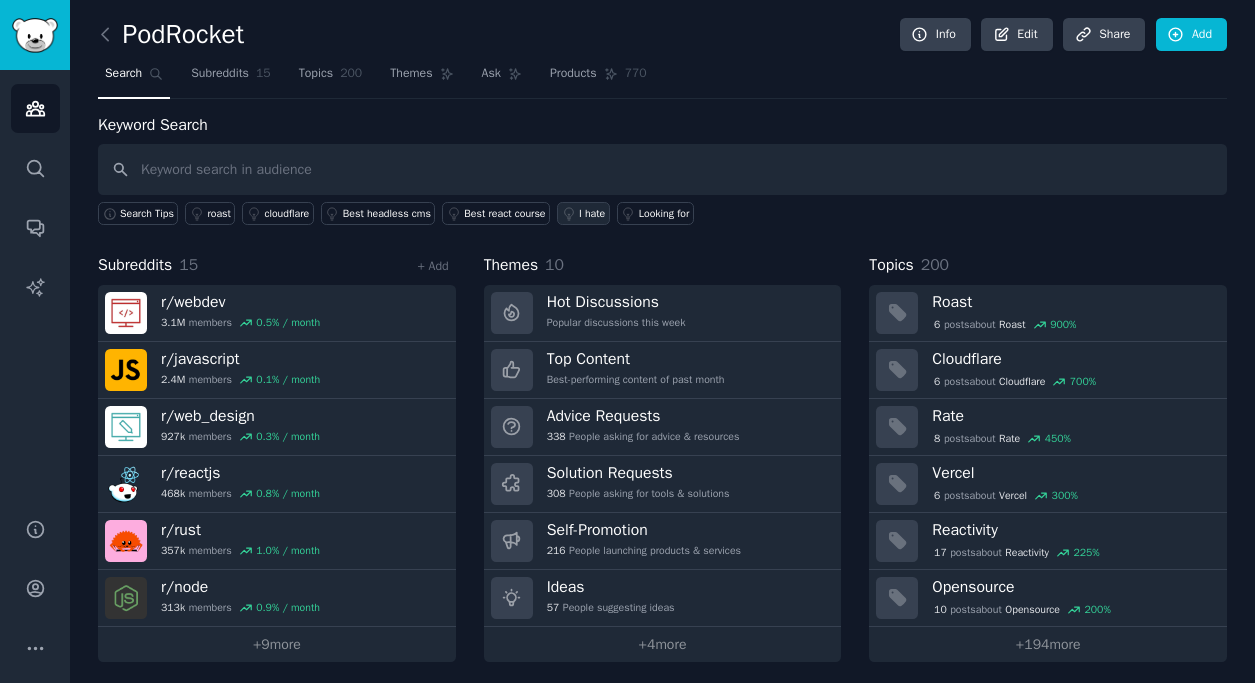 scroll, scrollTop: 6, scrollLeft: 0, axis: vertical 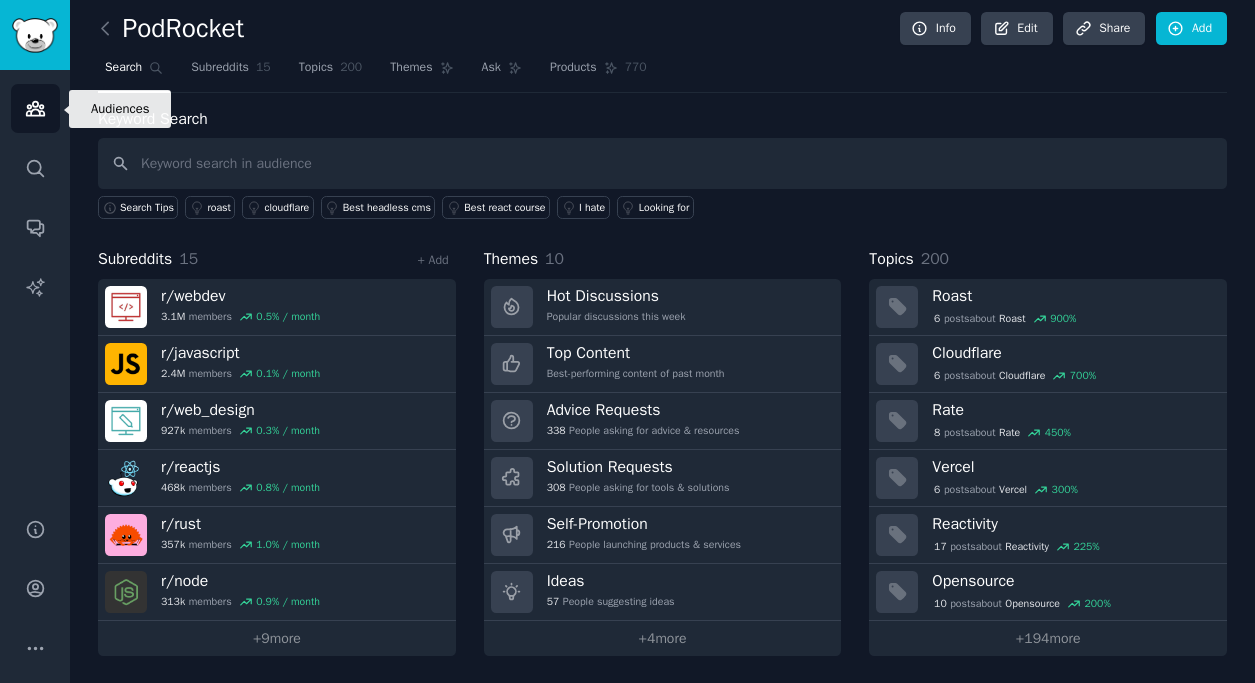 click on "Audiences" at bounding box center [35, 108] 